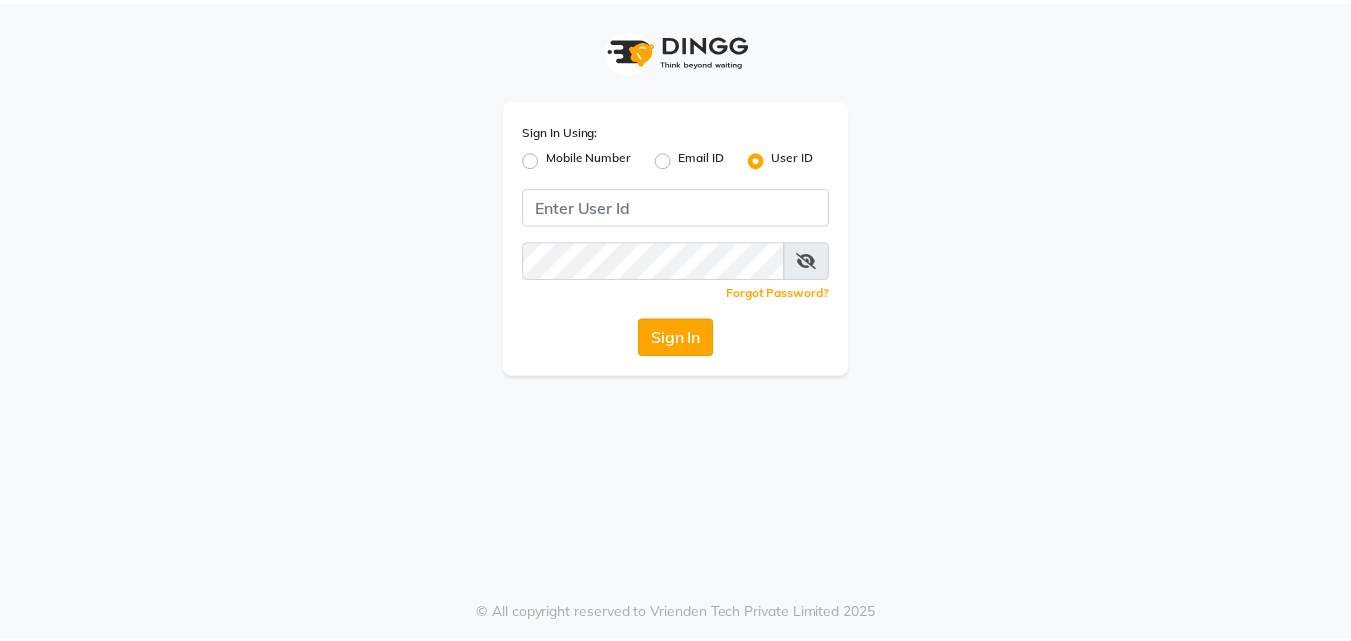 scroll, scrollTop: 0, scrollLeft: 0, axis: both 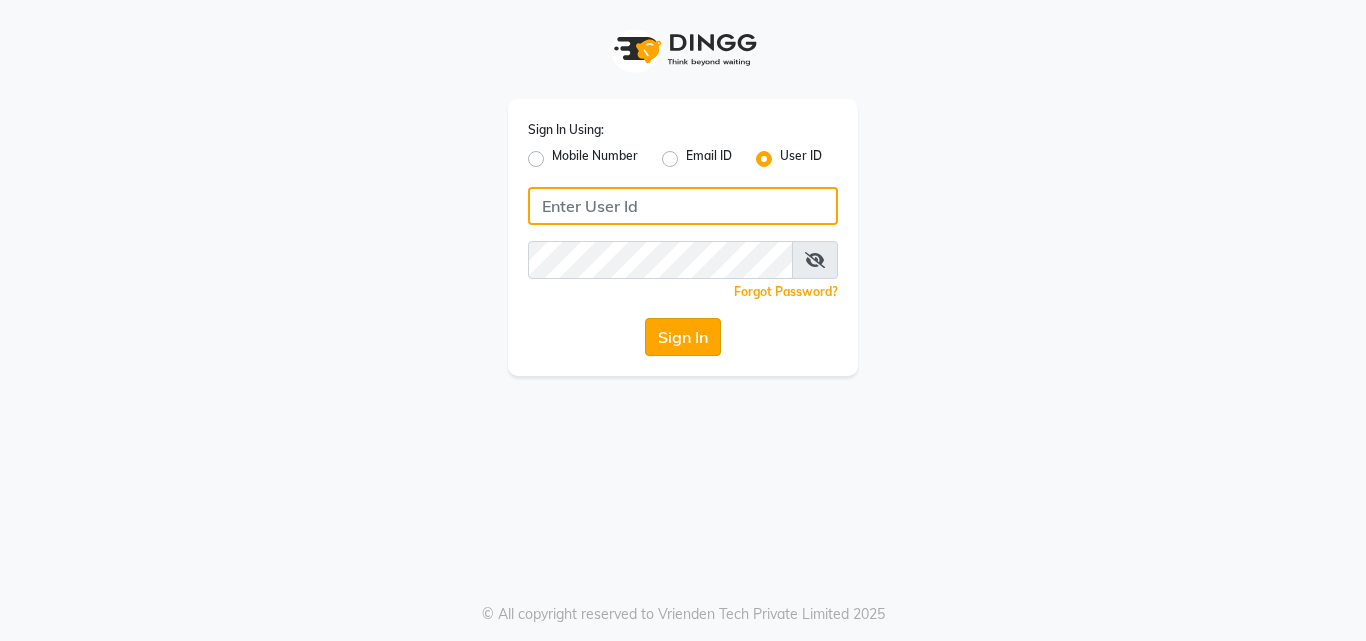 type on "arjun" 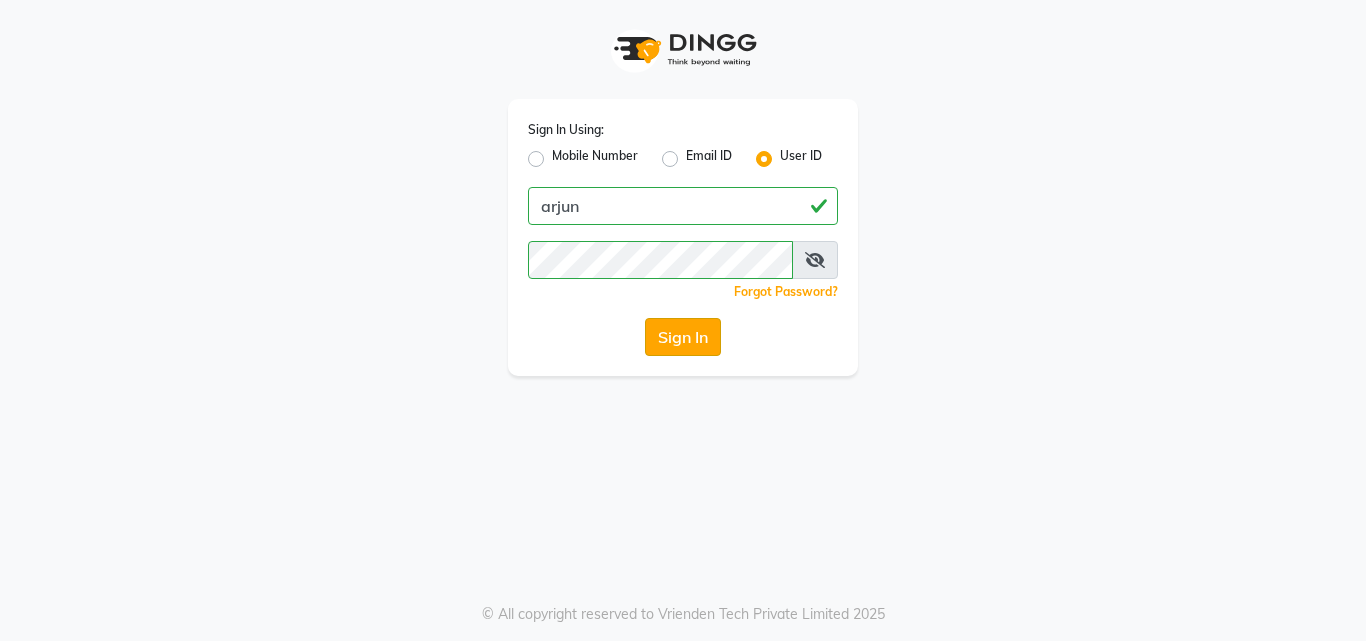 click on "Sign In" 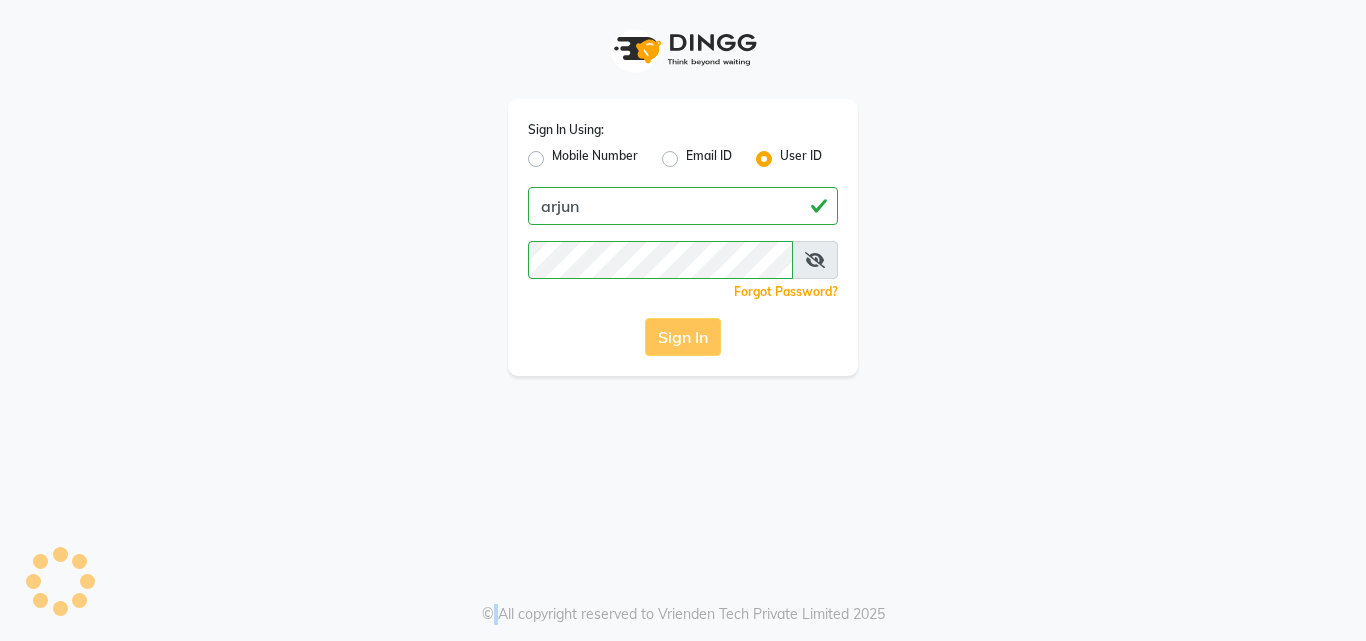 click on "Sign In" 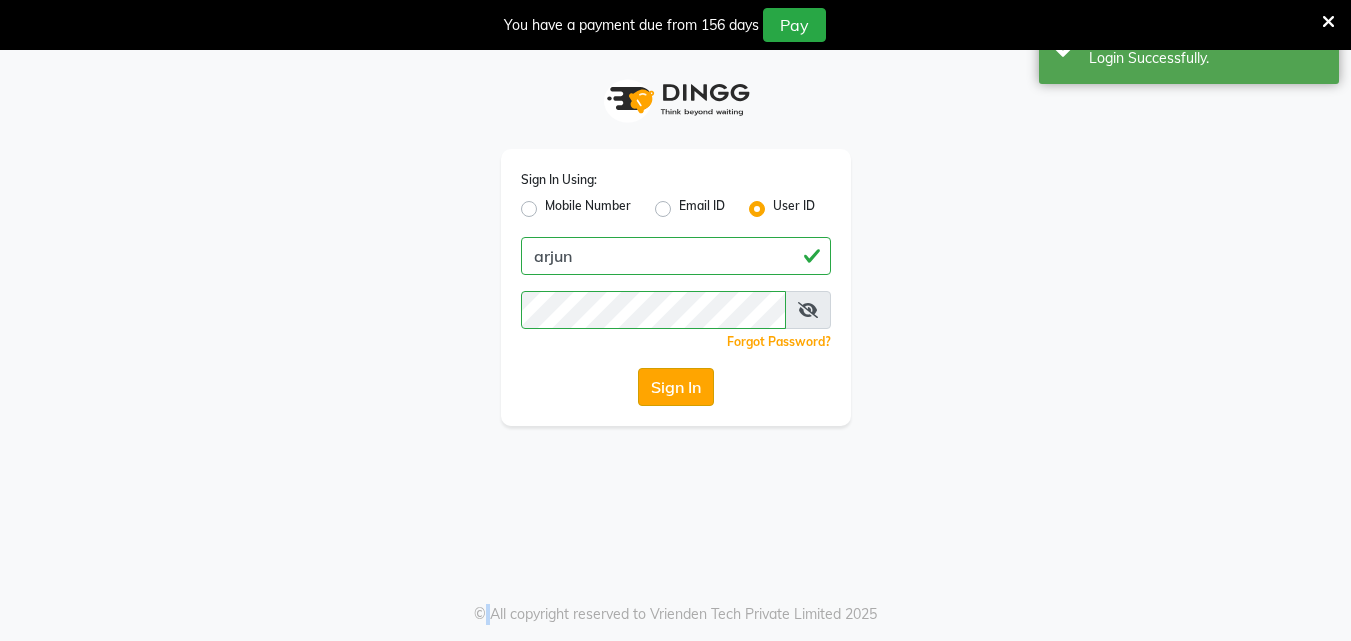 click on "Sign In Using: Mobile Number Email ID User ID [FIRST]  Remember me Forgot Password?  Sign In" 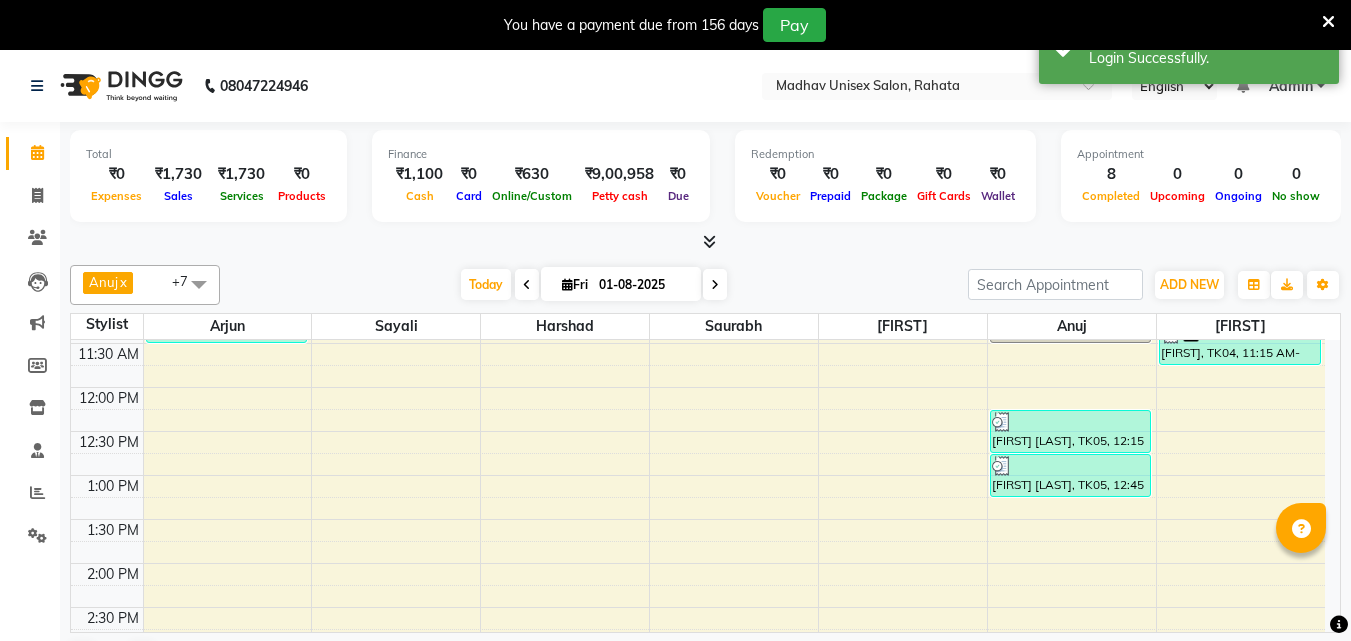 scroll, scrollTop: 471, scrollLeft: 0, axis: vertical 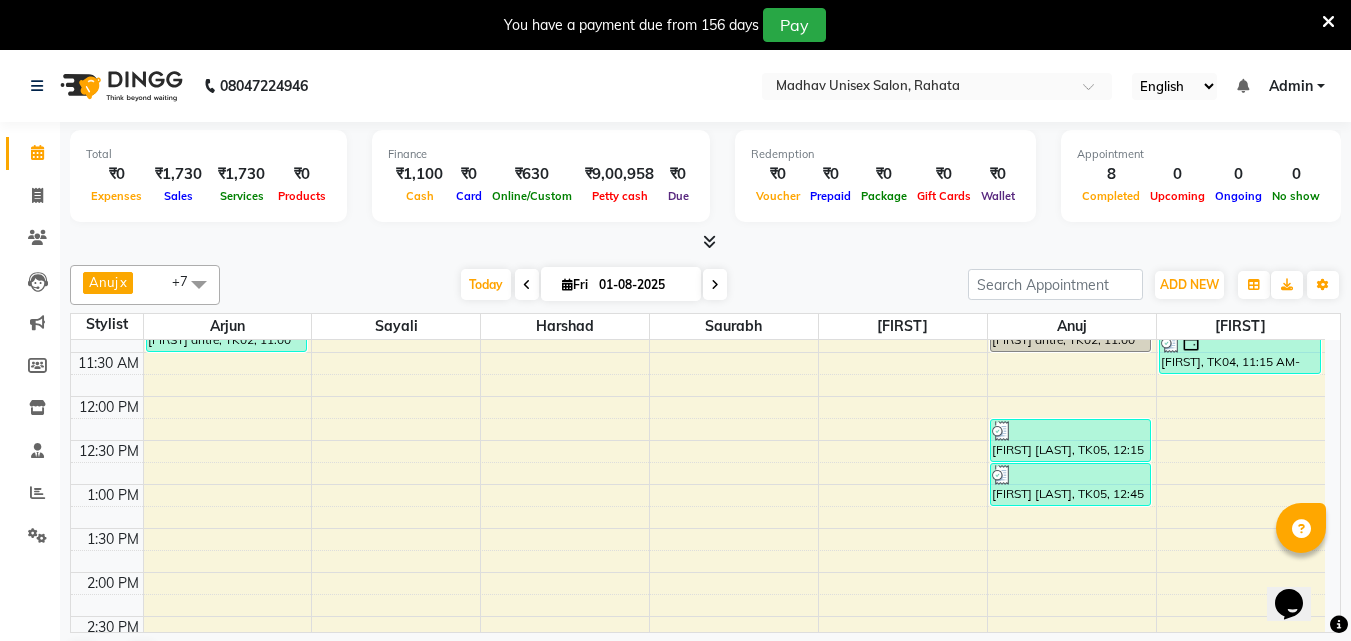 click on "[FIRST]  antre, TK02, 11:00 AM-11:30 AM, Haircut (Women)  - Womens Haircut Without Wash     [FIRST] [LAST], TK01, 09:00 AM-09:30 AM, Haircut (Men)  - Mens Haircut W/O Wash     [FIRST] [LAST], TK01, 09:30 AM-10:00 AM, Beard (Men)  - Beard Trim     [FIRST], TK03, 09:15 AM-09:45 AM, Beard (Men)  - Beard Trim     [FIRST], TK04, 11:15 AM-11:45 AM, Beard (Men)  - Crafting / Shaving" at bounding box center [698, 616] 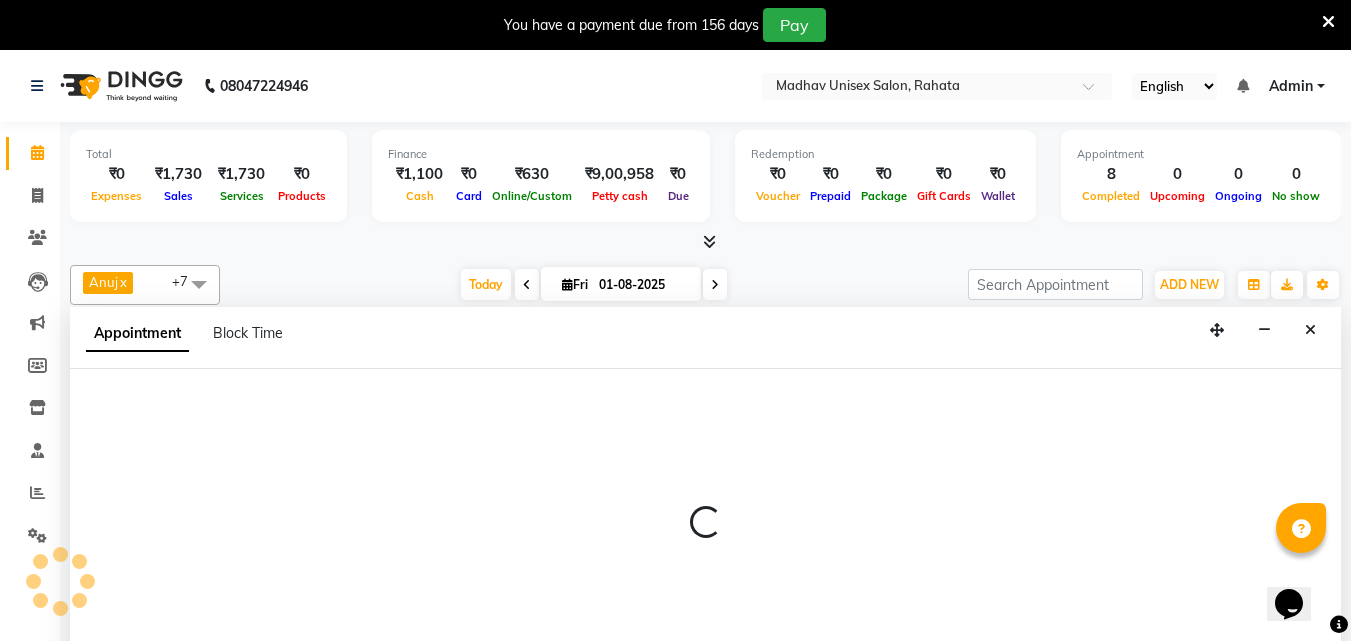 scroll, scrollTop: 51, scrollLeft: 0, axis: vertical 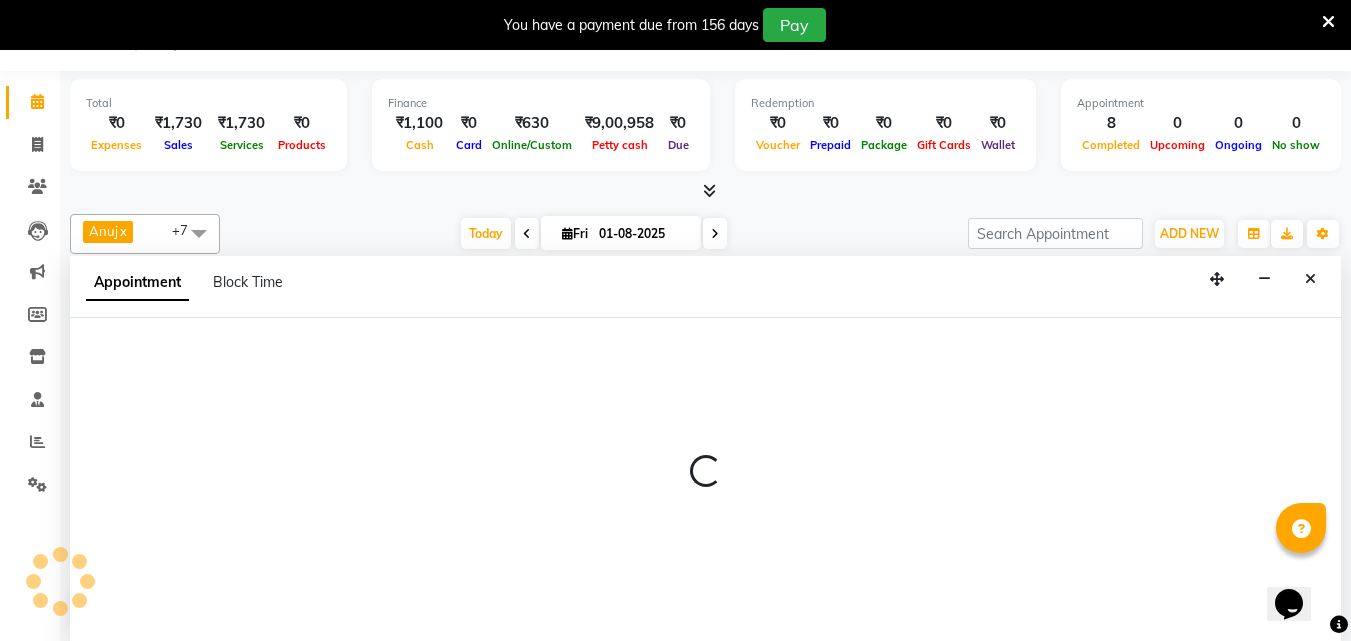 select on "60298" 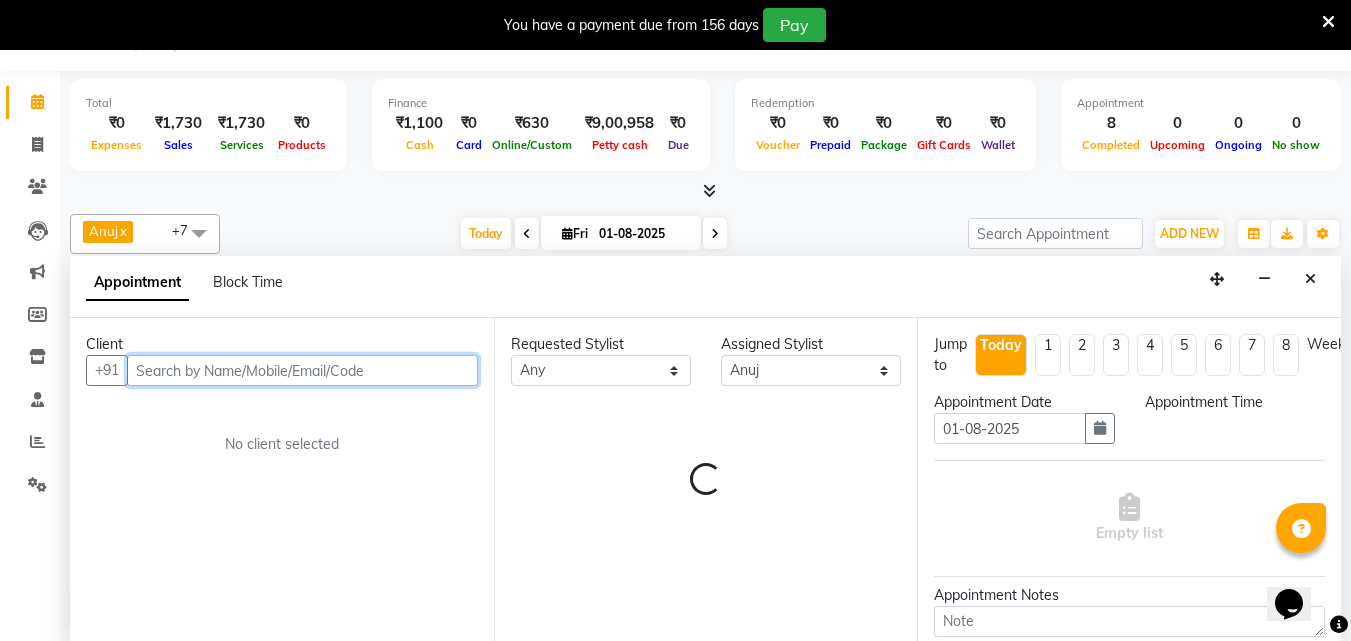 select on "810" 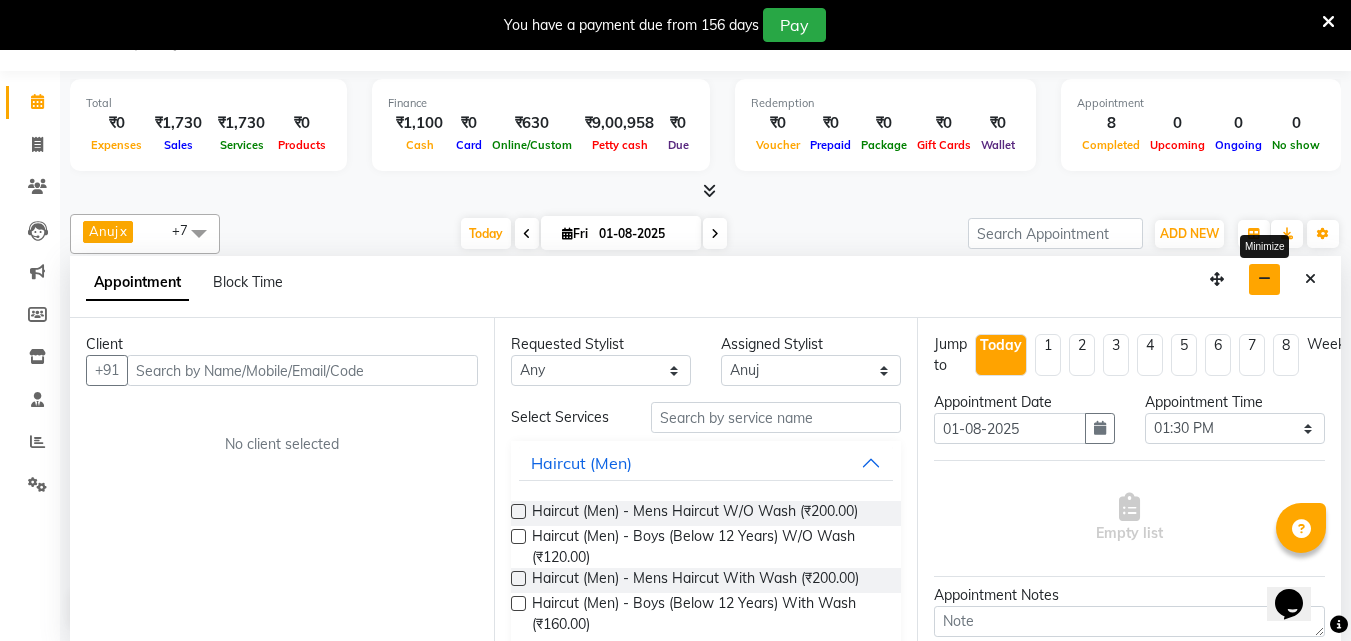 click at bounding box center (1264, 279) 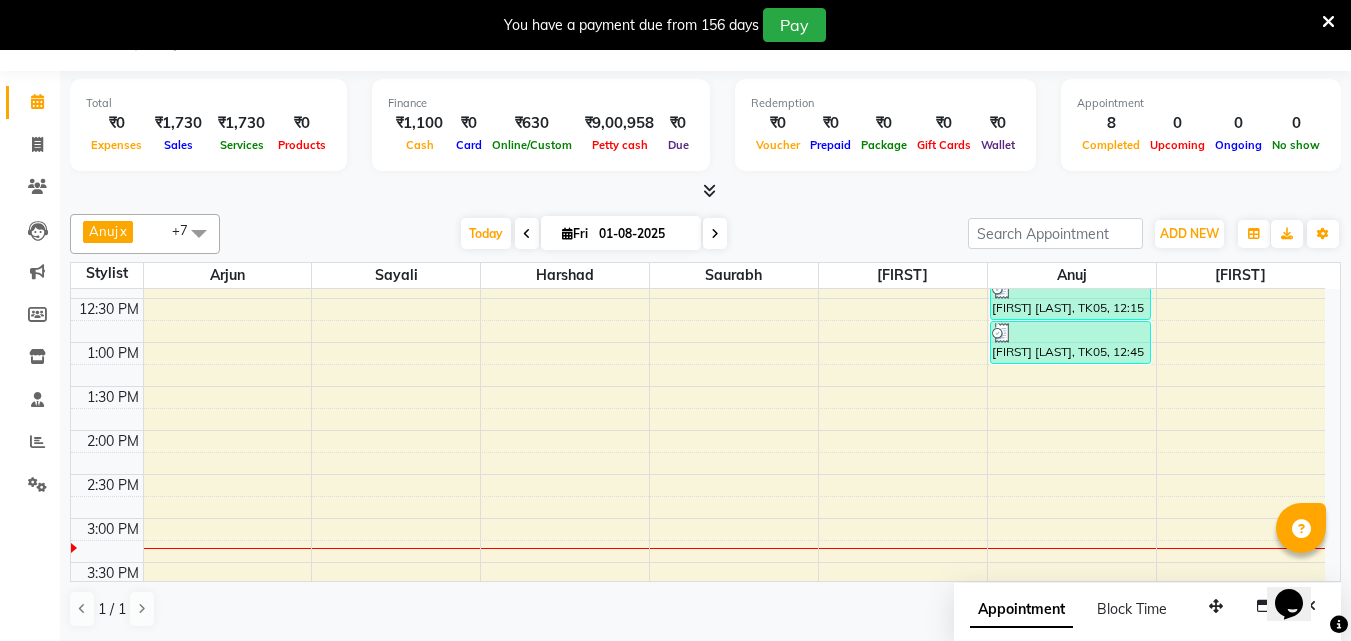 scroll, scrollTop: 561, scrollLeft: 0, axis: vertical 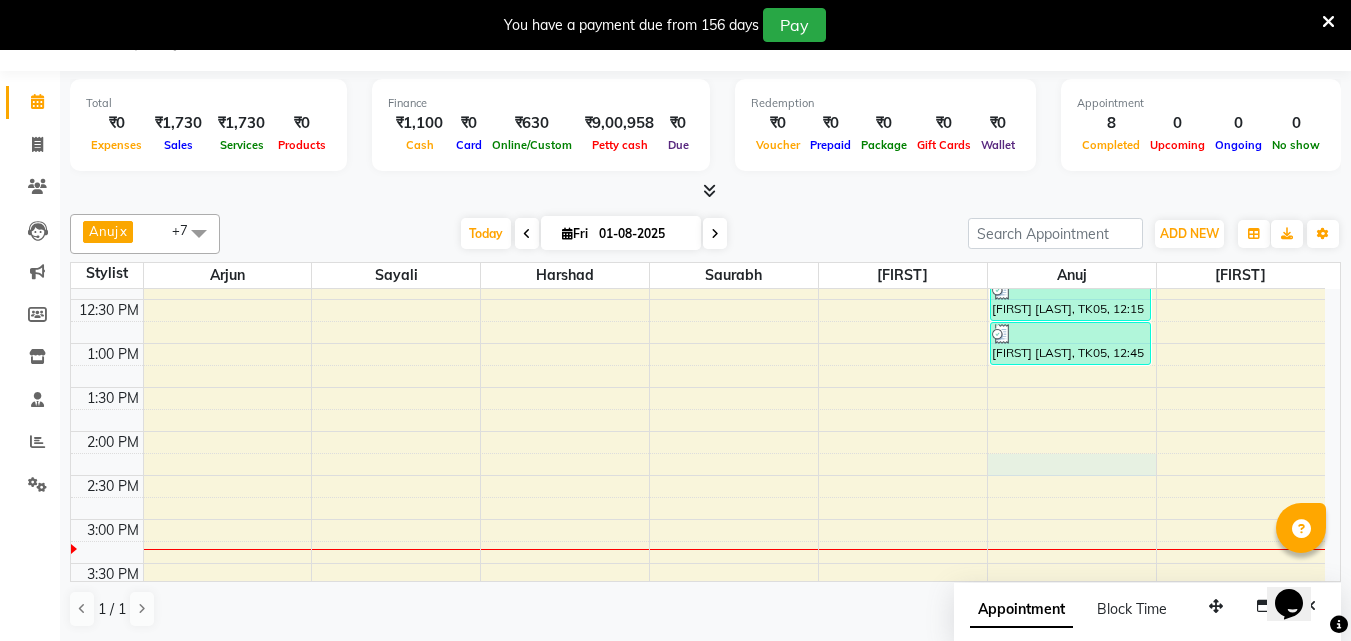 click on "[FIRST]  antre, TK02, 11:00 AM-11:30 AM, Haircut (Women)  - Womens Haircut Without Wash     [FIRST] [LAST], TK01, 09:00 AM-09:30 AM, Haircut (Men)  - Mens Haircut W/O Wash     [FIRST] [LAST], TK01, 09:30 AM-10:00 AM, Beard (Men)  - Beard Trim     [FIRST], TK03, 09:15 AM-09:45 AM, Beard (Men)  - Beard Trim     [FIRST], TK04, 11:15 AM-11:45 AM, Beard (Men)  - Crafting / Shaving" at bounding box center [698, 475] 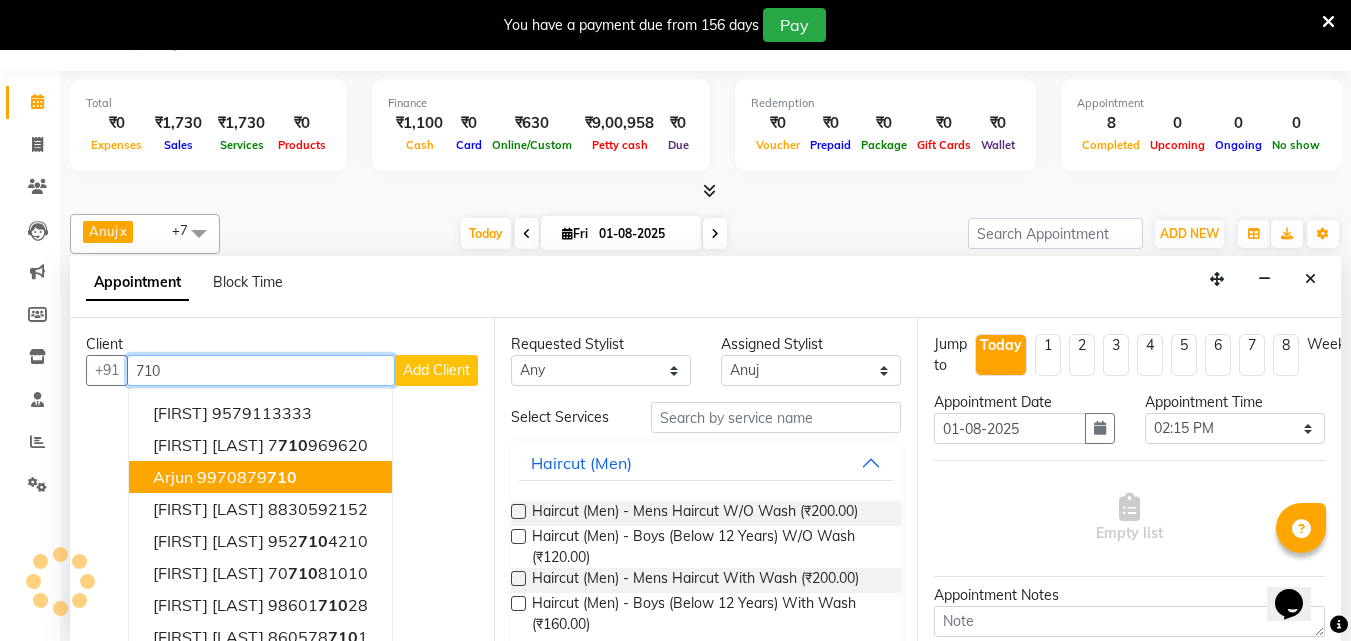 click on "Arjun  9970879 710" at bounding box center [260, 477] 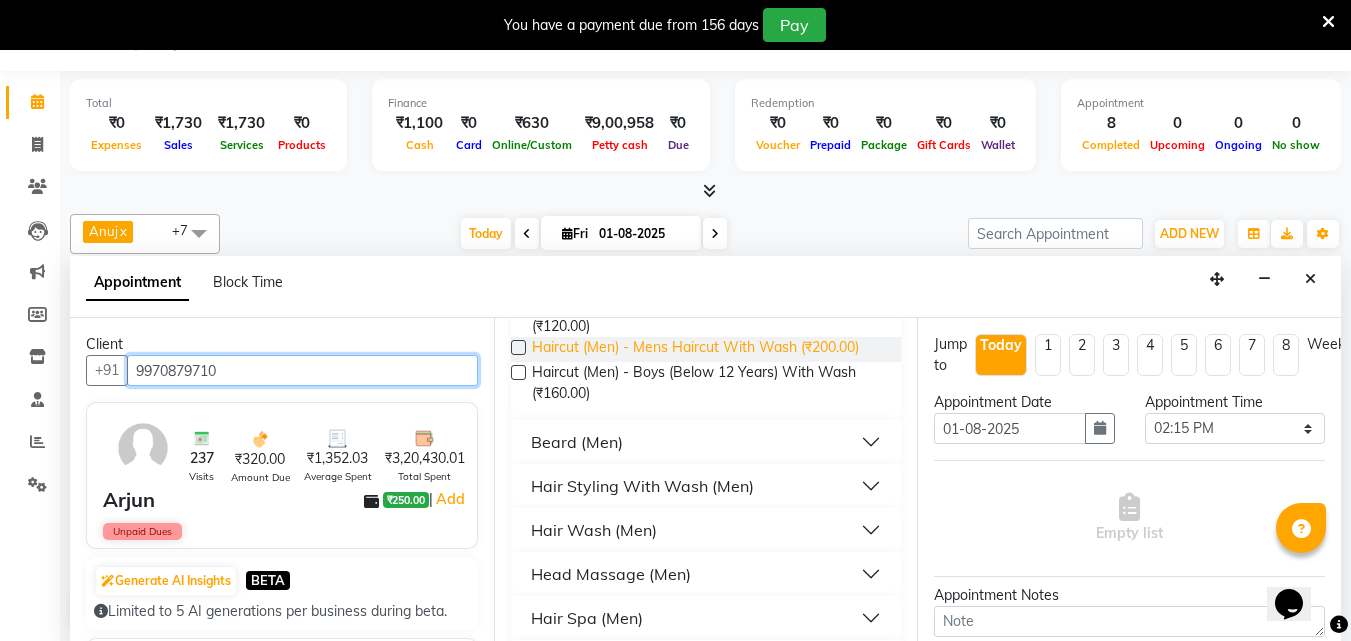 scroll, scrollTop: 232, scrollLeft: 0, axis: vertical 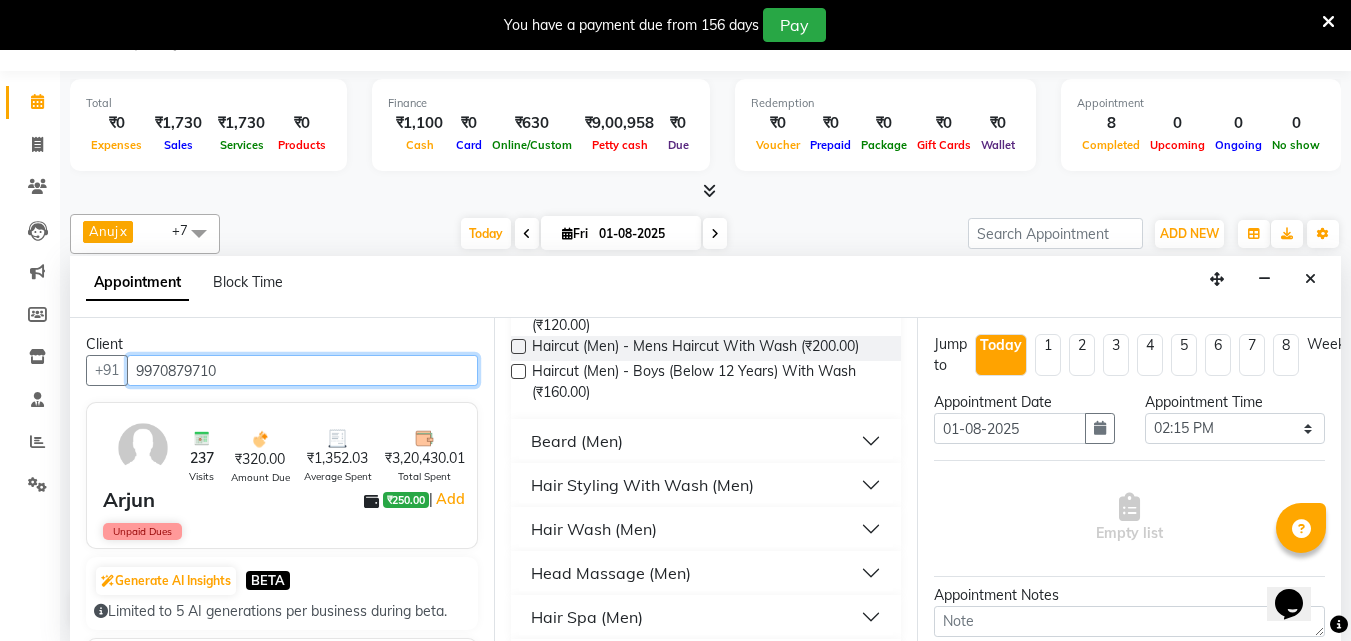 type on "9970879710" 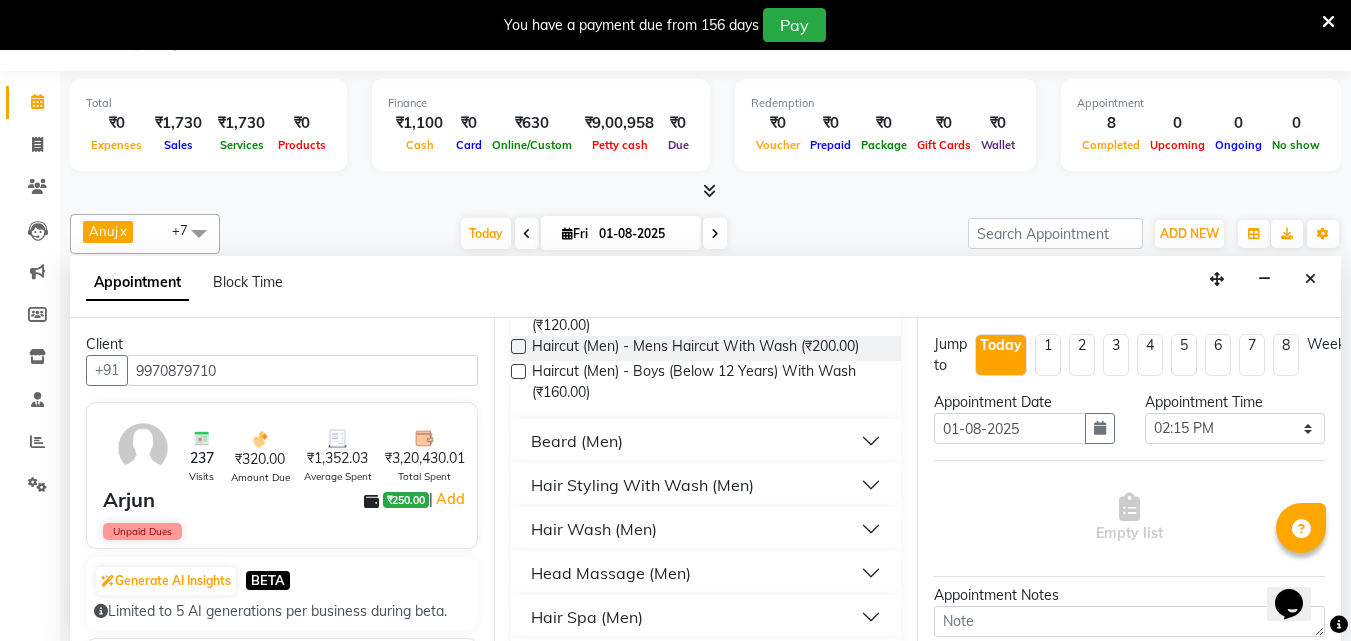 click on "Beard (Men)" at bounding box center (577, 441) 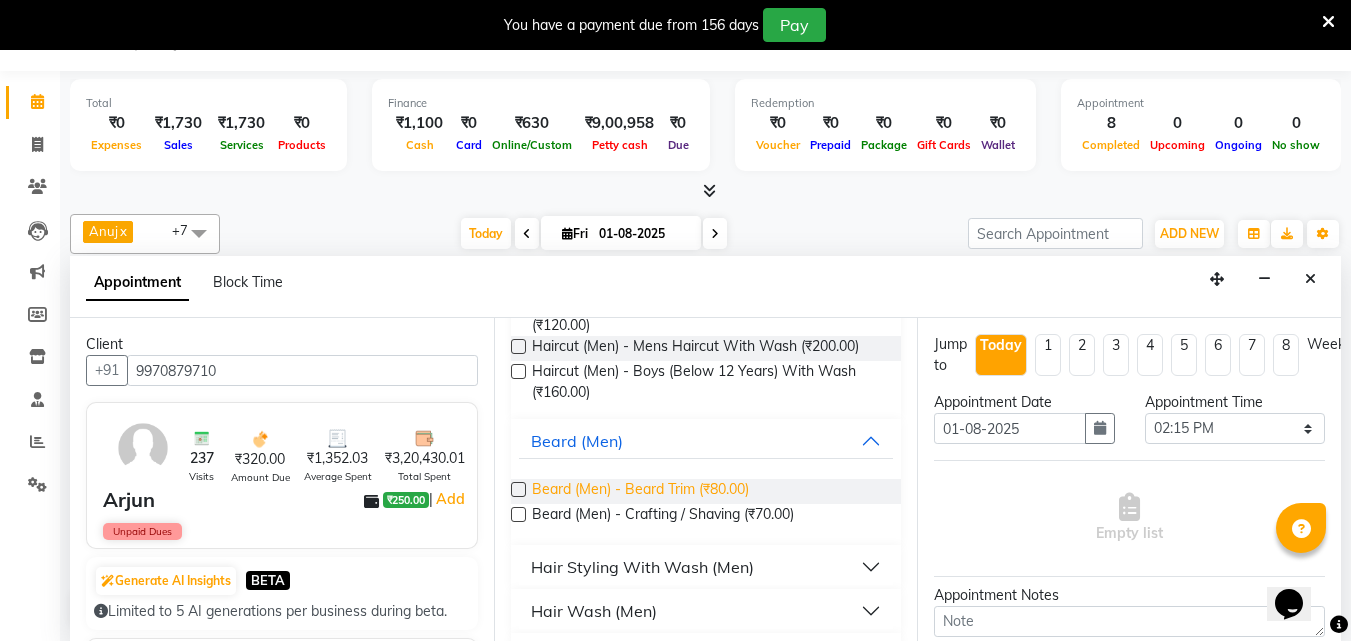 click on "Beard (Men)  - Beard Trim (₹80.00)" at bounding box center (640, 491) 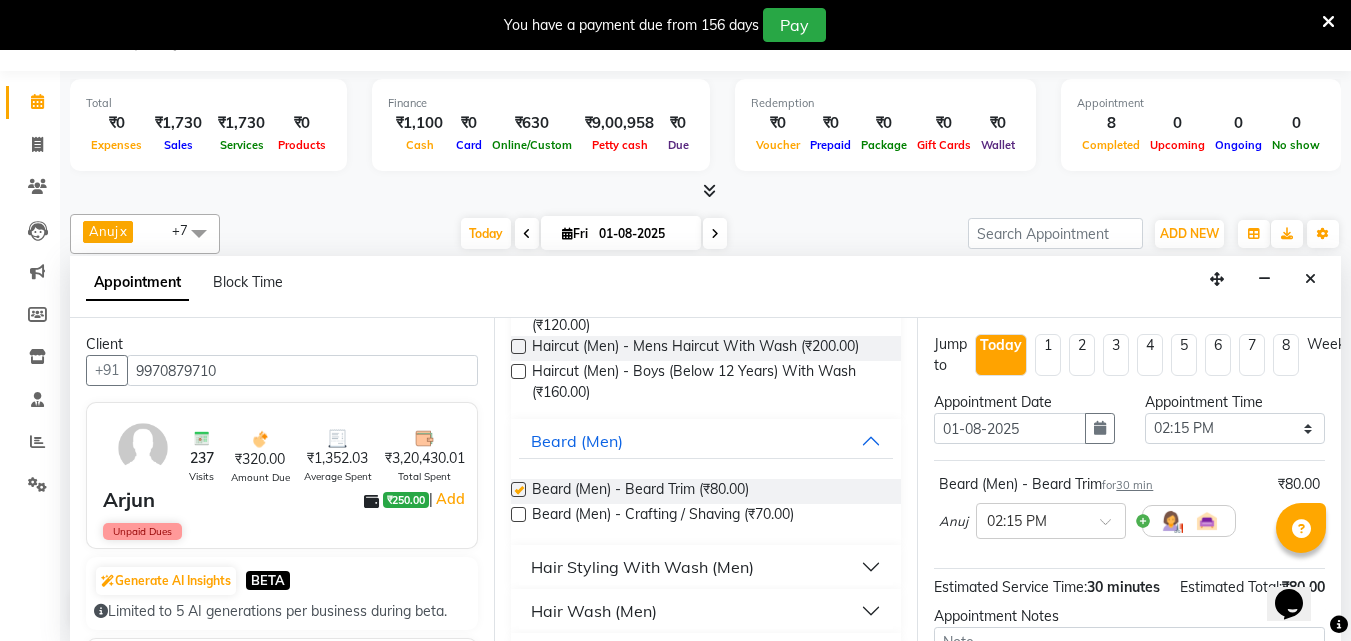 checkbox on "false" 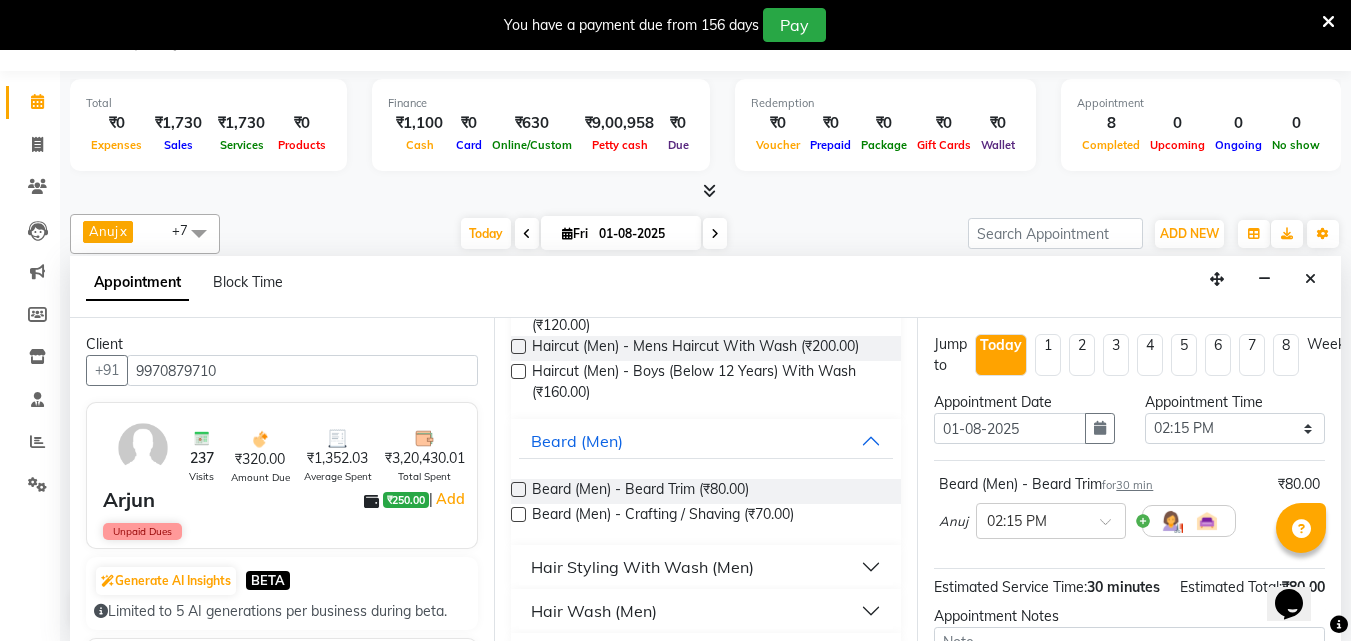 scroll, scrollTop: 239, scrollLeft: 0, axis: vertical 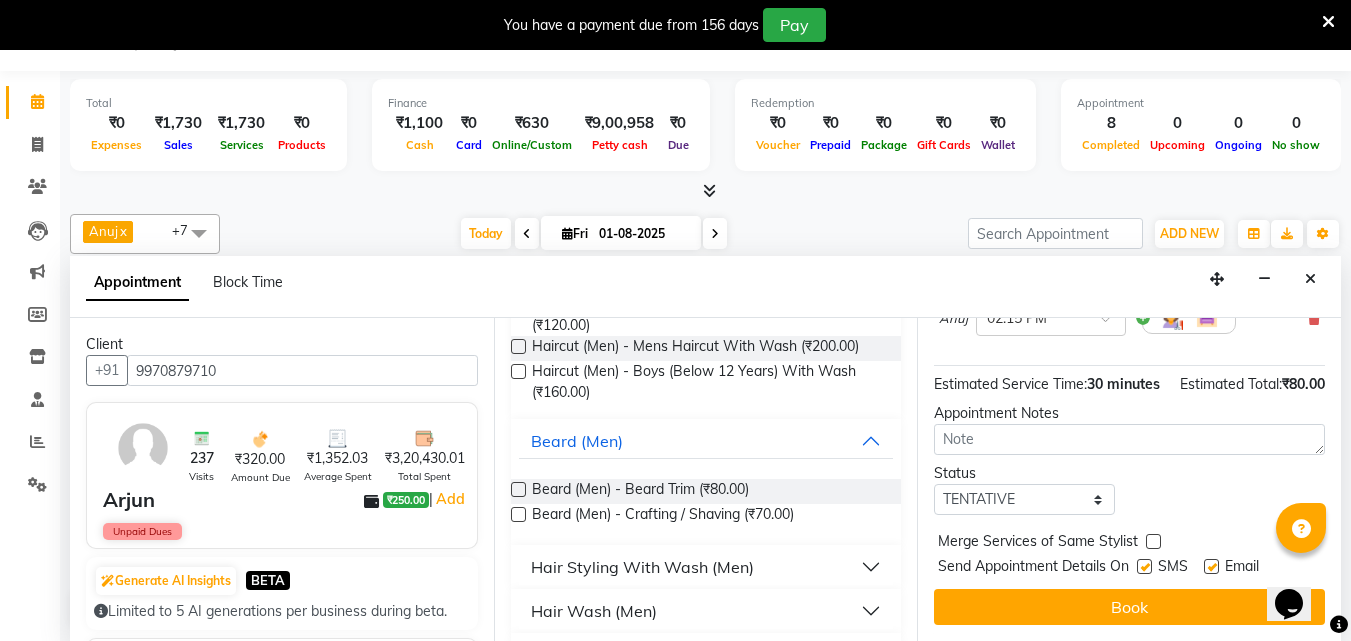 click on "Send Appointment Details On" at bounding box center [1033, 568] 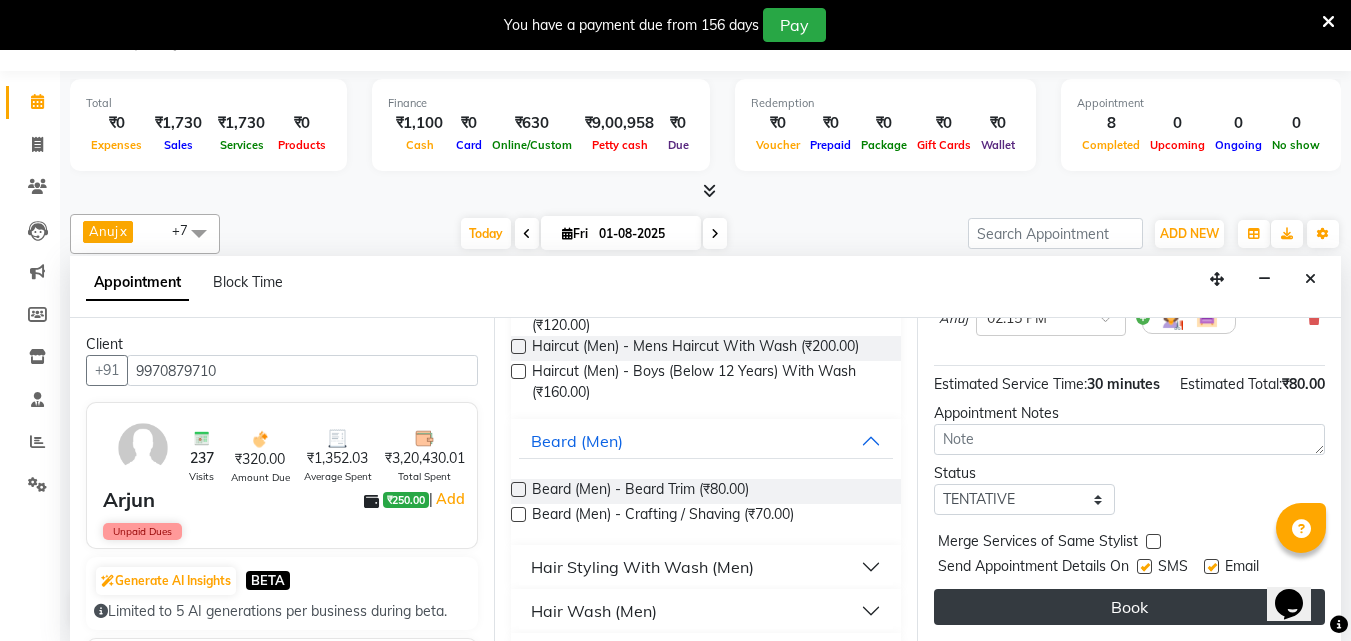 click on "Book" at bounding box center (1129, 607) 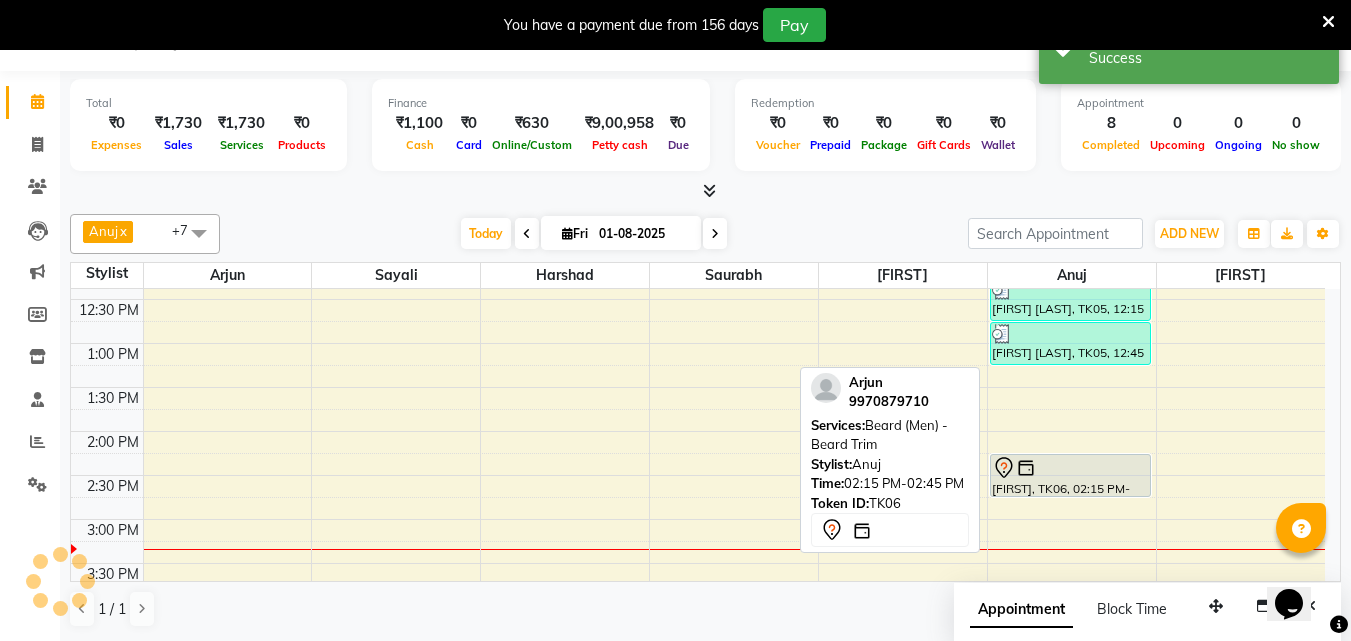 scroll, scrollTop: 0, scrollLeft: 0, axis: both 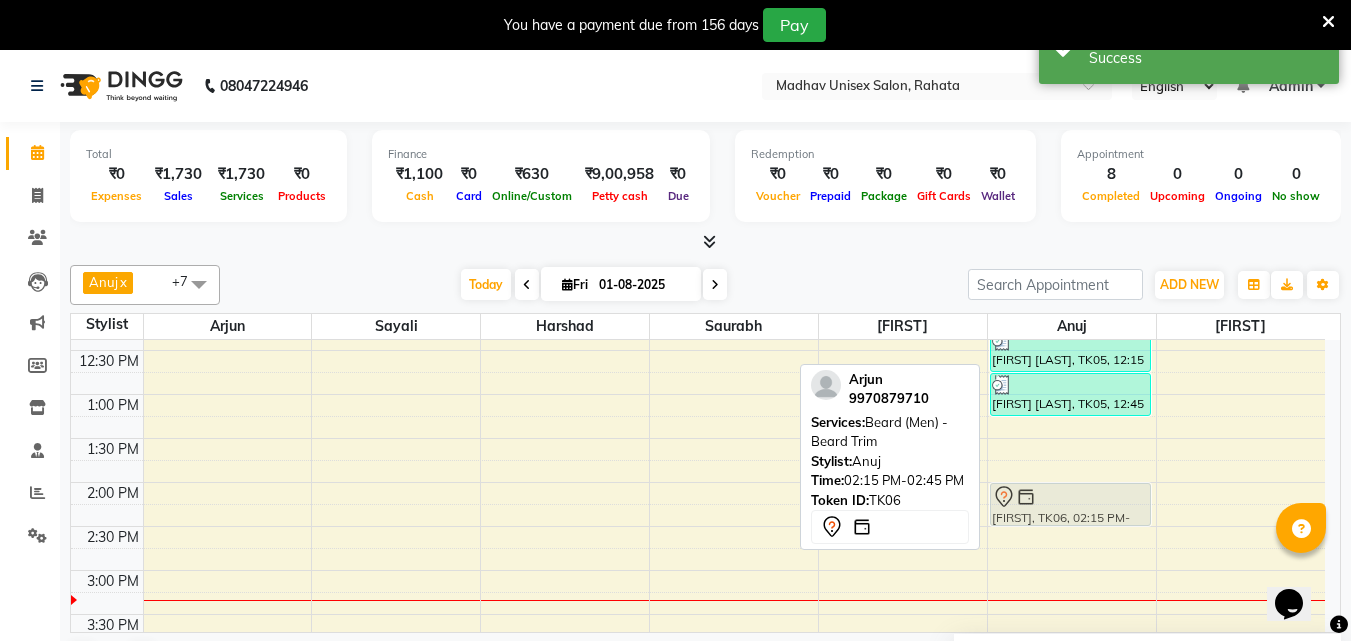 drag, startPoint x: 1021, startPoint y: 514, endPoint x: 1026, endPoint y: 500, distance: 14.866069 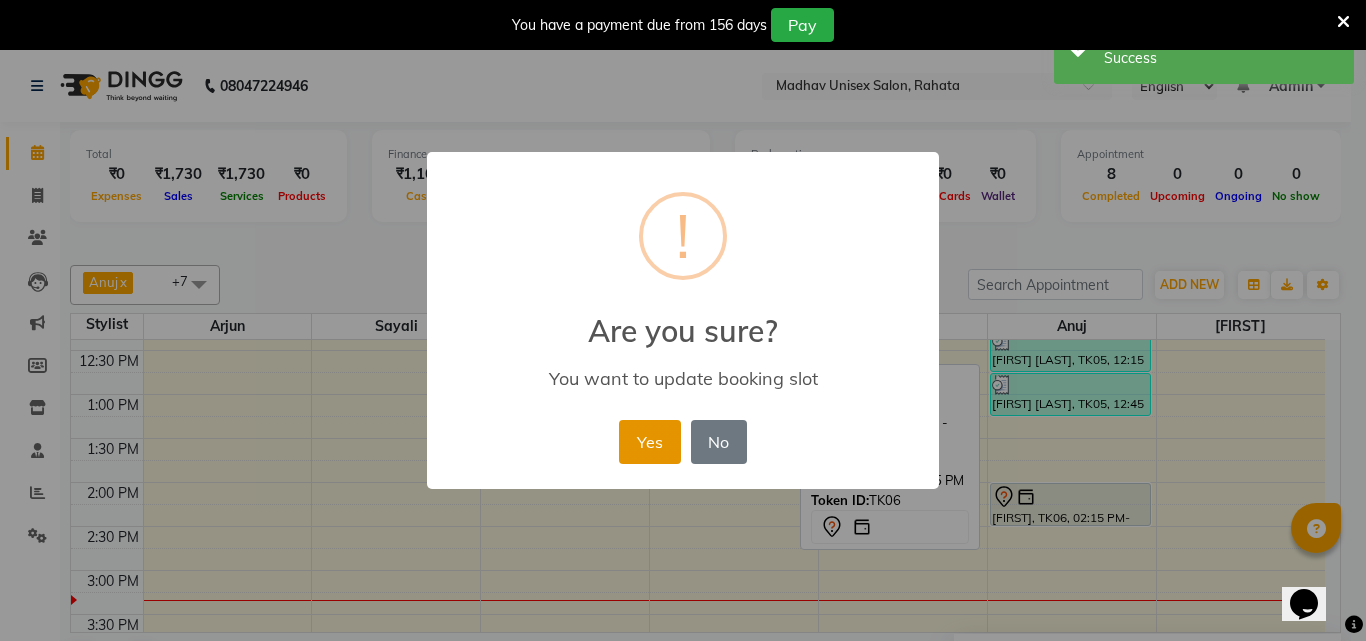 click on "Yes" at bounding box center (649, 442) 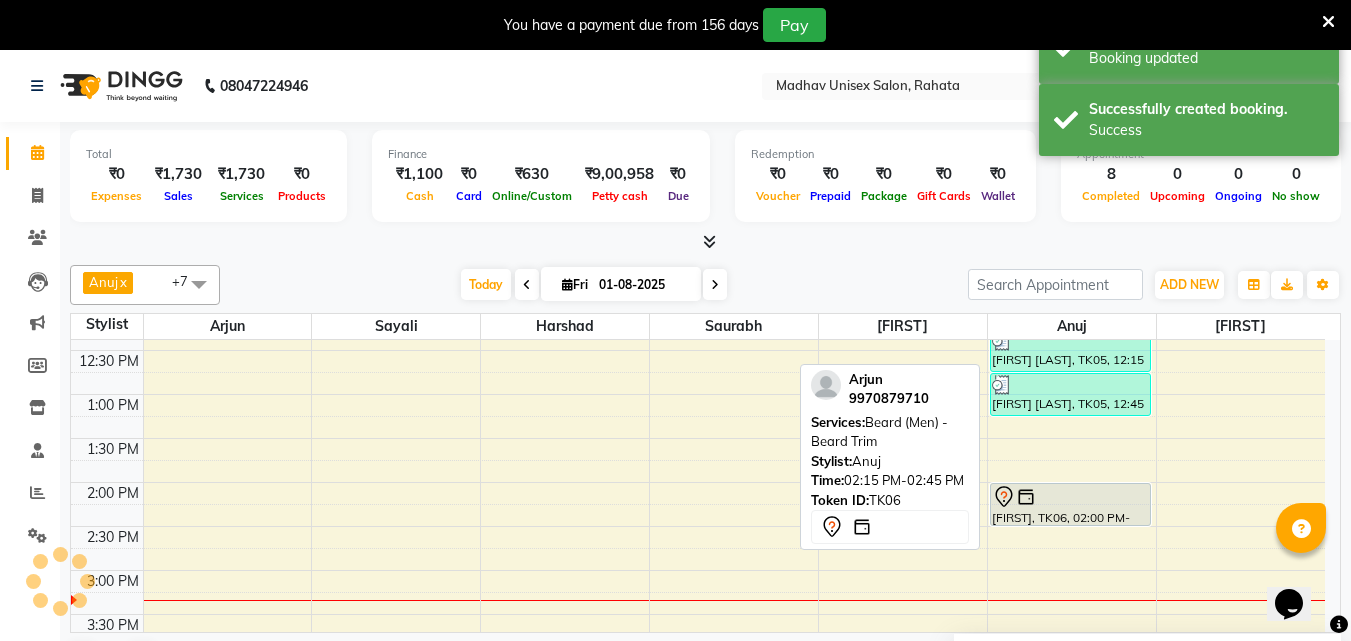 click 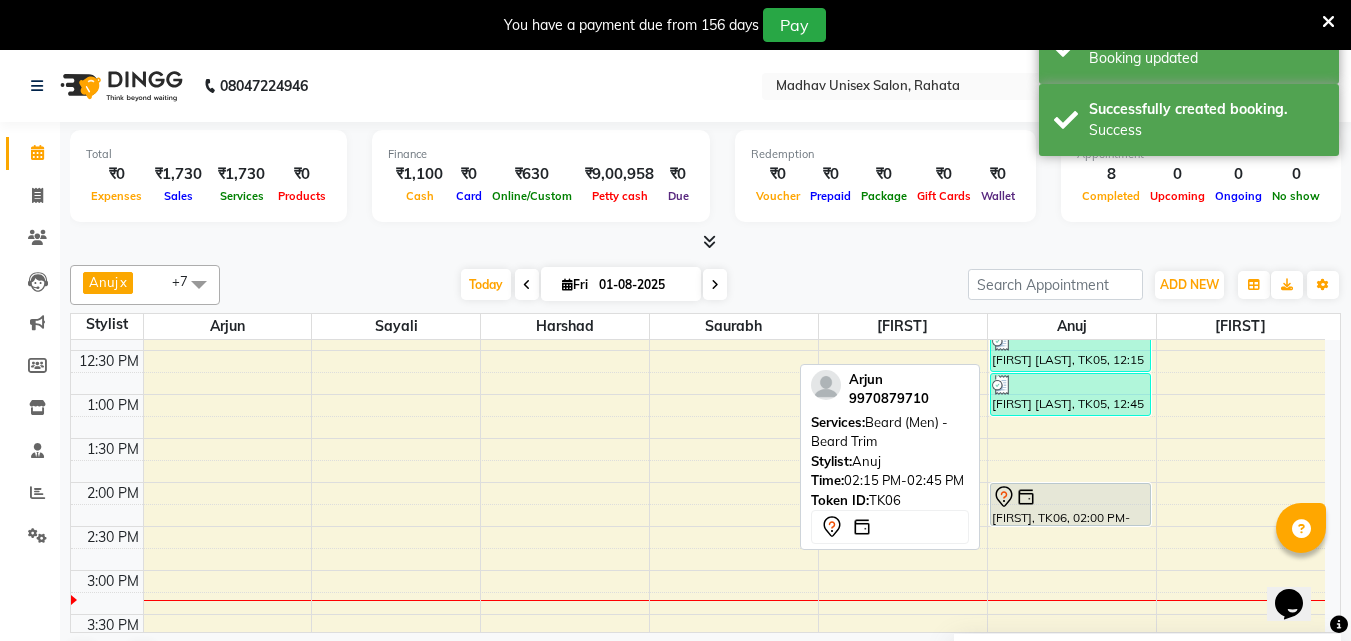 click 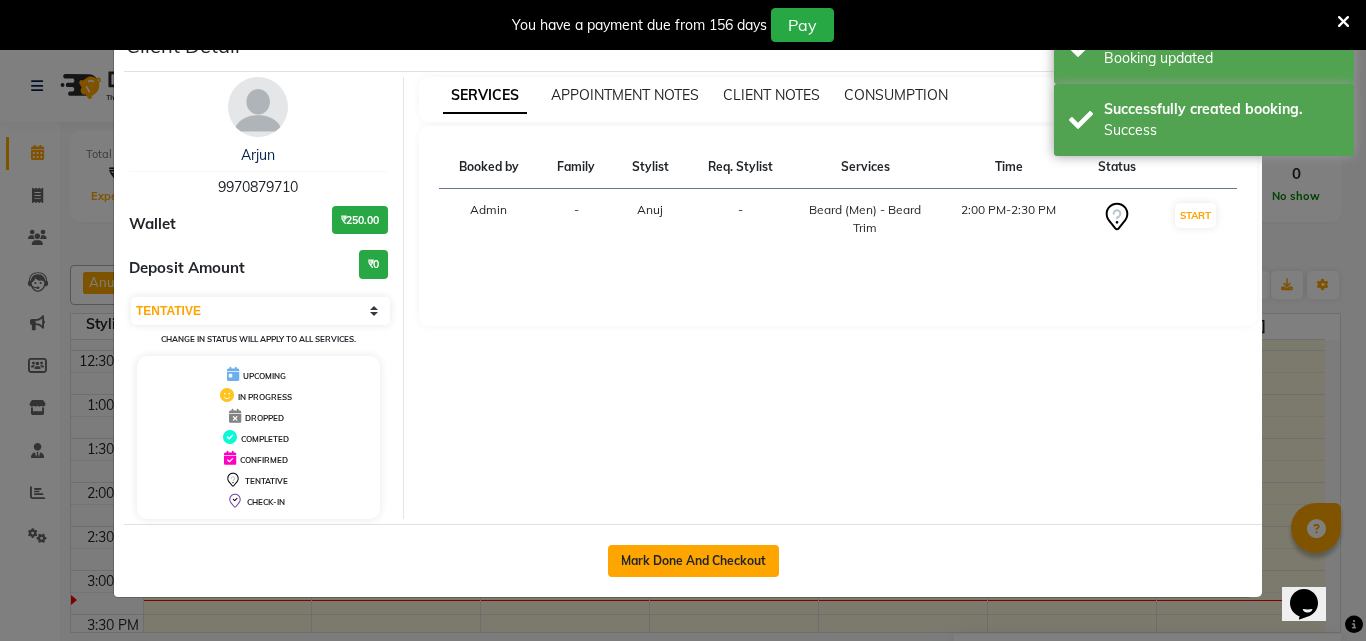 click on "Mark Done And Checkout" 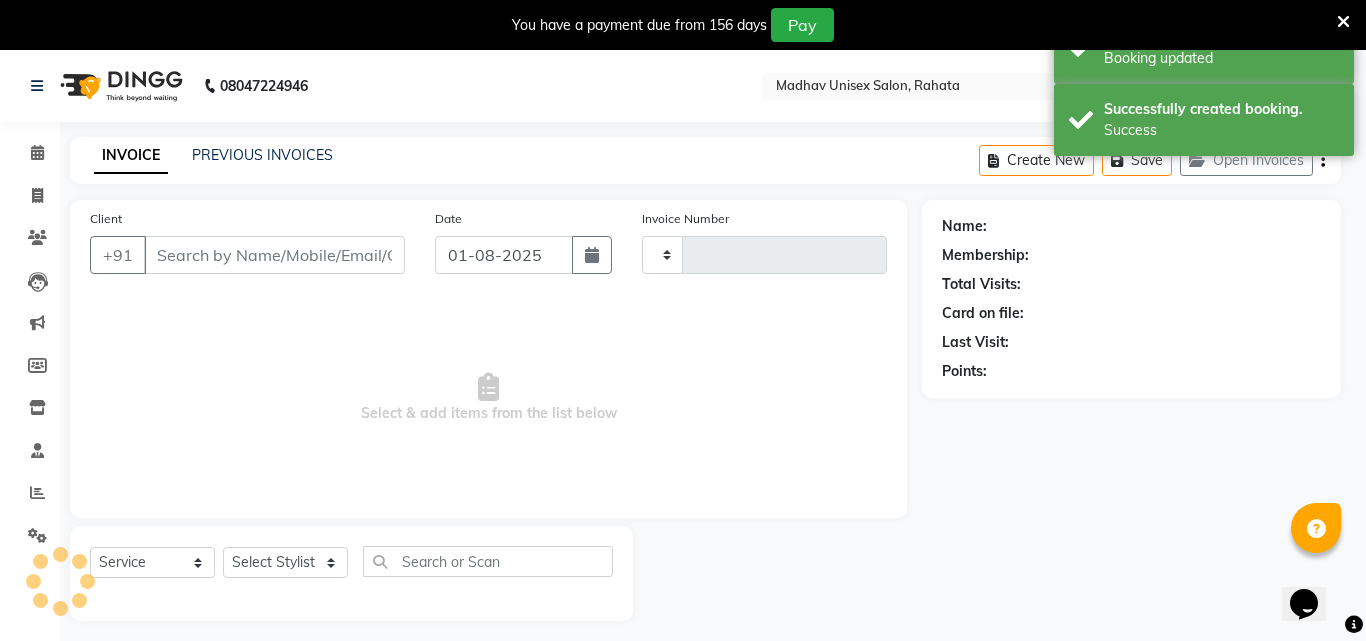 type on "2199" 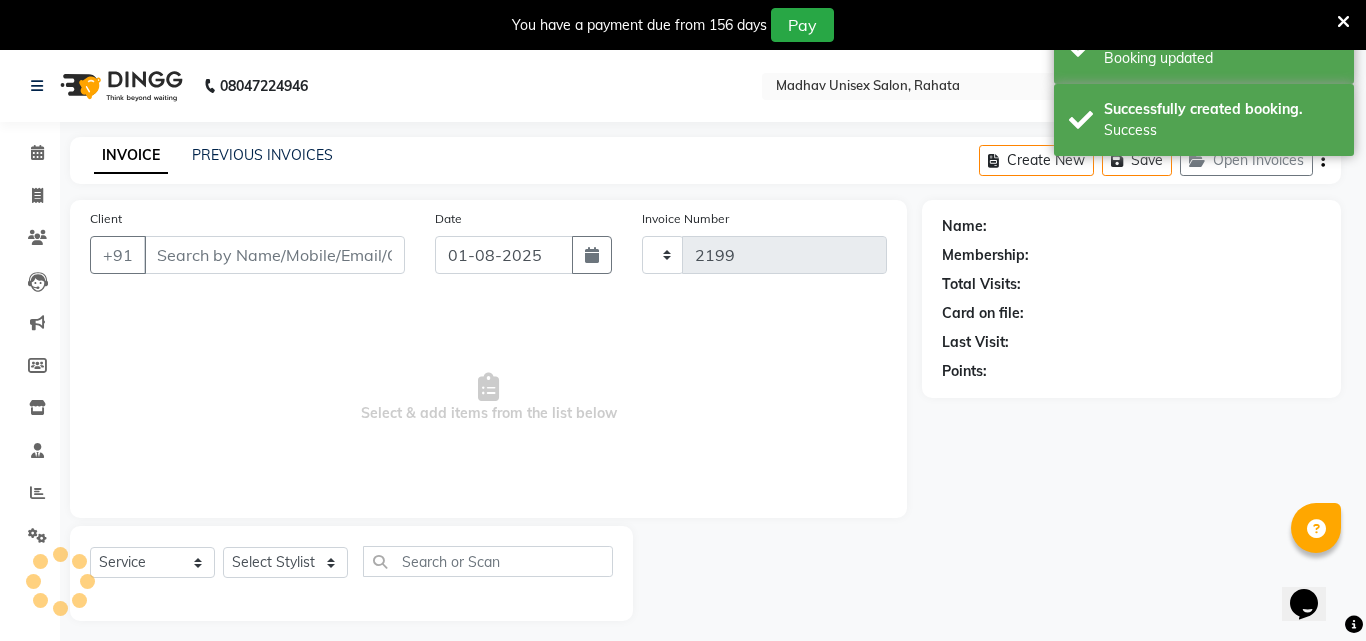 select on "870" 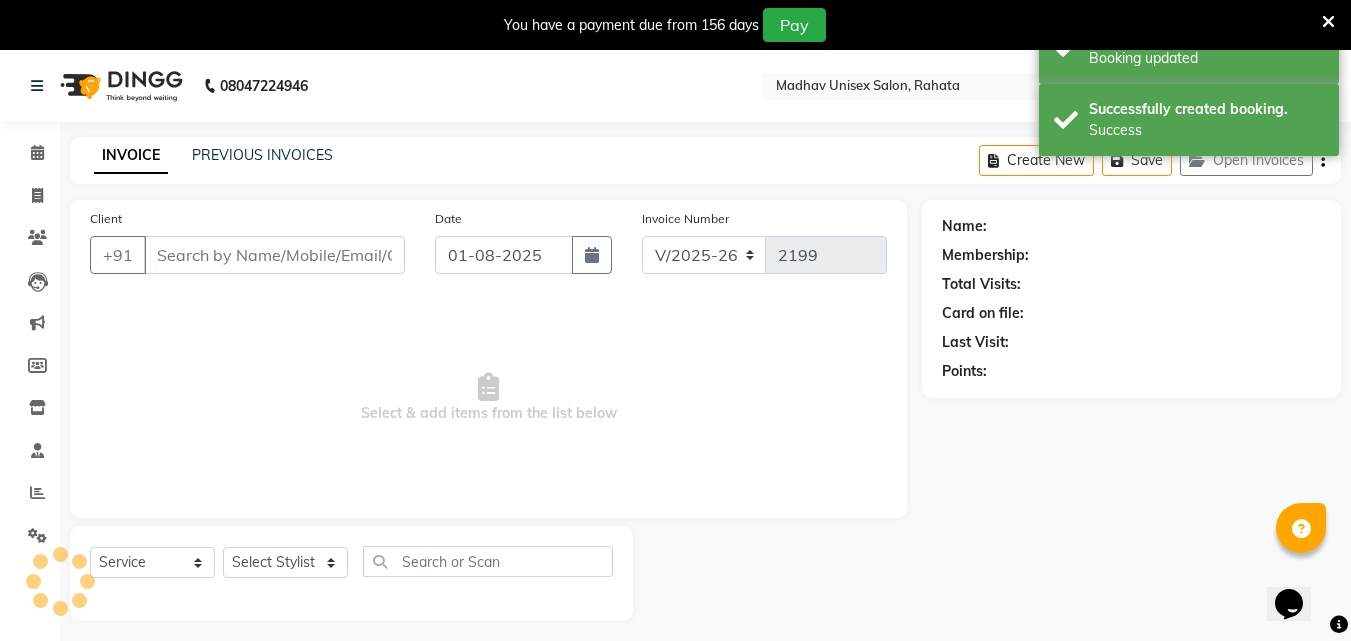 type on "9970879710" 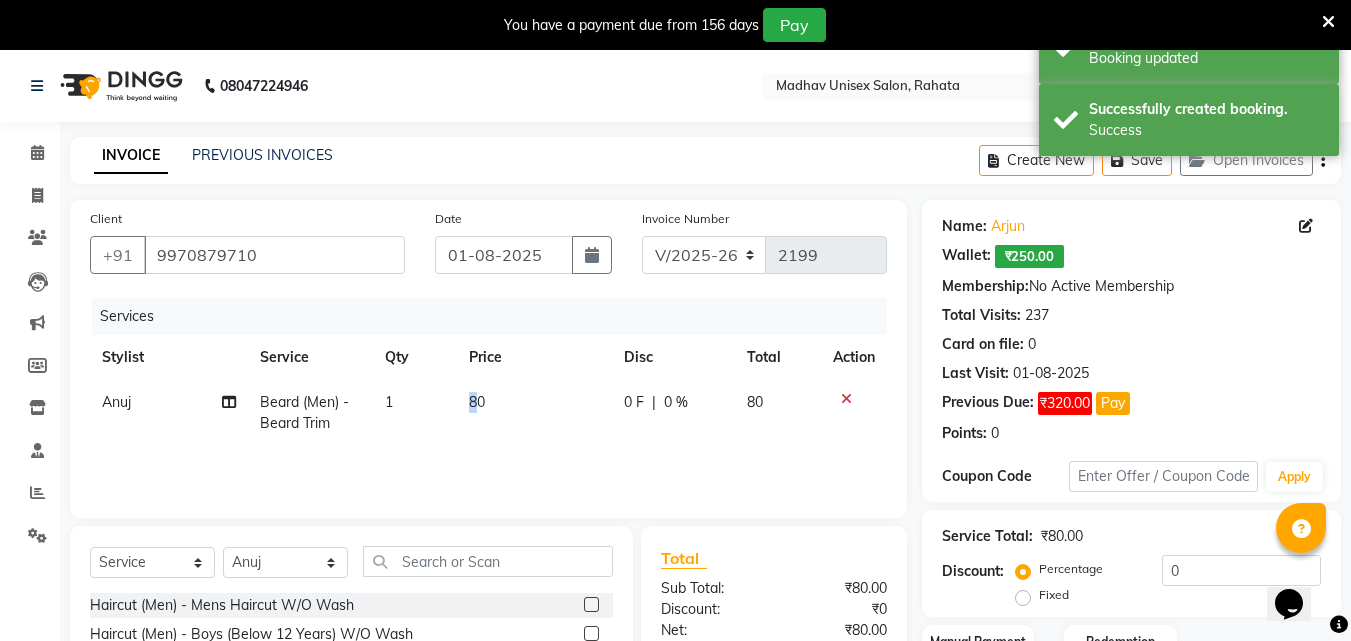 drag, startPoint x: 463, startPoint y: 404, endPoint x: 474, endPoint y: 396, distance: 13.601471 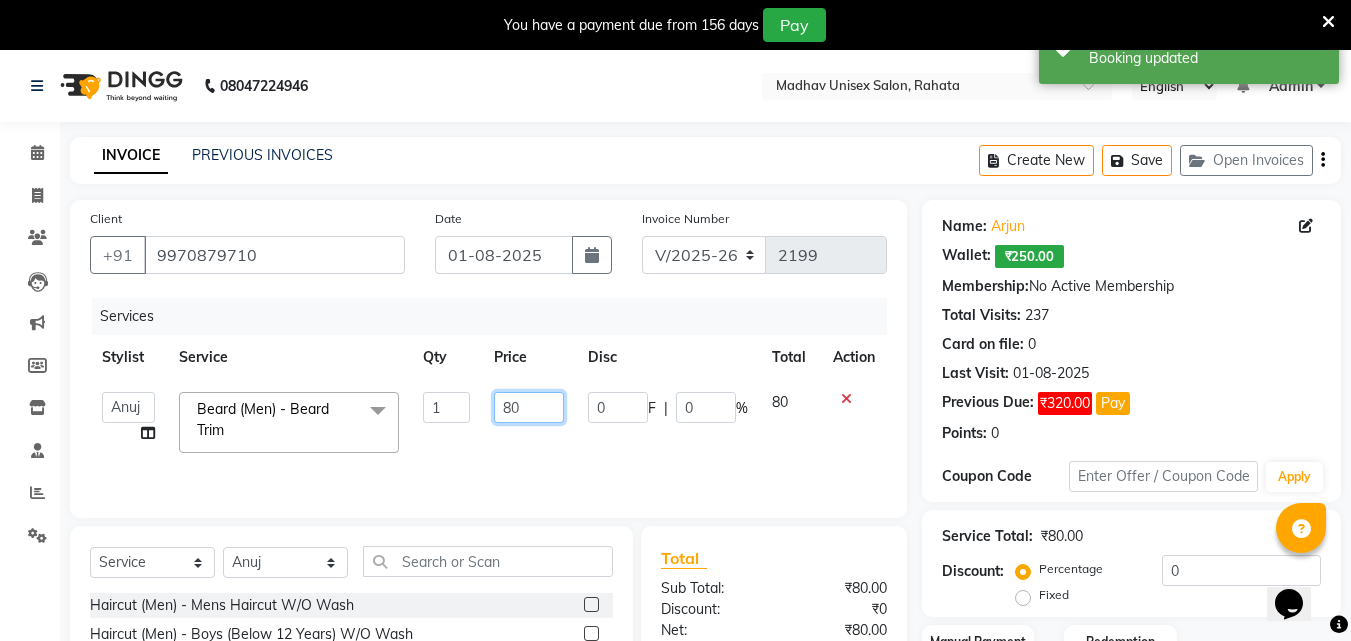 click on "80" 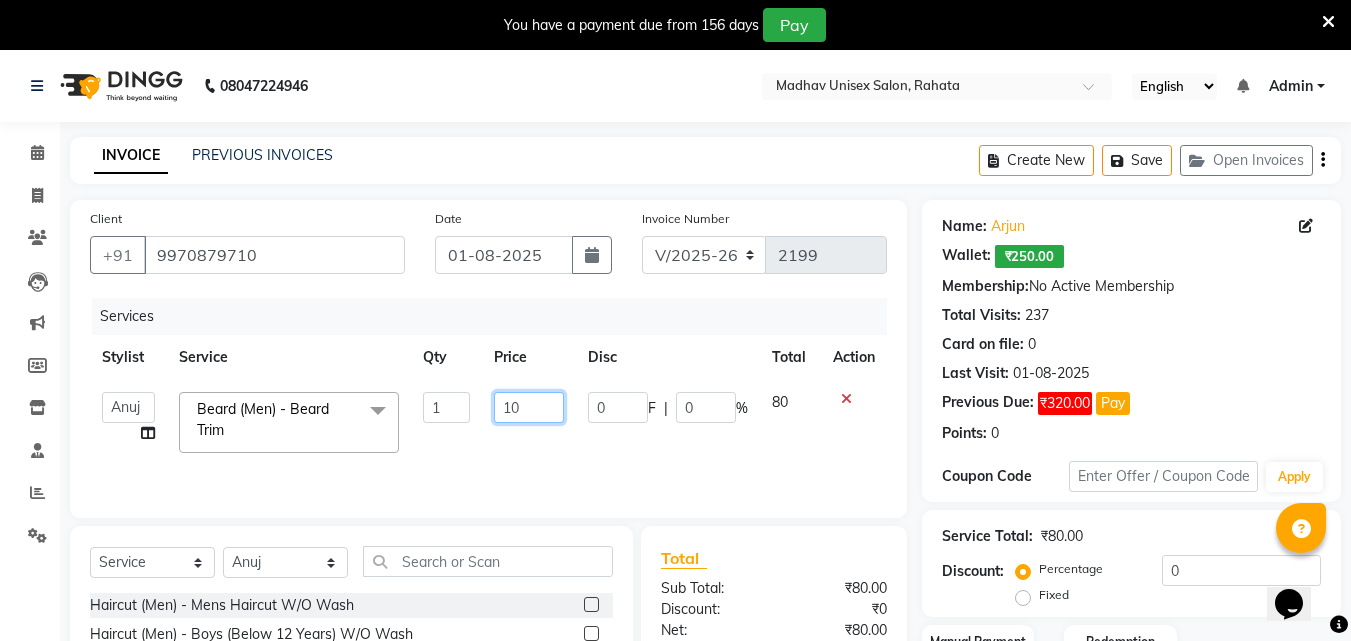 type on "100" 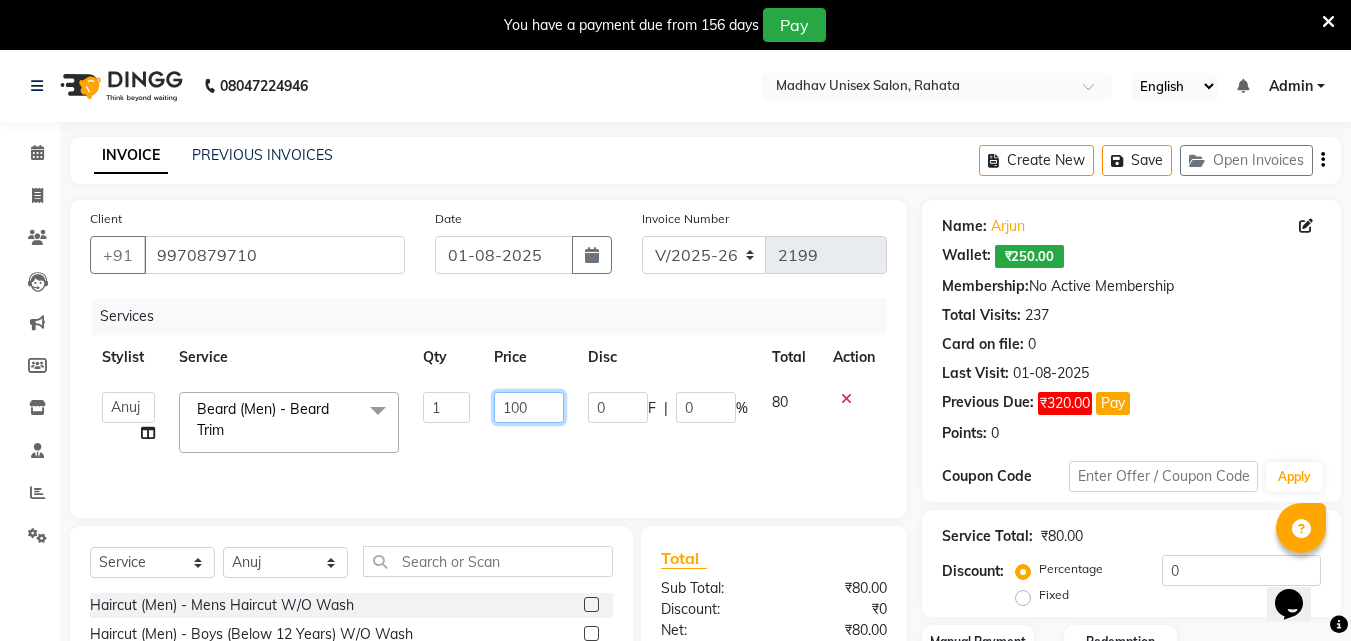 click on "100" 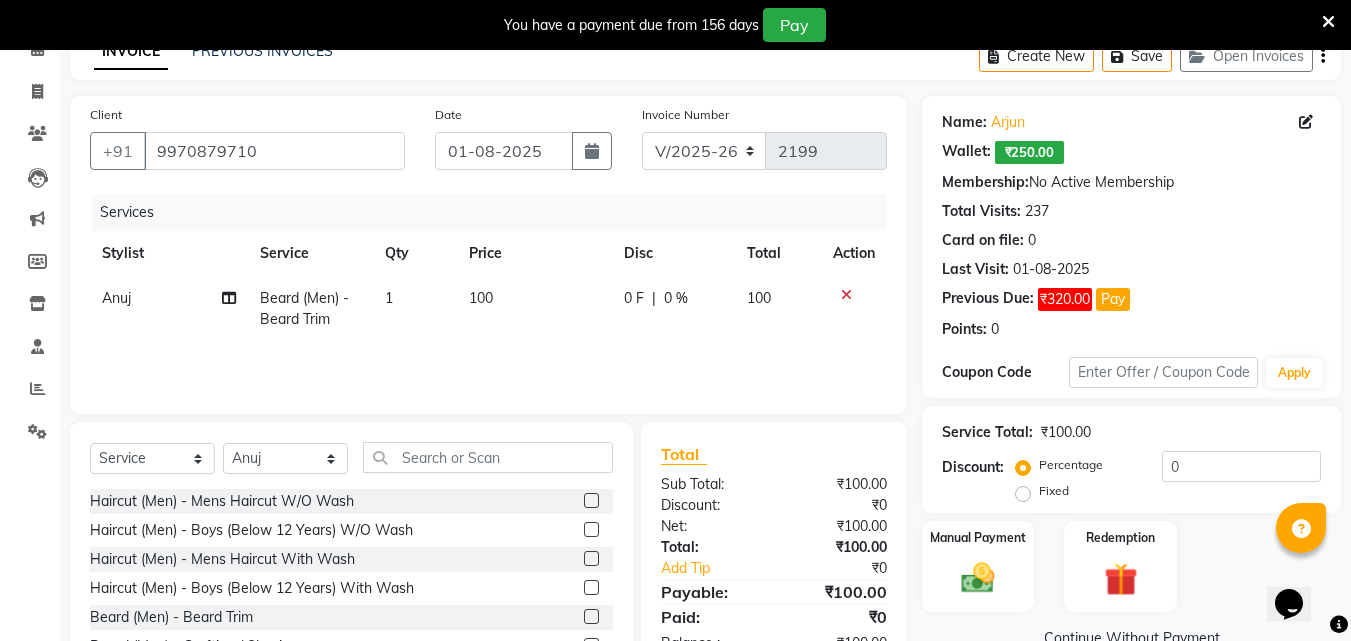 click on "Manual Payment" 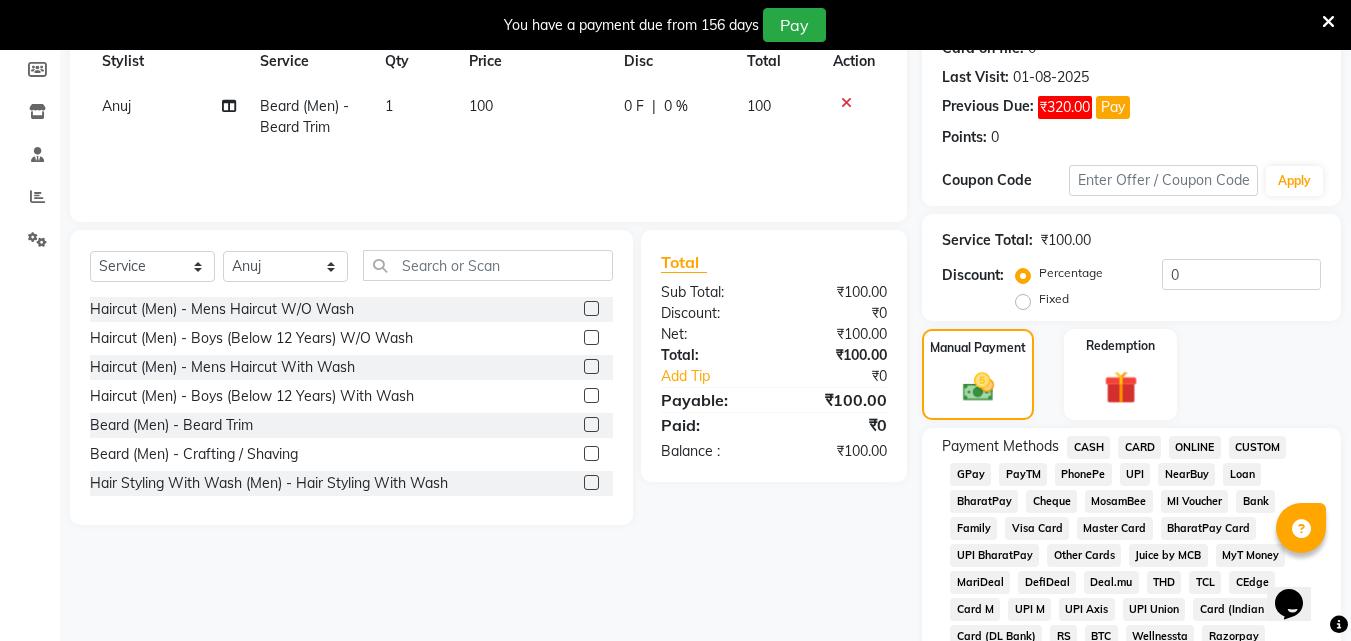 scroll, scrollTop: 300, scrollLeft: 0, axis: vertical 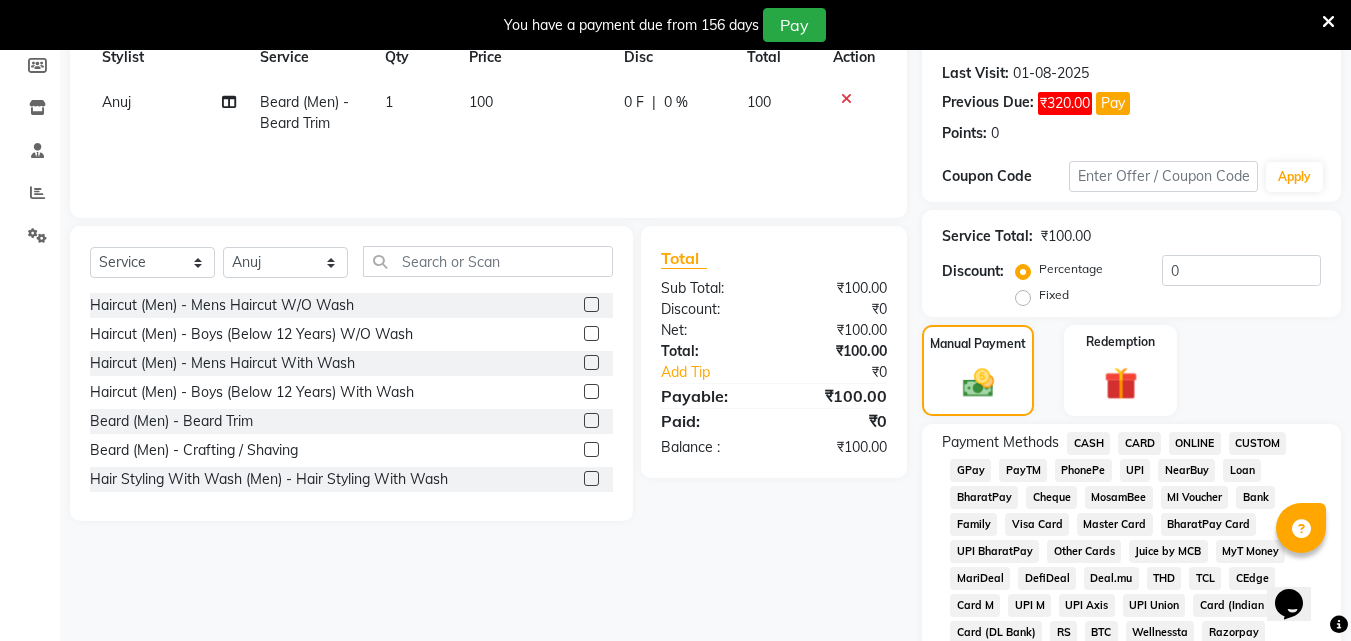 click on "CASH" 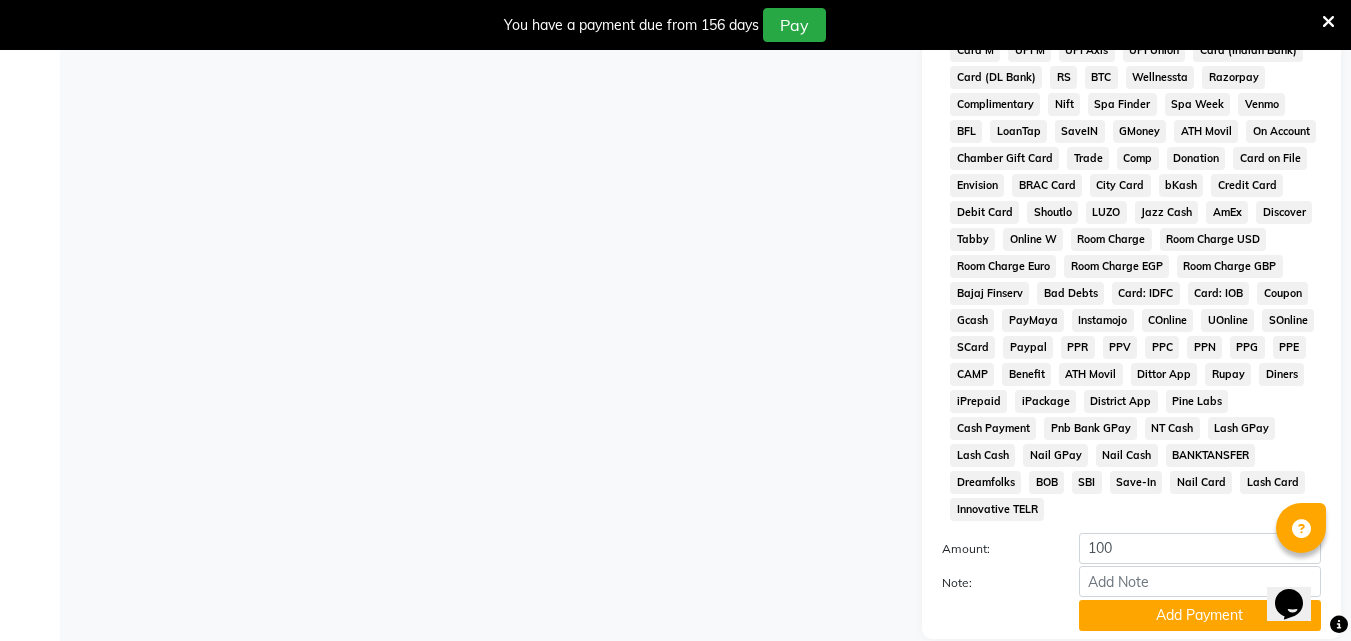 scroll, scrollTop: 973, scrollLeft: 0, axis: vertical 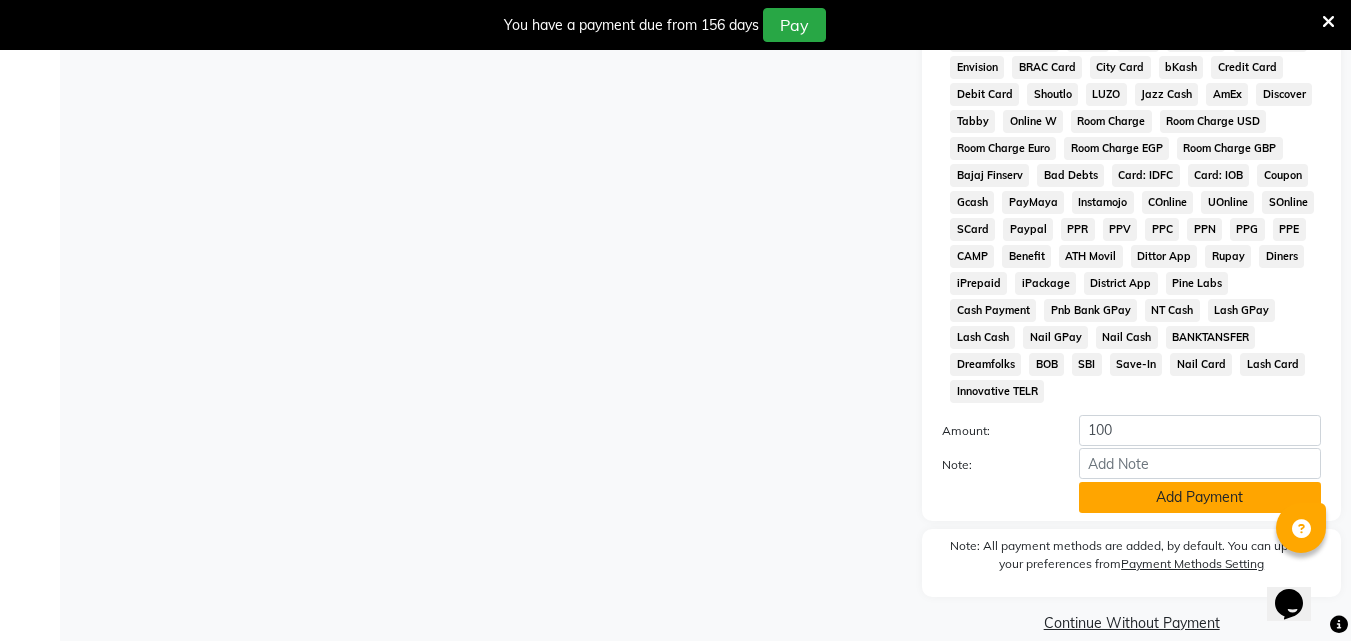 click on "Add Payment" 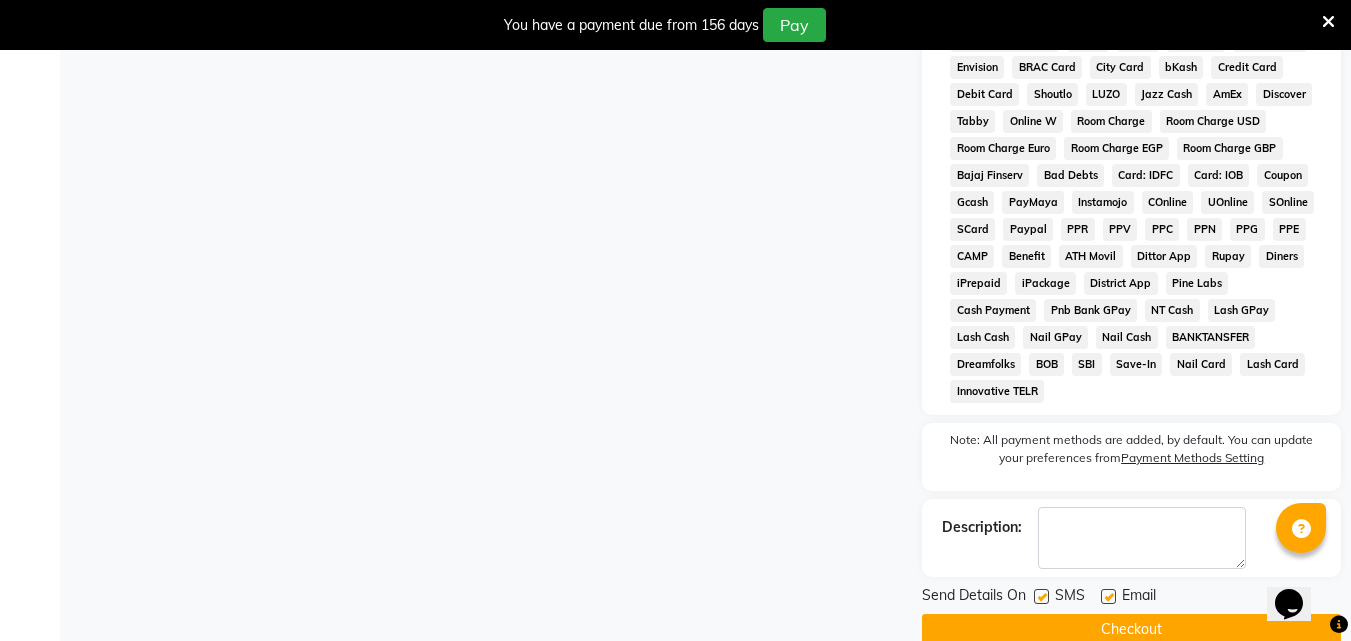click on "Checkout" 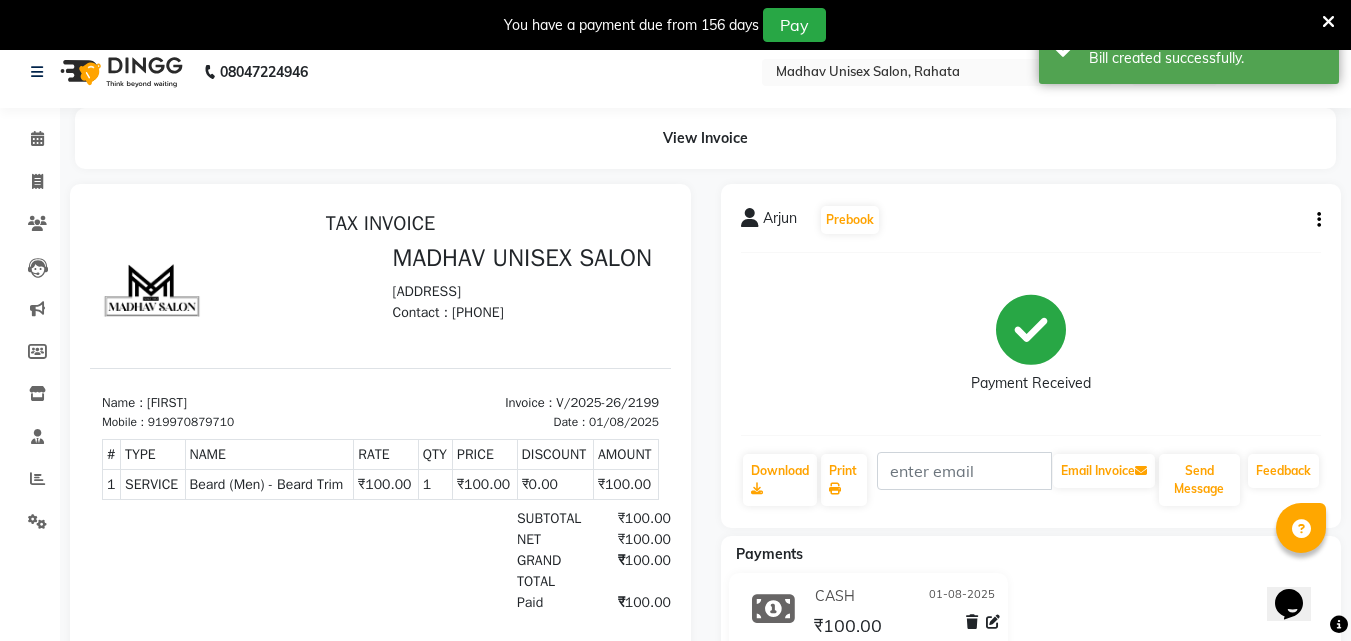 scroll, scrollTop: 0, scrollLeft: 0, axis: both 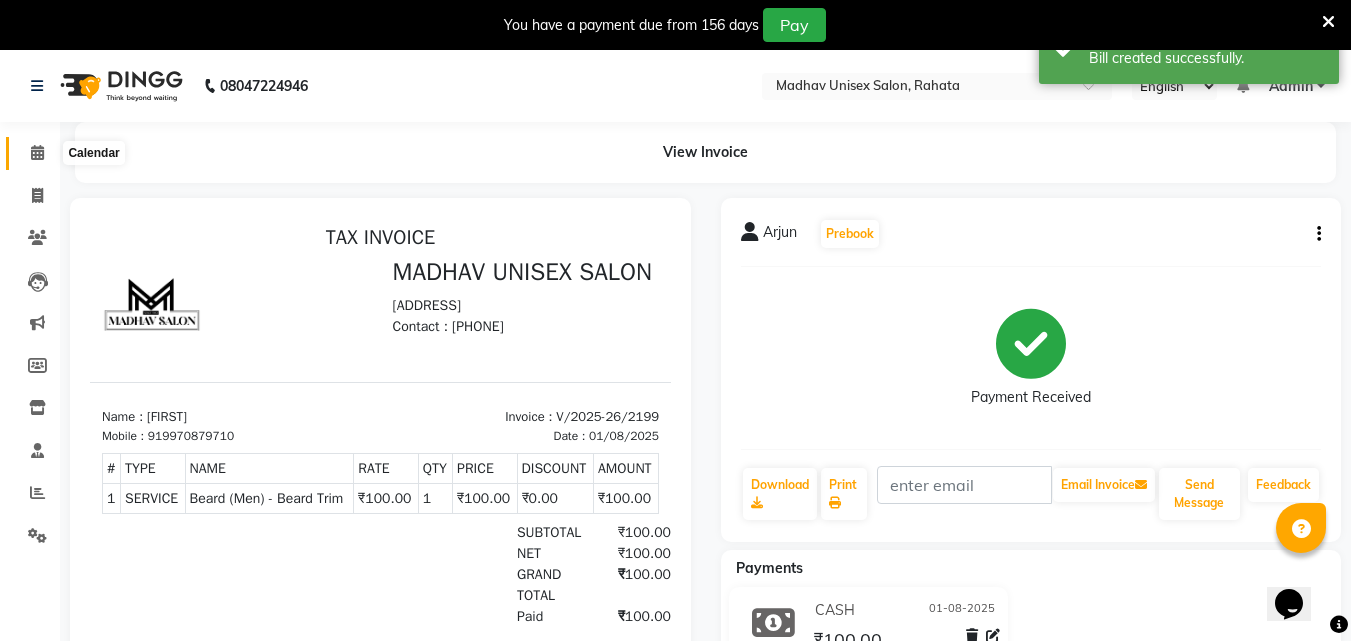 click 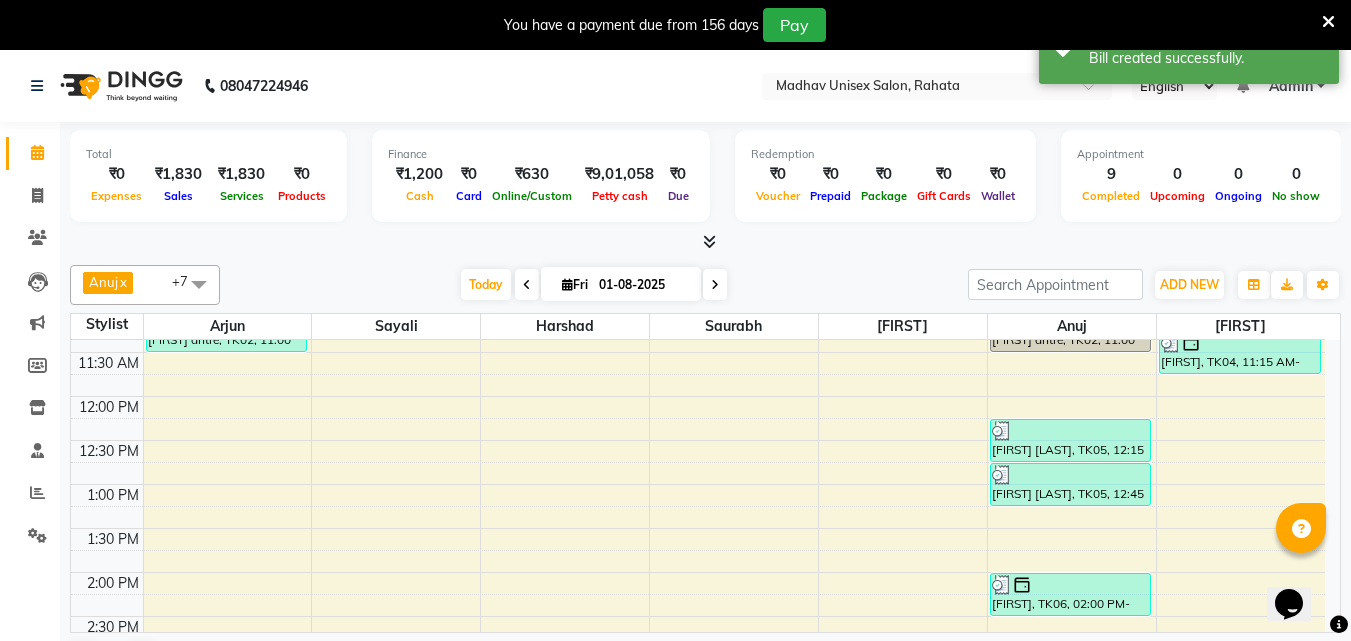 scroll, scrollTop: 477, scrollLeft: 0, axis: vertical 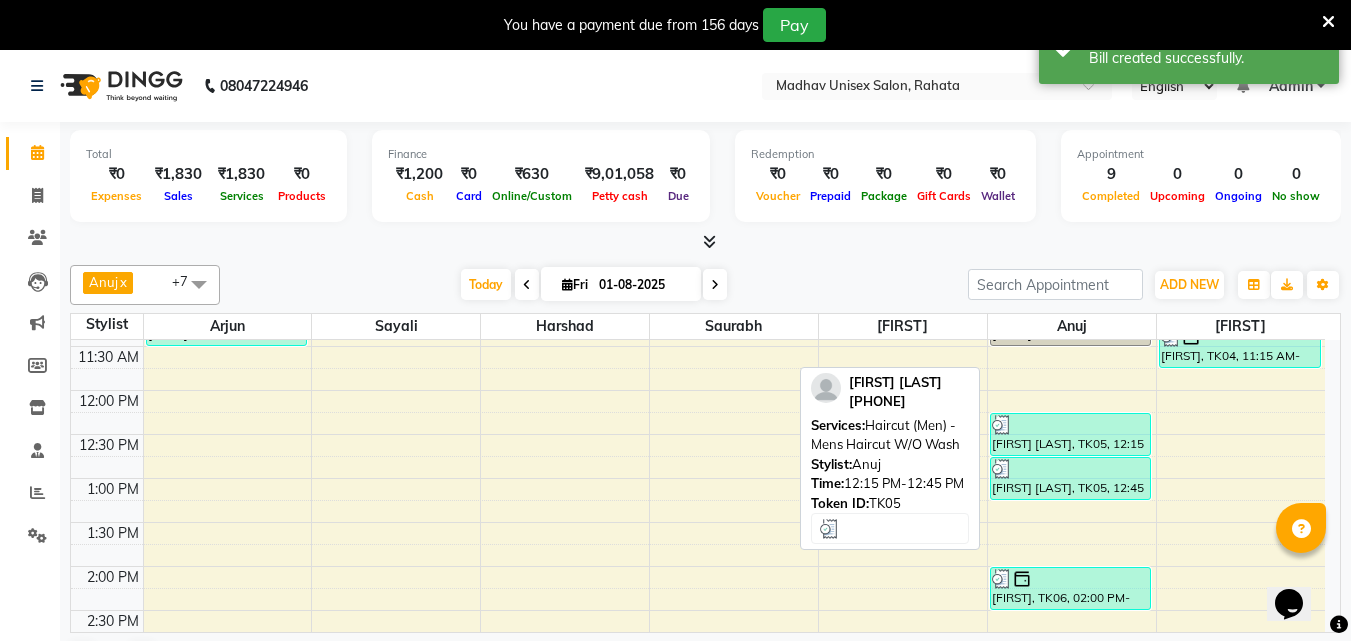 click on "[FIRST] [LAST], TK05, 12:15 PM-12:45 PM, Haircut (Men)  - Mens Haircut W/O Wash" at bounding box center (1071, 434) 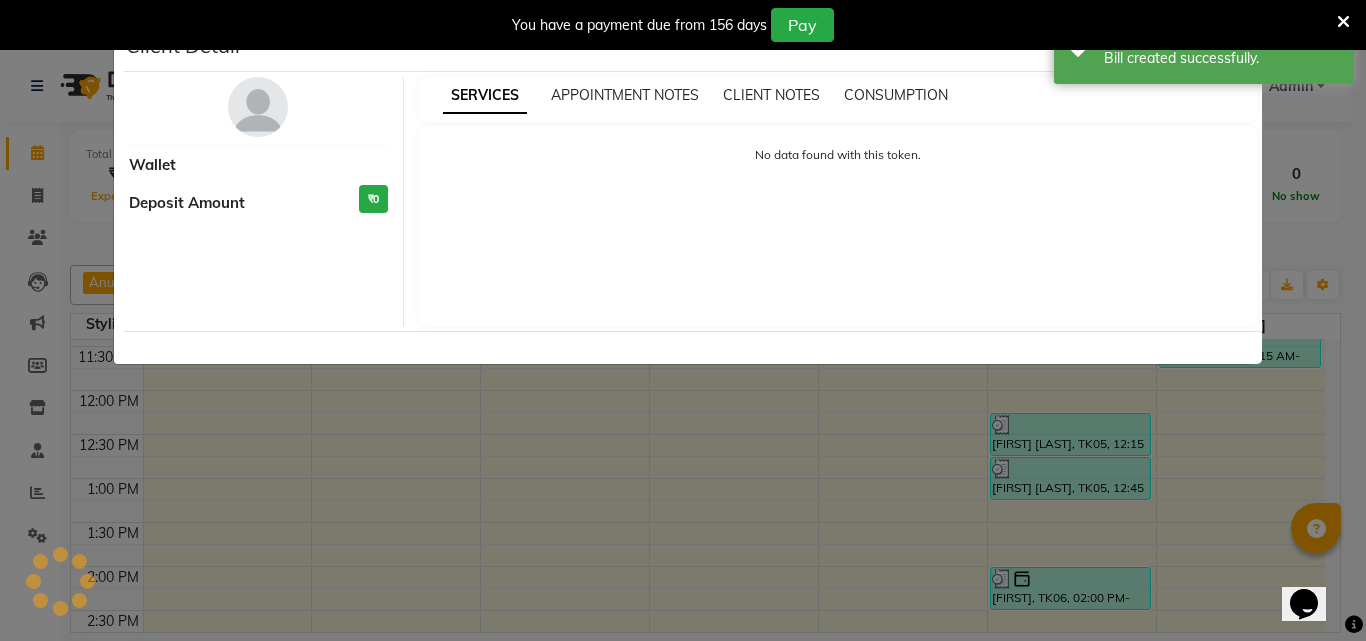 select on "3" 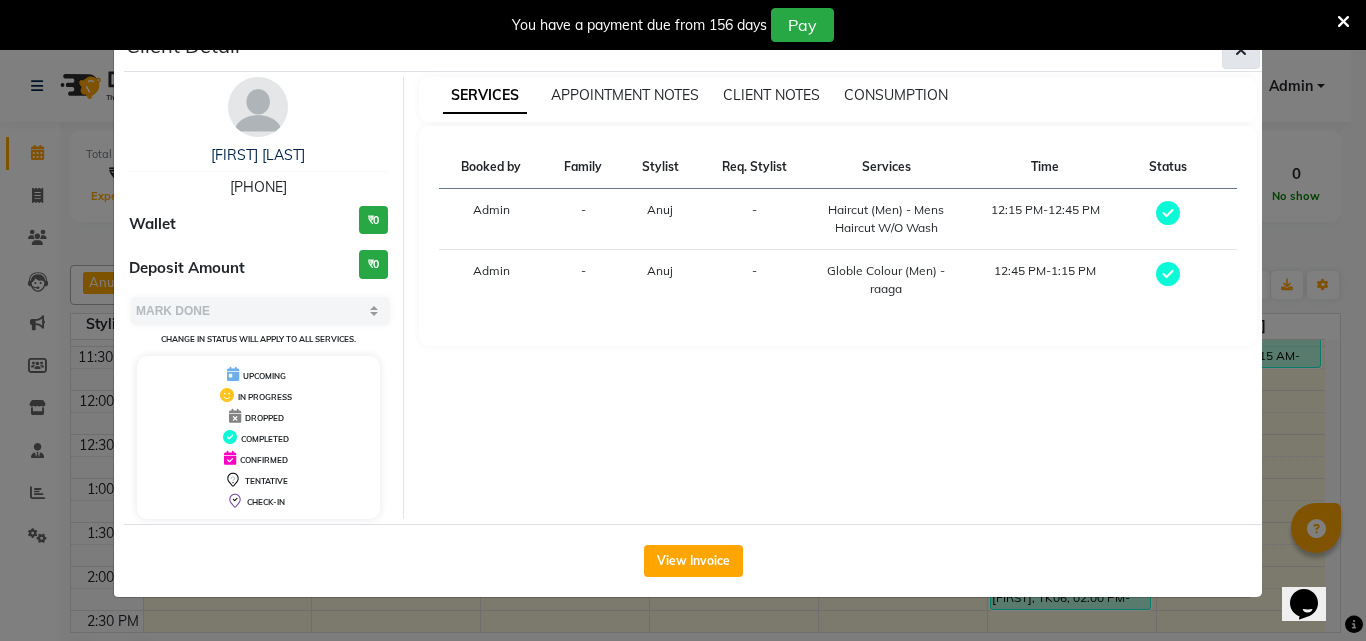 click 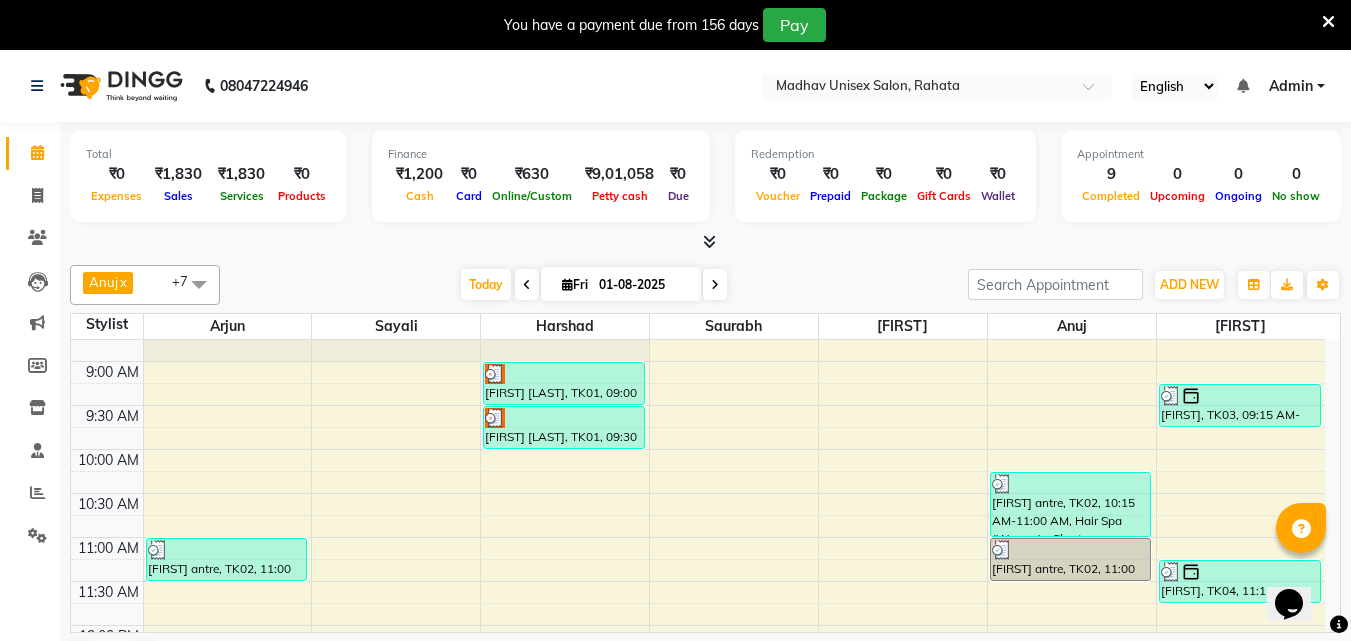 scroll, scrollTop: 241, scrollLeft: 0, axis: vertical 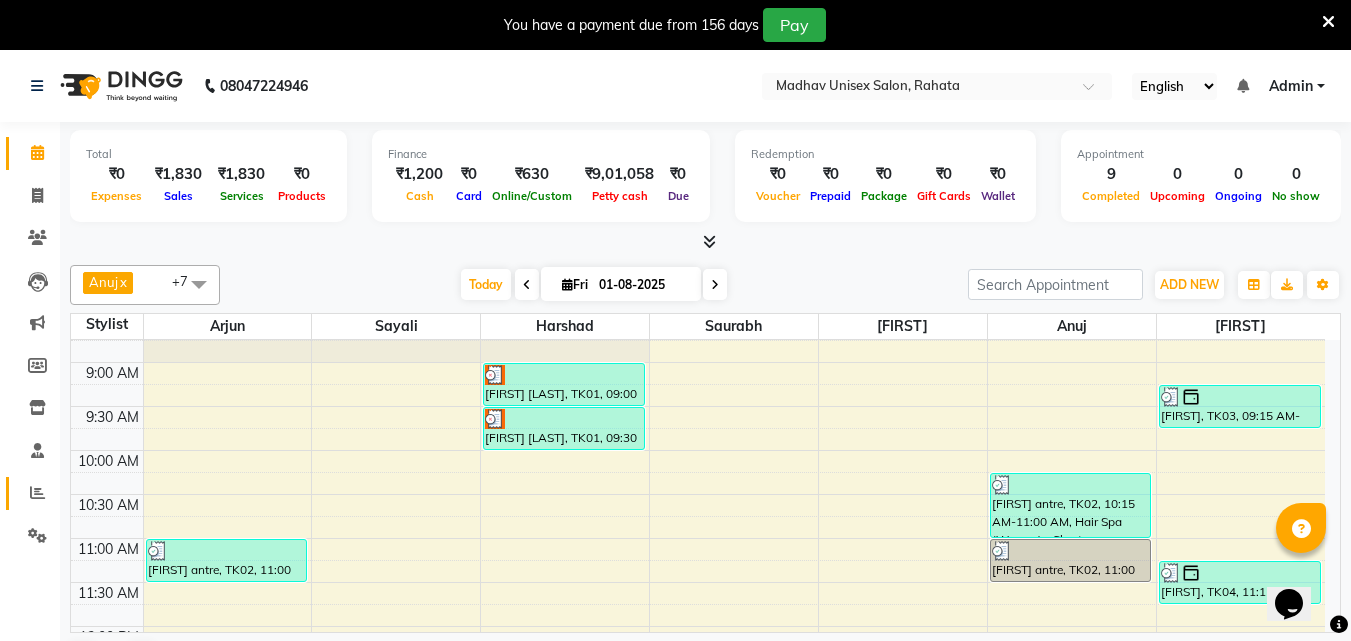 click on "Reports" 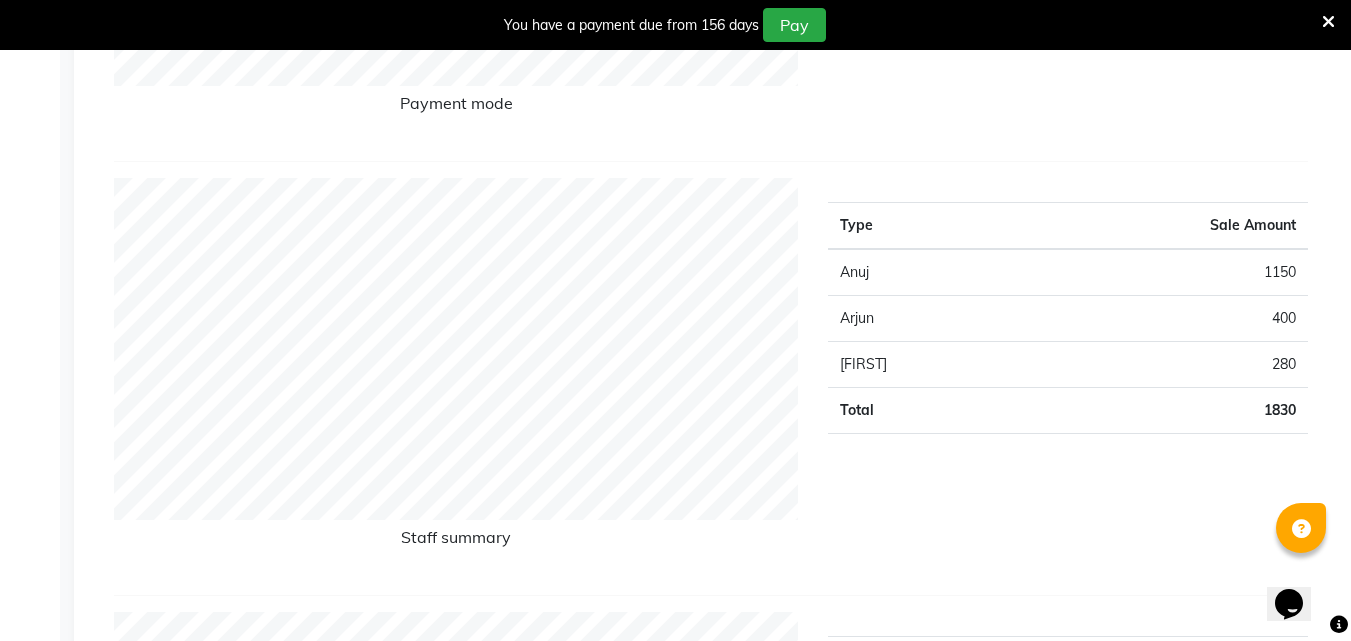 scroll, scrollTop: 0, scrollLeft: 0, axis: both 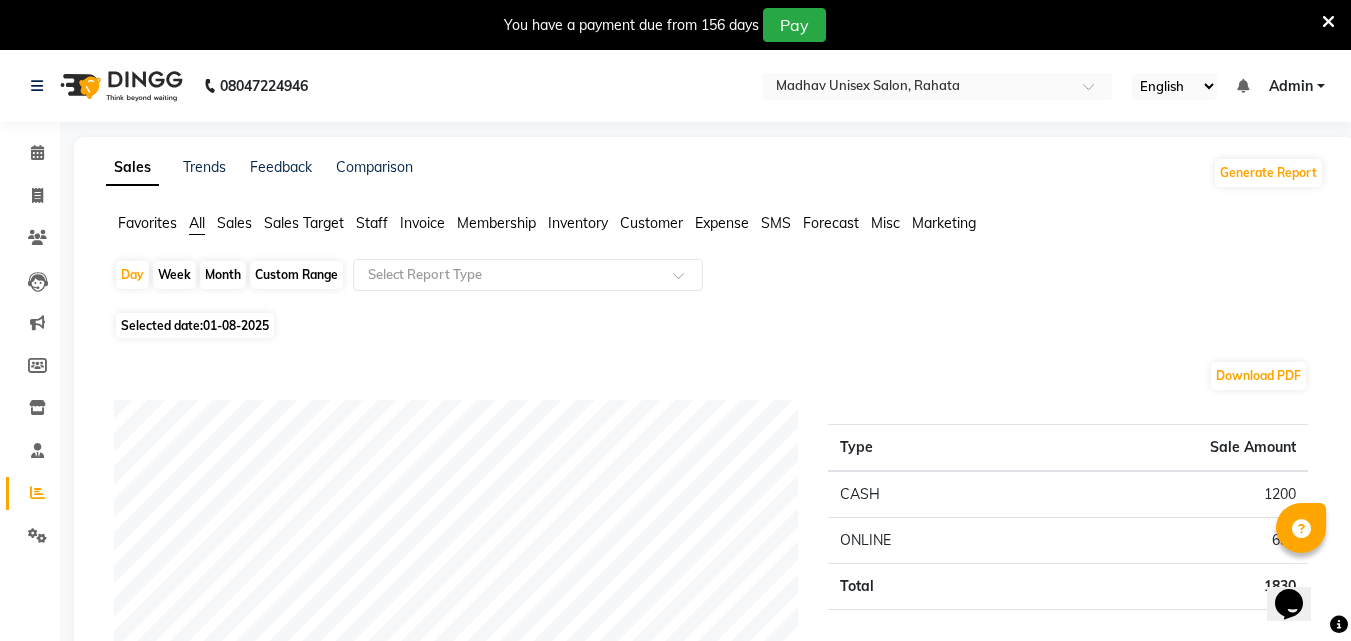 click on "Month" 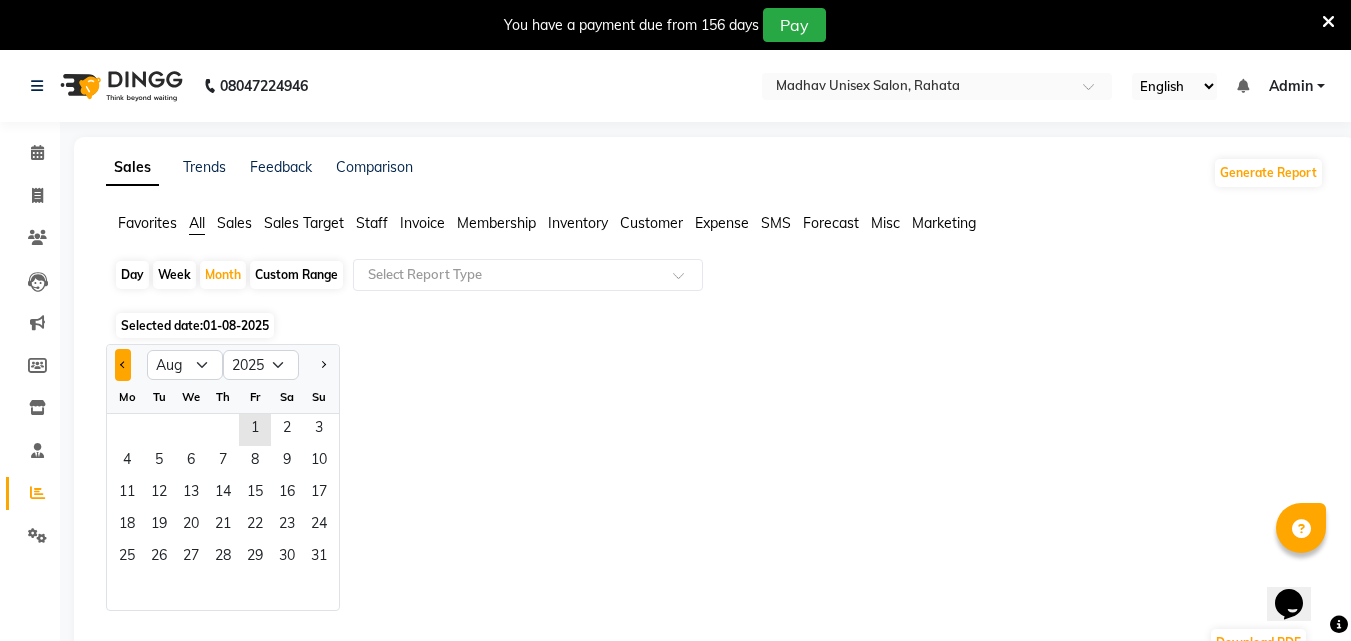 click 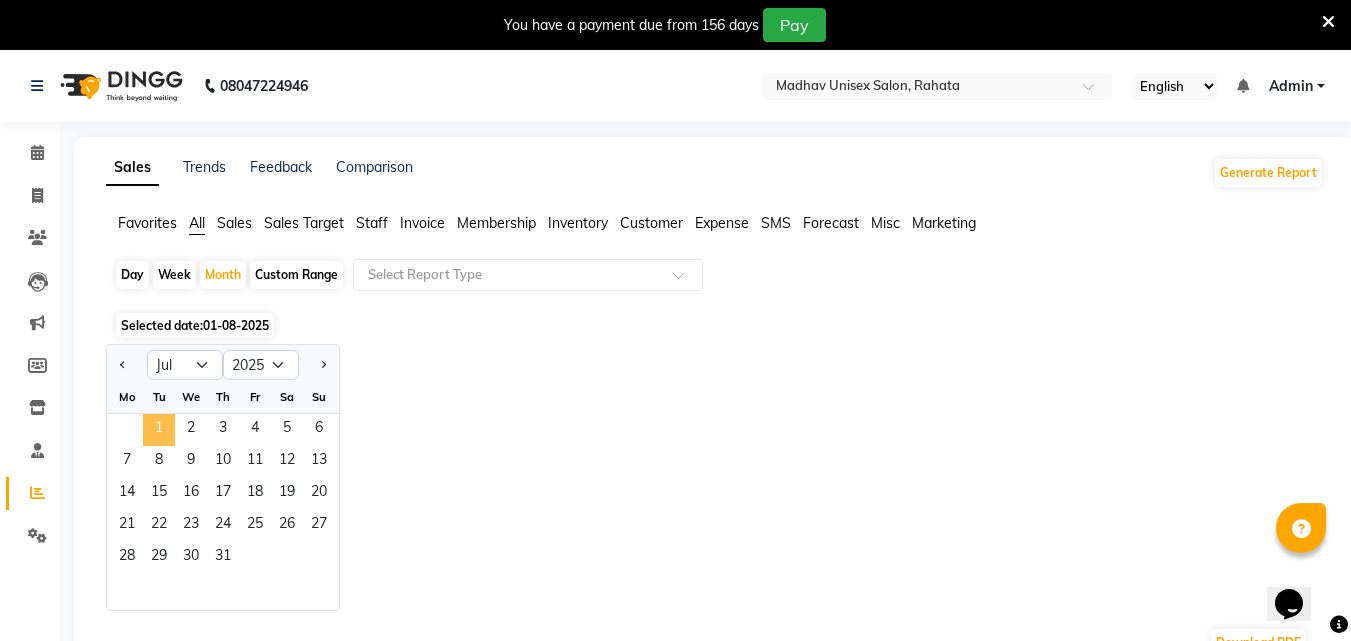 click on "1" 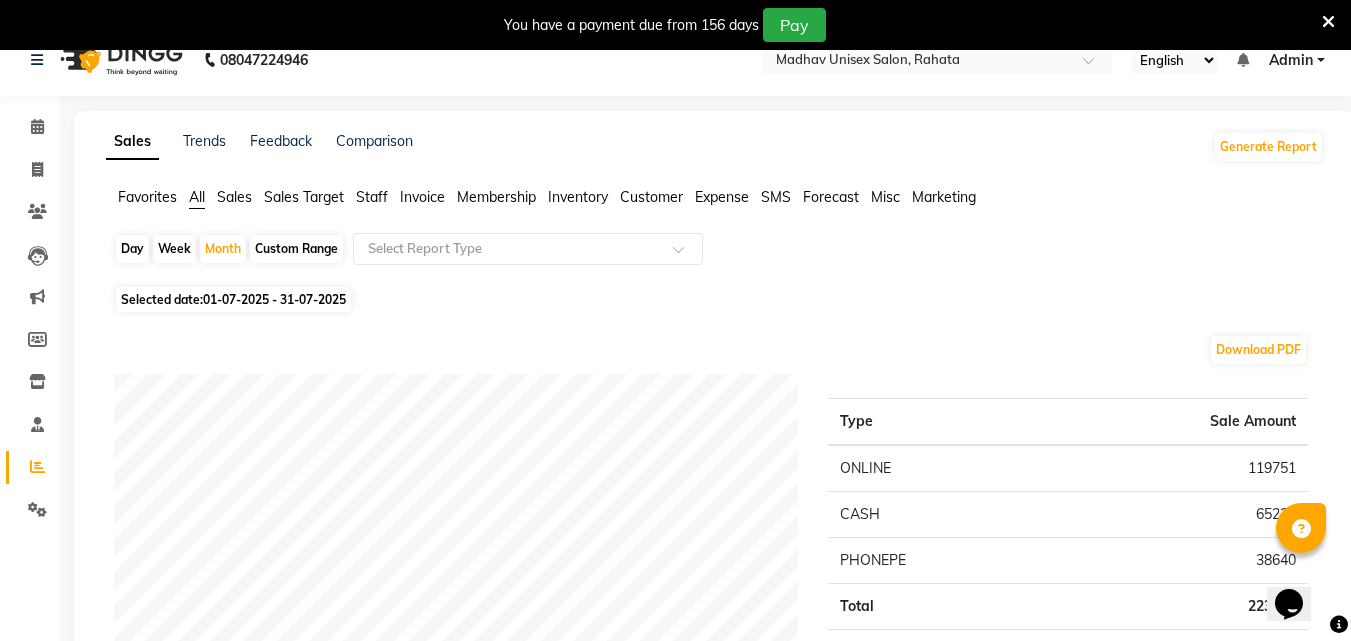 scroll, scrollTop: 0, scrollLeft: 0, axis: both 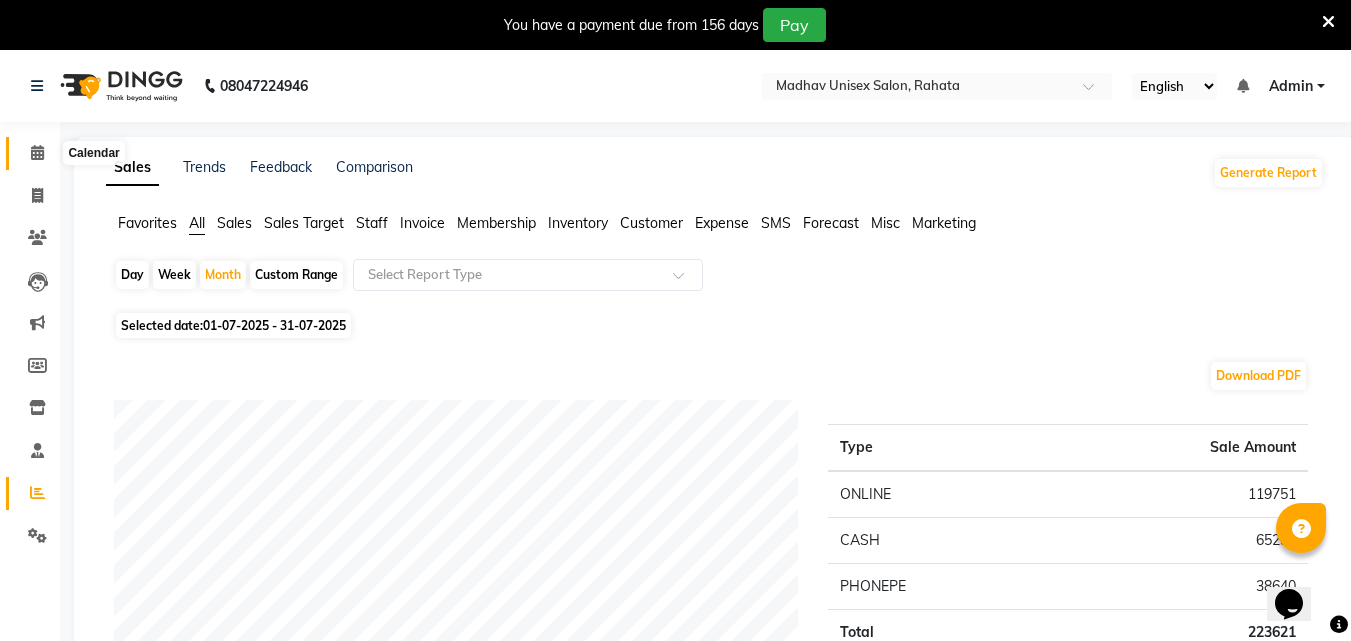 click 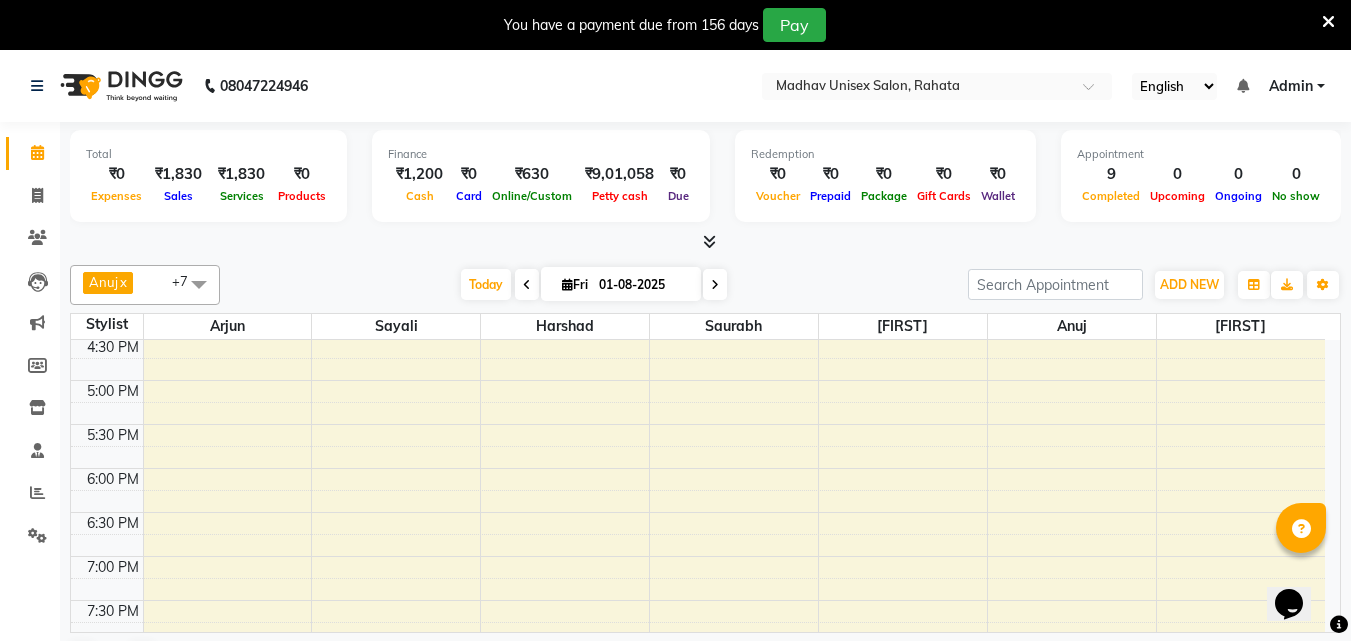 scroll, scrollTop: 1203, scrollLeft: 0, axis: vertical 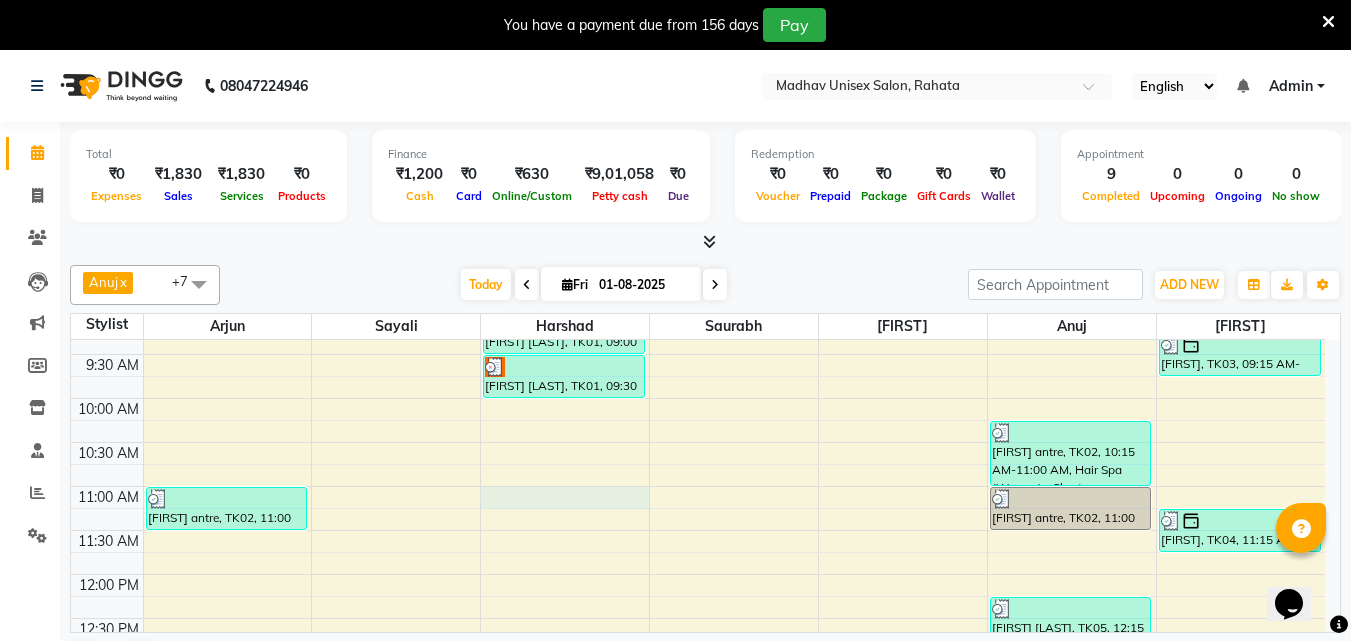 click on "[FIRST]  antre, TK02, 11:00 AM-11:30 AM, Haircut (Women)  - Womens Haircut Without Wash     [FIRST] [LAST], TK01, 09:00 AM-09:30 AM, Haircut (Men)  - Mens Haircut W/O Wash     [FIRST] [LAST], TK01, 09:30 AM-10:00 AM, Beard (Men)  - Beard Trim     [FIRST]  antre, TK02, 10:15 AM-11:00 AM, Hair Spa (Women)  - Short     [FIRST]  antre, TK02, 11:00 AM-11:30 AM, Haircut (Women)  - Womens Haircut Without Wash     [FIRST] [LAST], TK05, 12:15 PM-12:45 PM, Haircut (Men)  - Mens Haircut W/O Wash     [FIRST] [LAST], TK05, 12:45 PM-01:15 PM, Globle Colour (Men) - raaga     [FIRST], TK06, 02:00 PM-02:30 PM, Beard (Men)  - Beard Trim     [FIRST], TK03, 09:15 AM-09:45 AM, Beard (Men)  - Beard Trim" at bounding box center [698, 794] 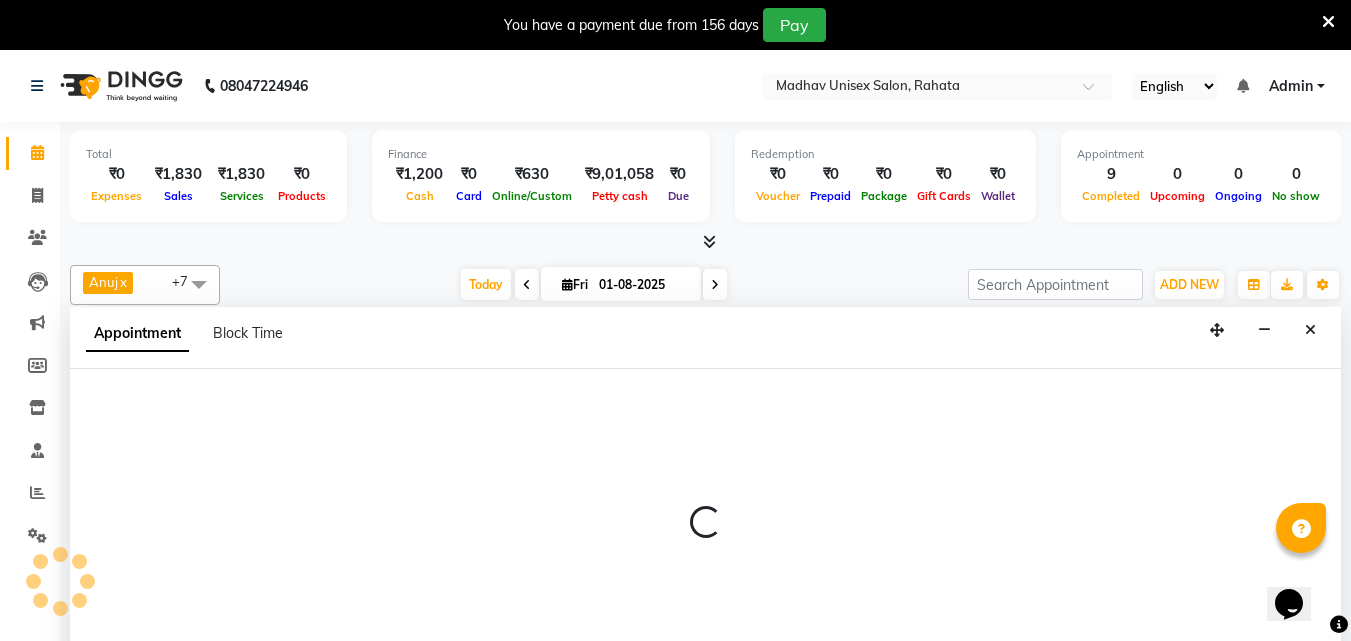scroll, scrollTop: 51, scrollLeft: 0, axis: vertical 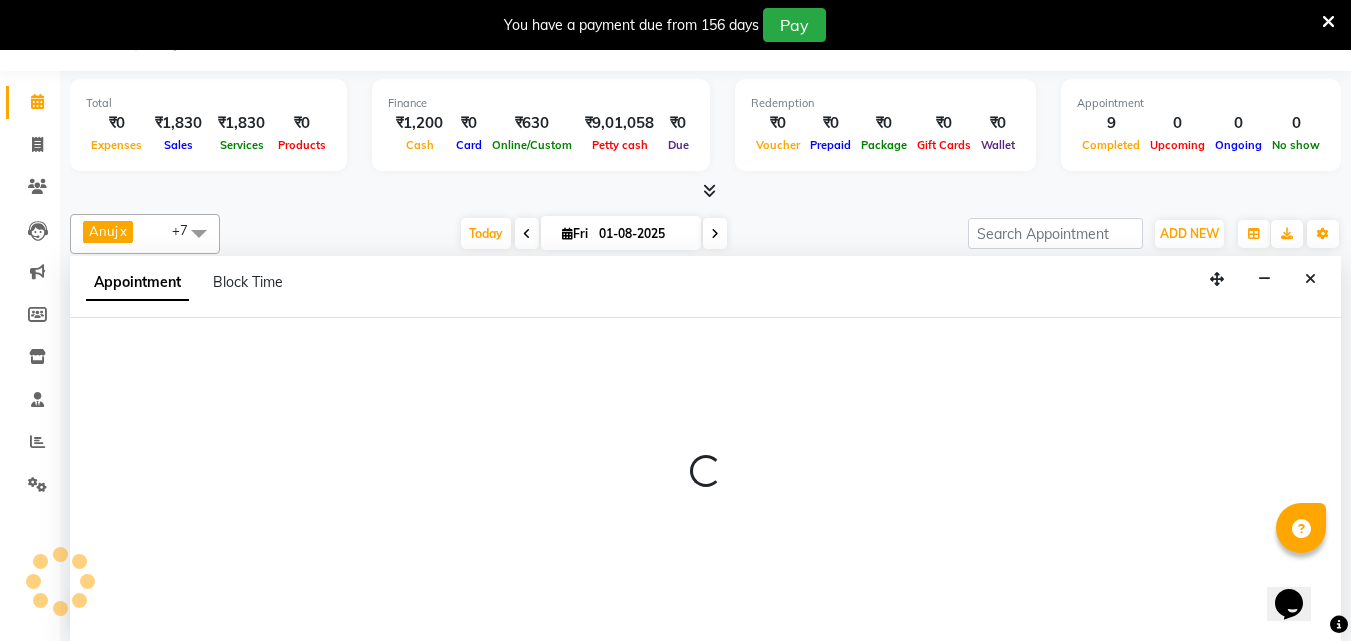 select on "14048" 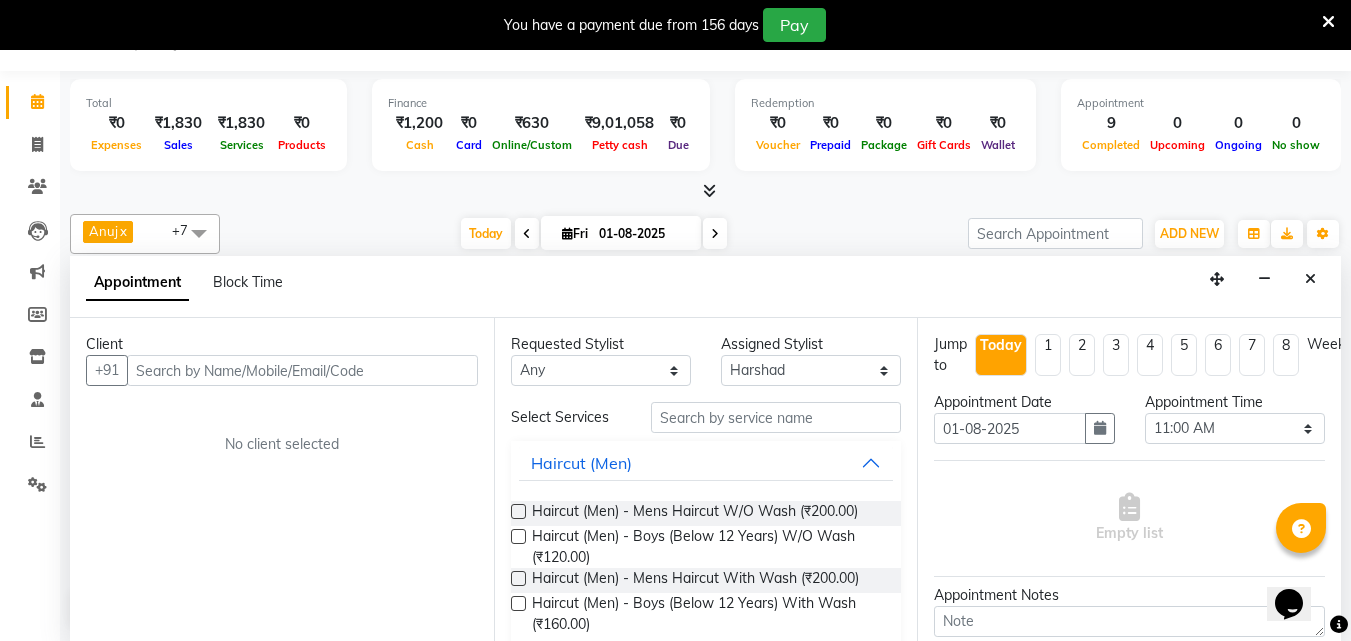 click at bounding box center (302, 370) 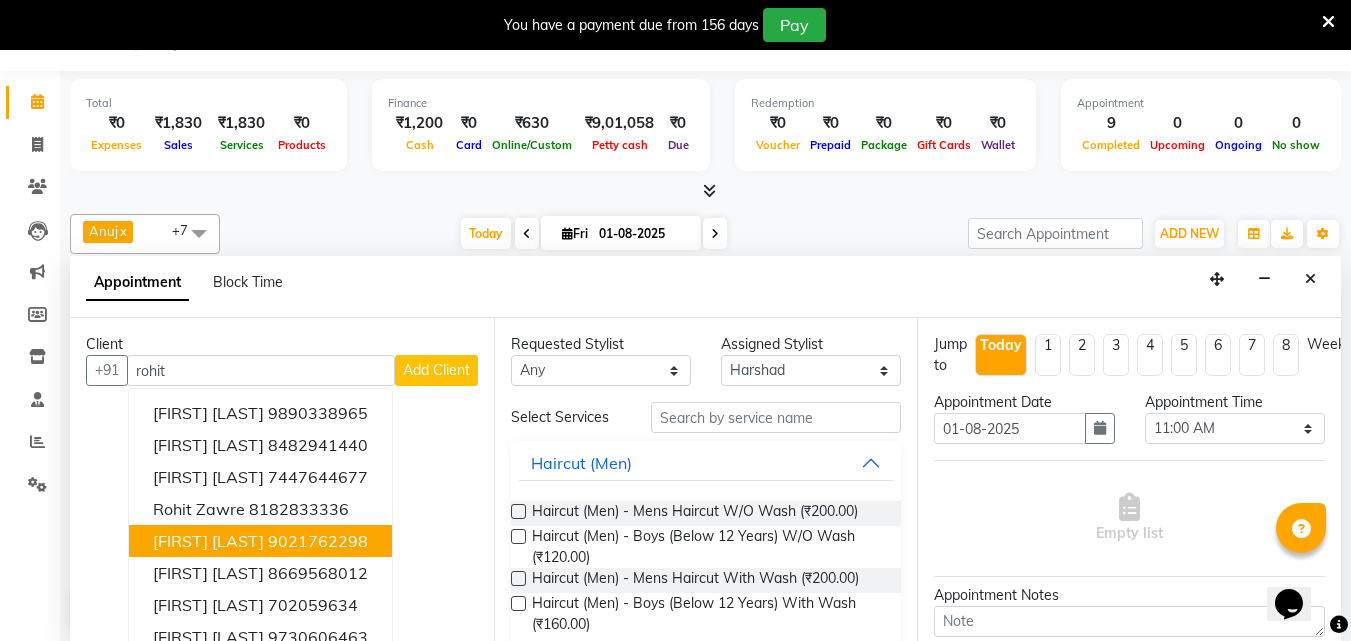 click on "9021762298" at bounding box center (318, 541) 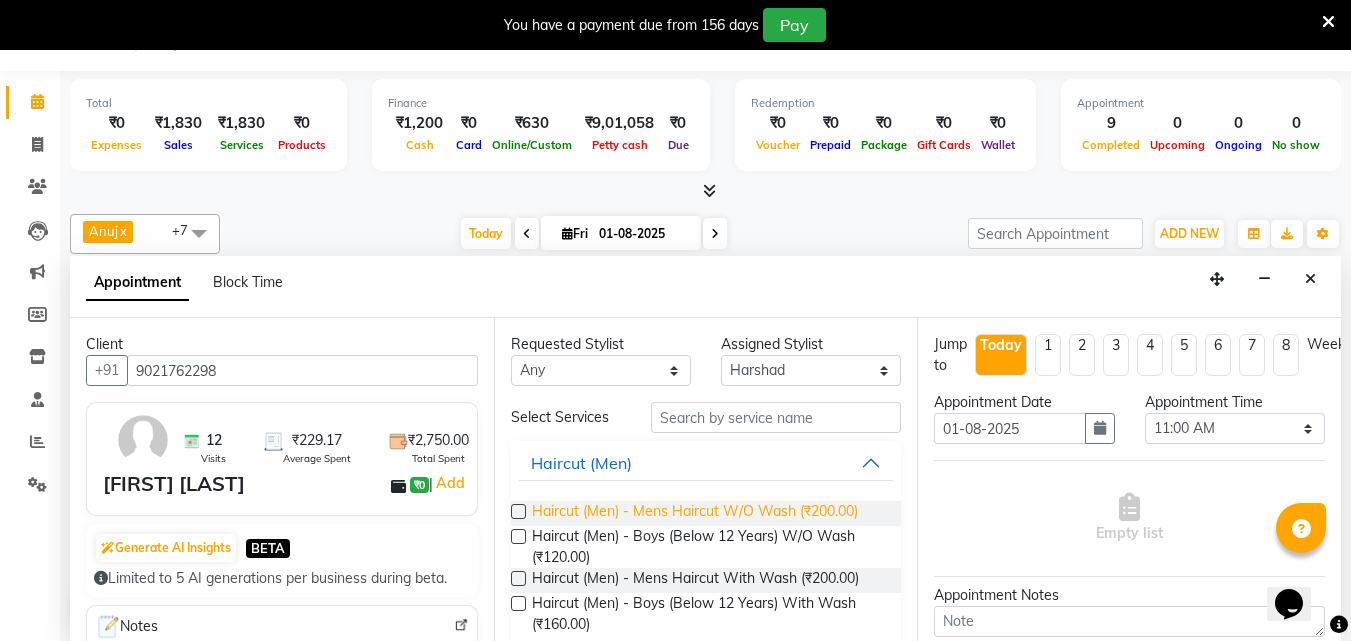 type on "9021762298" 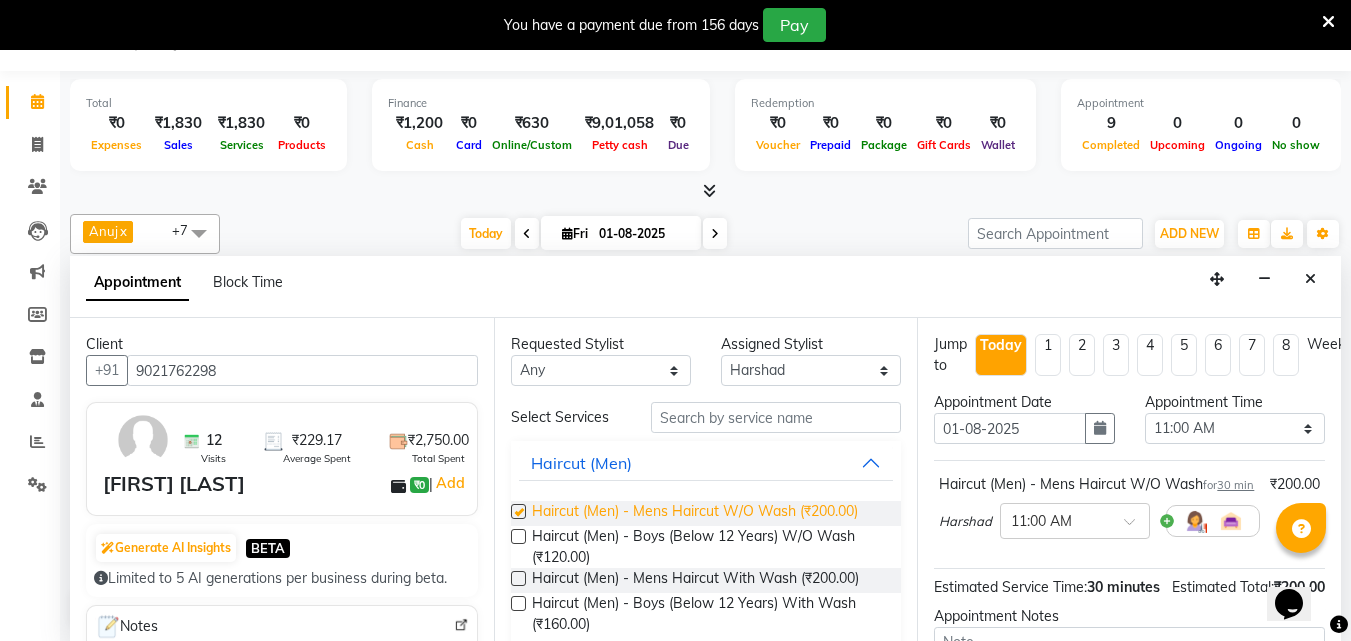 checkbox on "false" 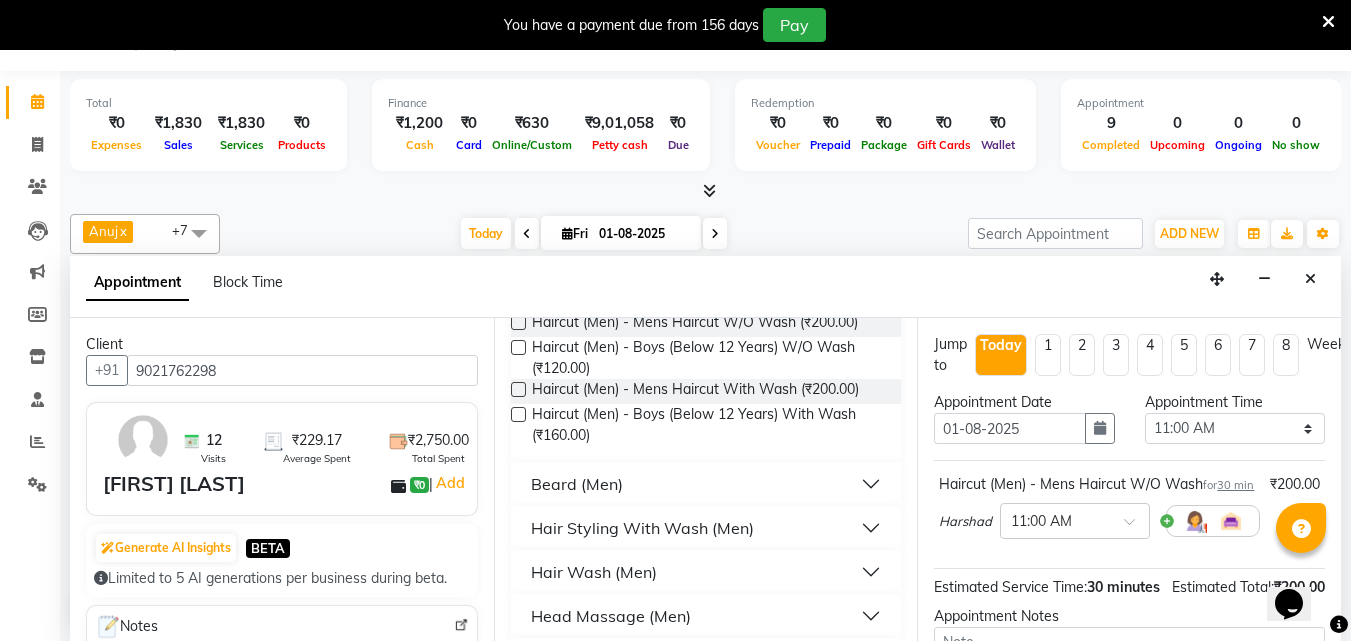 scroll, scrollTop: 190, scrollLeft: 0, axis: vertical 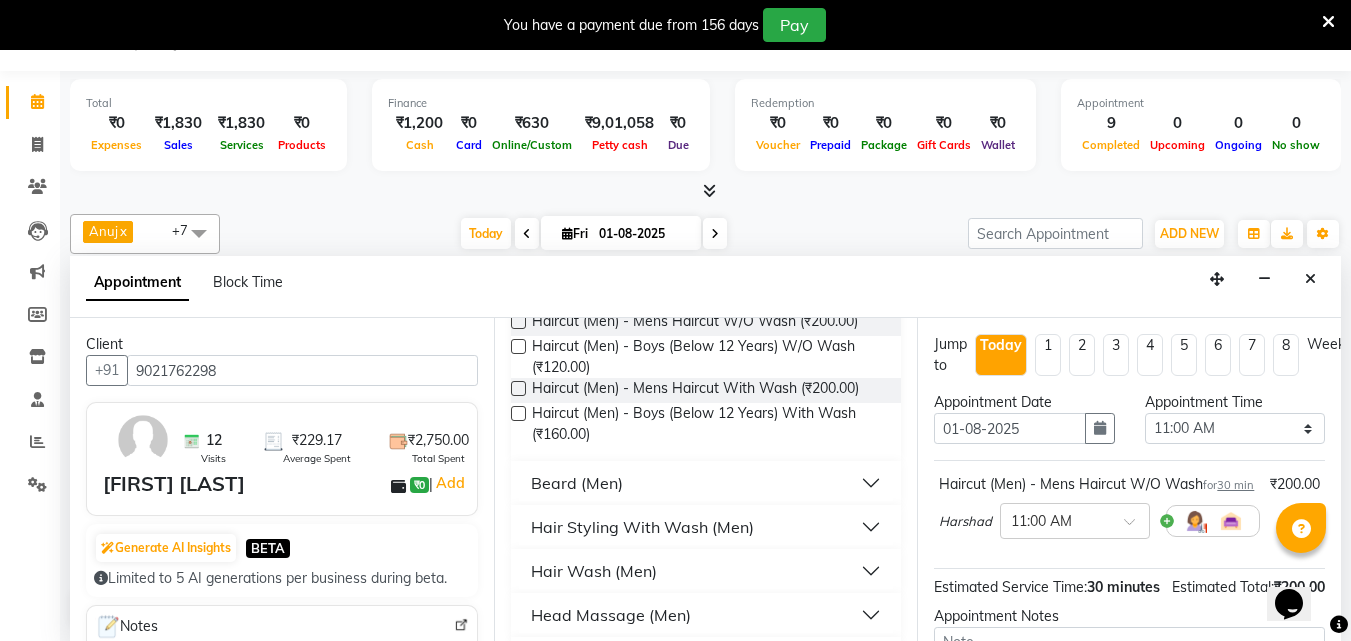 click on "Beard (Men)" at bounding box center [577, 483] 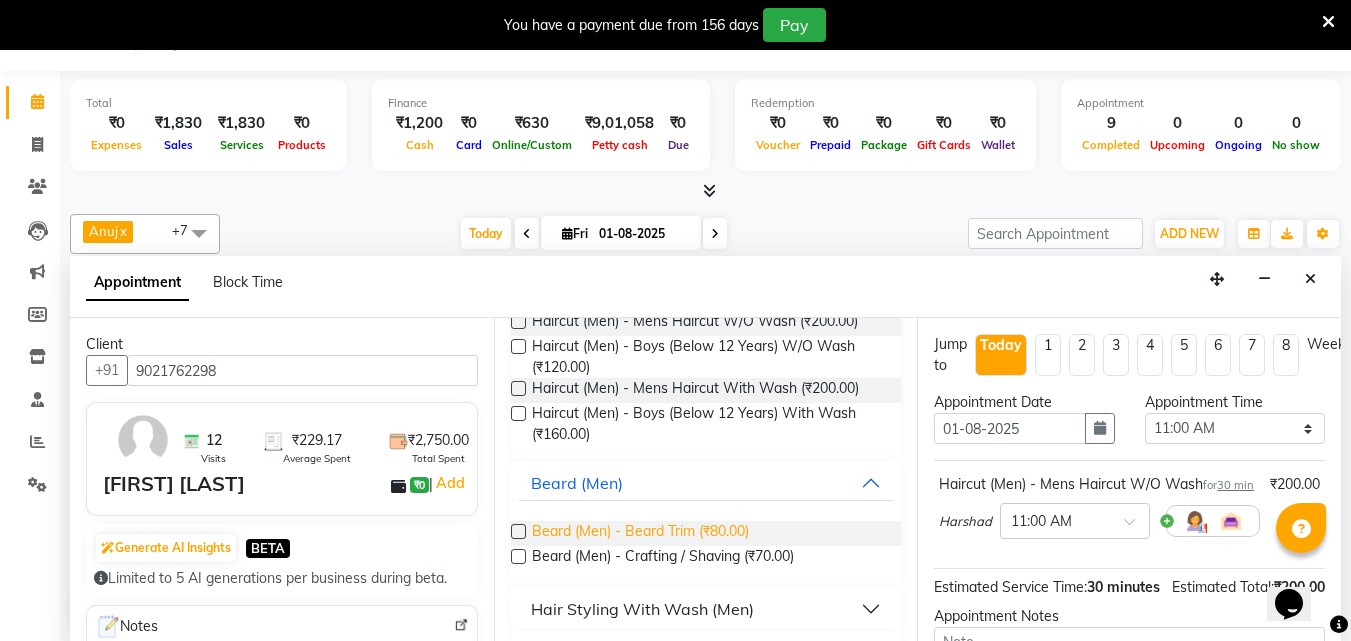 click on "Beard (Men)  - Beard Trim (₹80.00)" at bounding box center (640, 533) 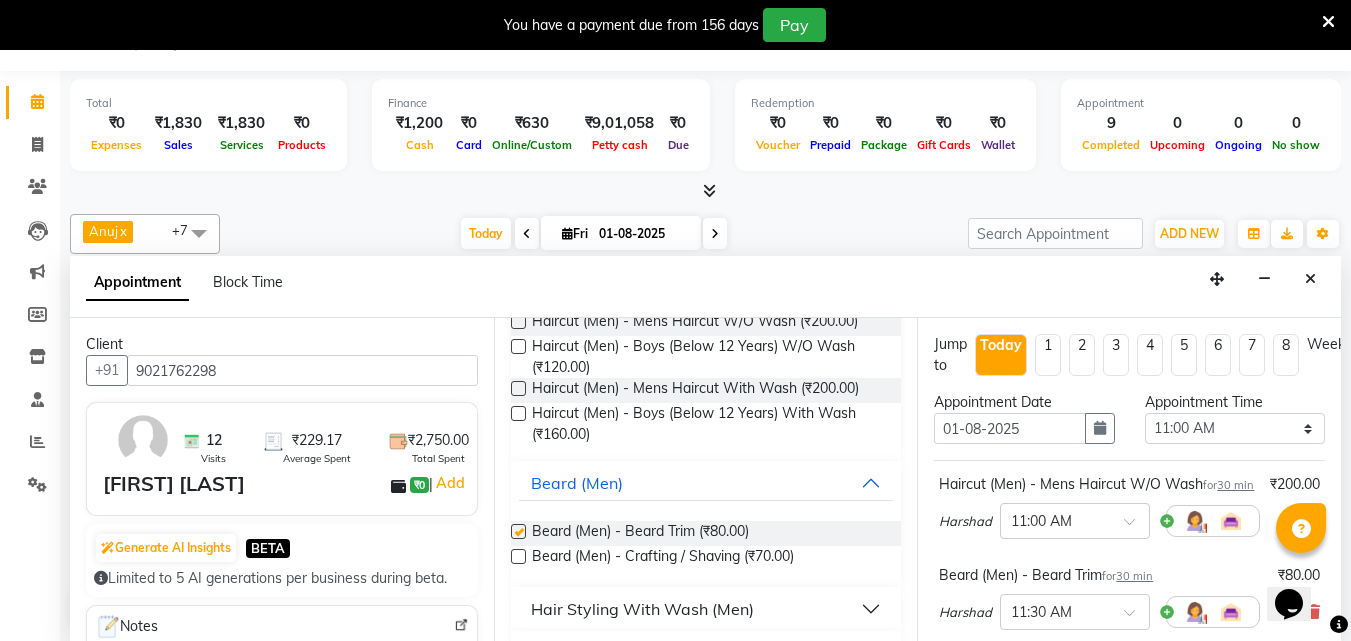 checkbox on "false" 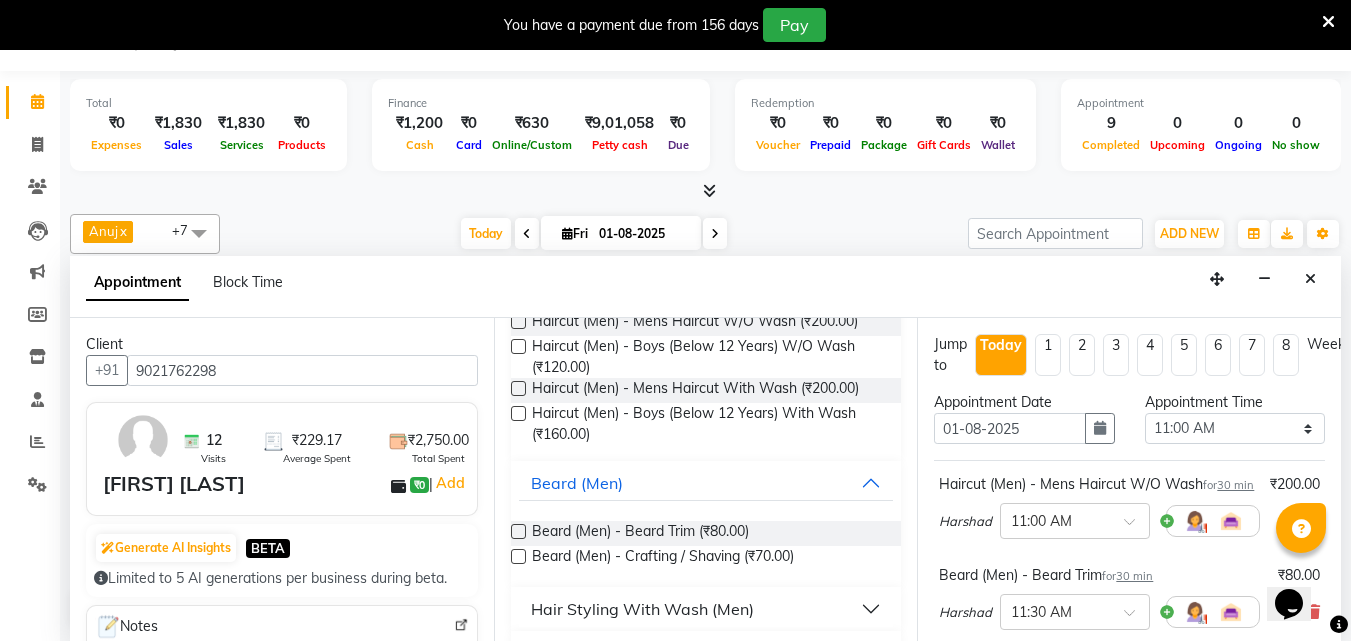 scroll, scrollTop: 330, scrollLeft: 0, axis: vertical 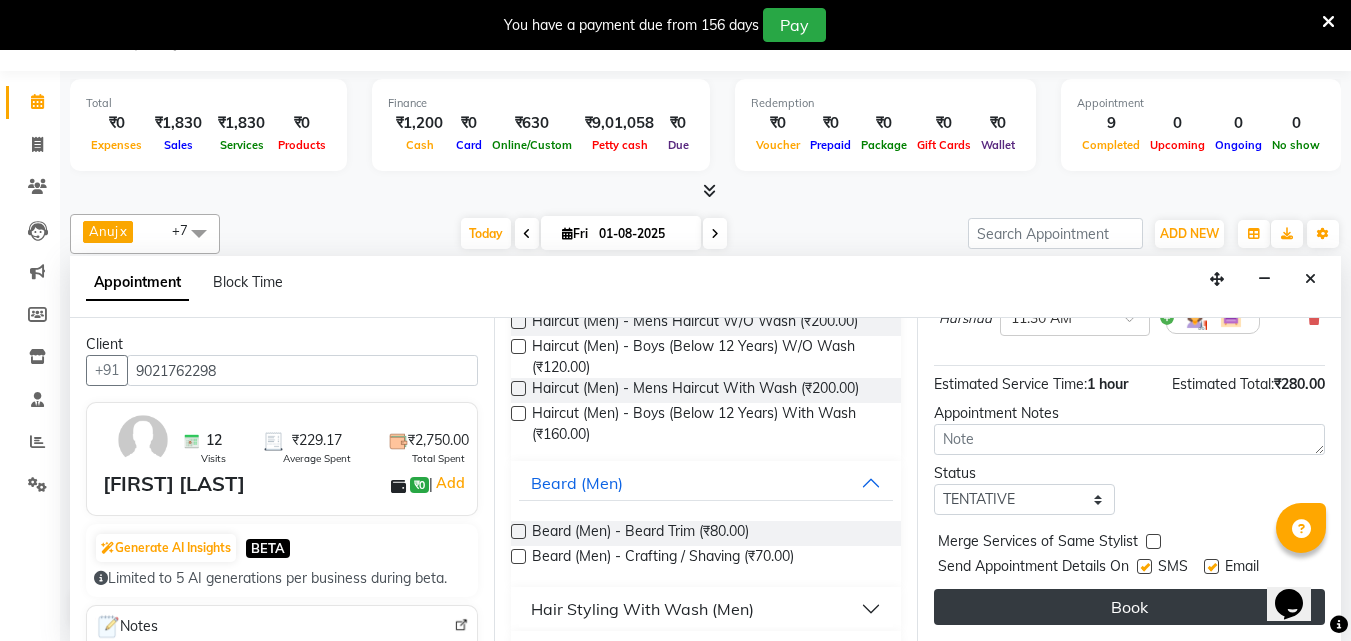 click on "Book" at bounding box center (1129, 607) 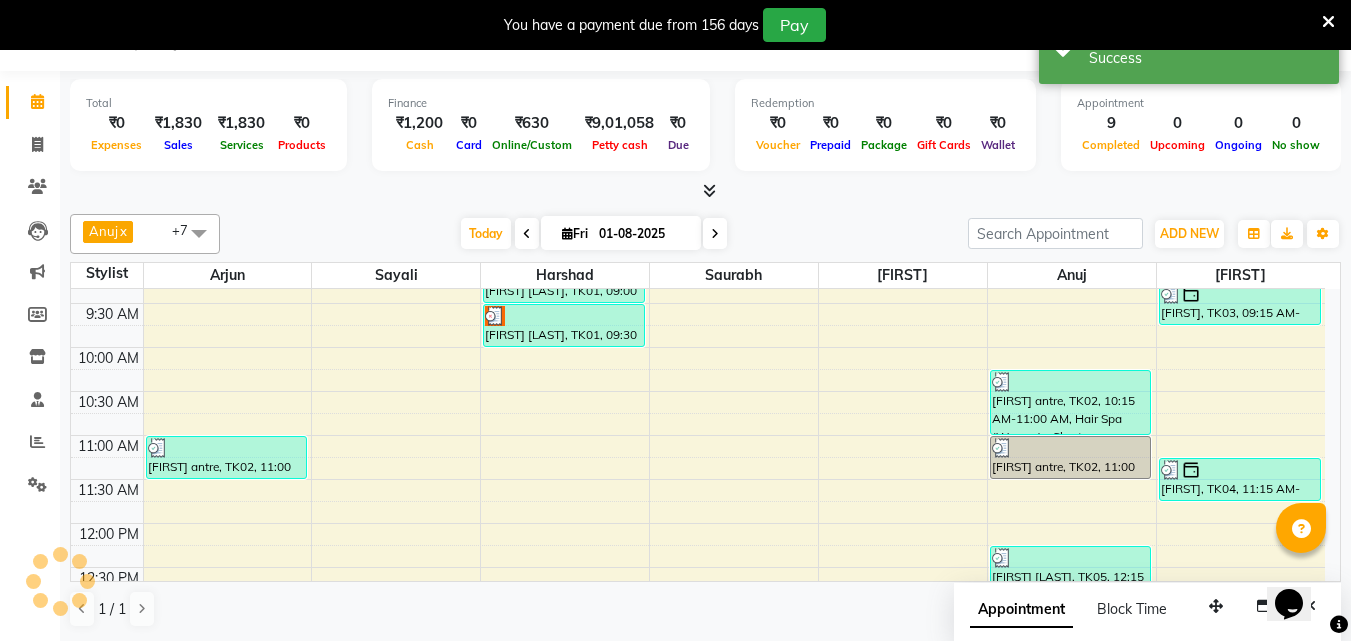 scroll, scrollTop: 0, scrollLeft: 0, axis: both 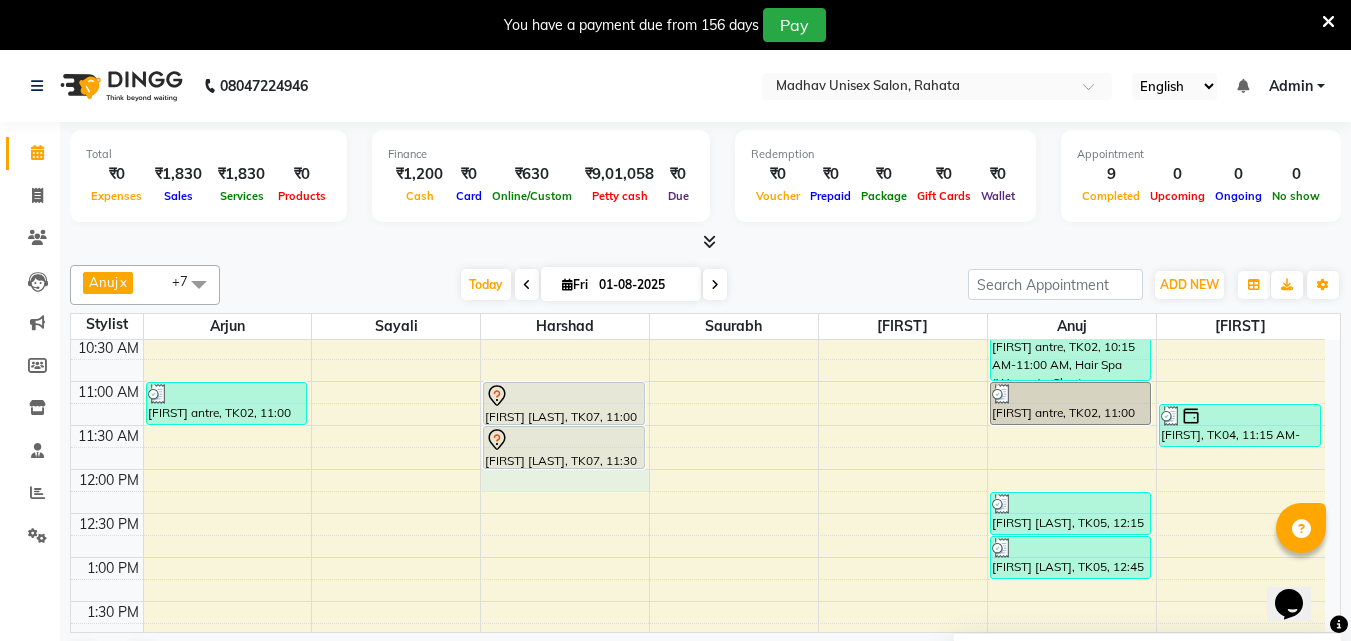 click on "[FIRST]  antre, TK02, 11:00 AM-11:30 AM, Haircut (Women)  - Womens Haircut Without Wash     [FIRST] [LAST], TK01, 09:00 AM-09:30 AM, Haircut (Men)  - Mens Haircut W/O Wash     [FIRST] [LAST], TK01, 09:30 AM-10:00 AM, Beard (Men)  - Beard Trim             [FIRST] [LAST], TK07, 11:00 AM-11:30 AM, Haircut (Men)  - Mens Haircut W/O Wash             [FIRST] [LAST], TK07, 11:30 AM-12:00 PM, Beard (Men)  - Beard Trim     [FIRST]  antre, TK02, 10:15 AM-11:00 AM, Hair Spa (Women)  - Short     [FIRST]  antre, TK02, 11:00 AM-11:30 AM, Haircut (Women)  - Womens Haircut Without Wash     [FIRST] [LAST], TK05, 12:15 PM-12:45 PM, Haircut (Men)  - Mens Haircut W/O Wash     [FIRST] [LAST], TK05, 12:45 PM-01:15 PM, Globle Colour (Men) - raaga" at bounding box center (698, 689) 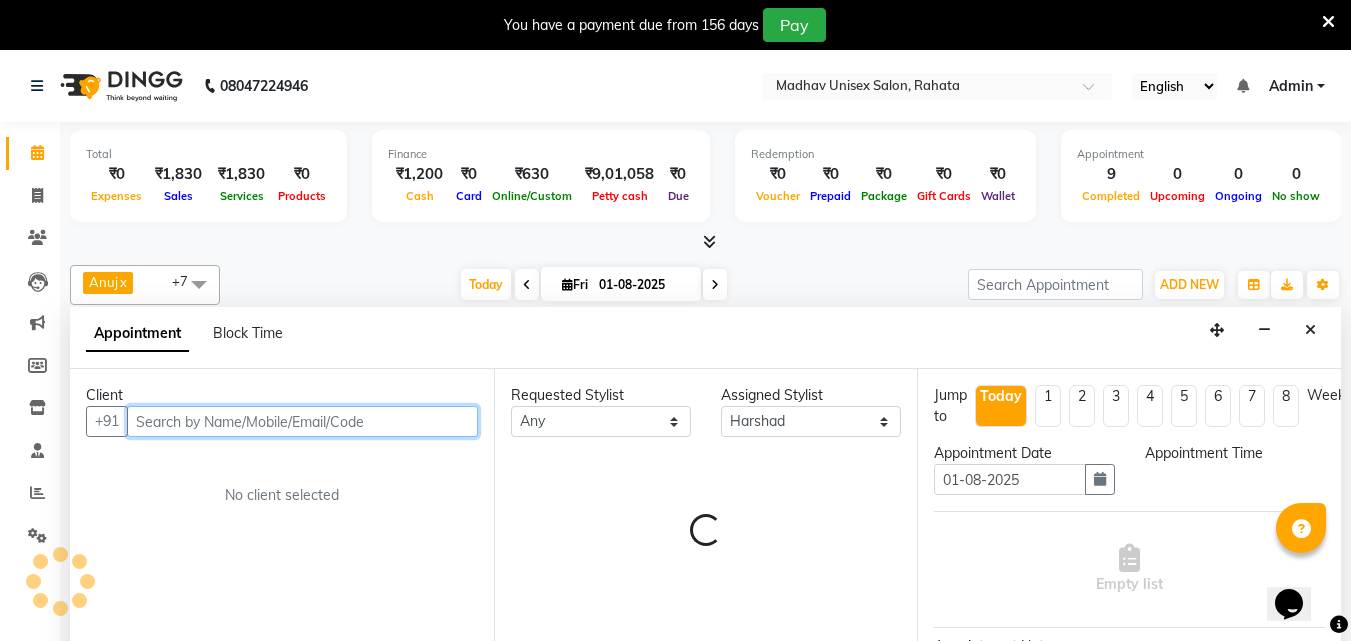 select on "720" 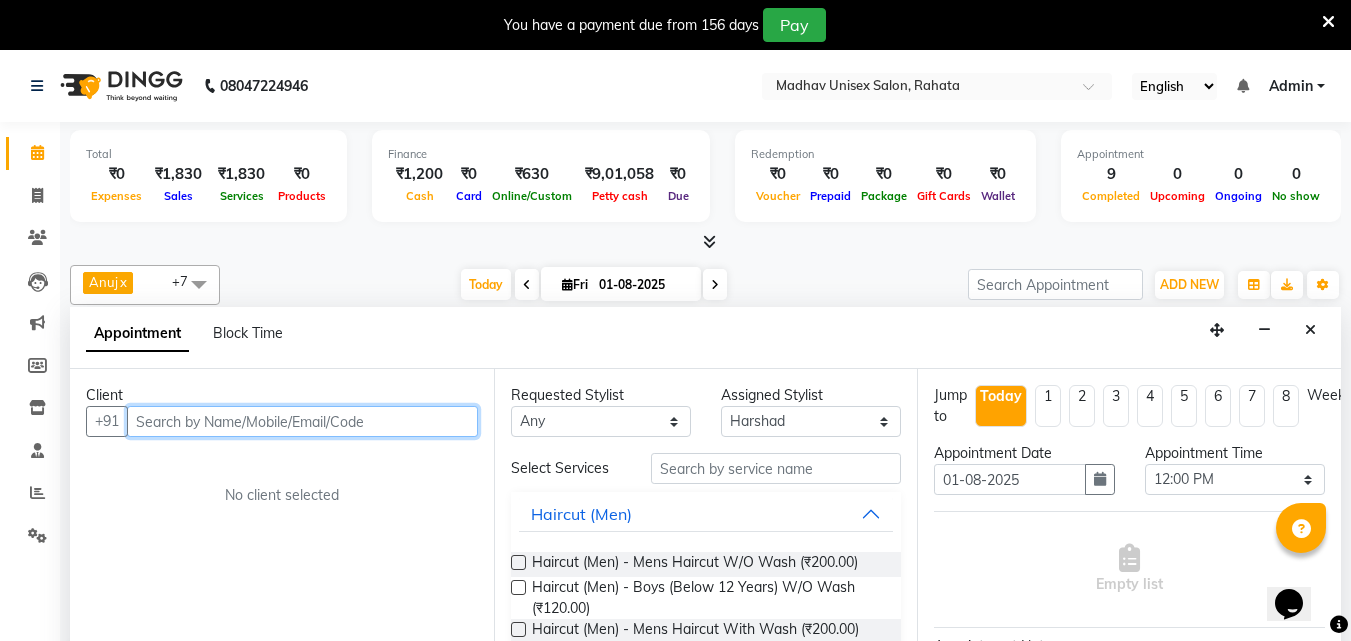 scroll, scrollTop: 51, scrollLeft: 0, axis: vertical 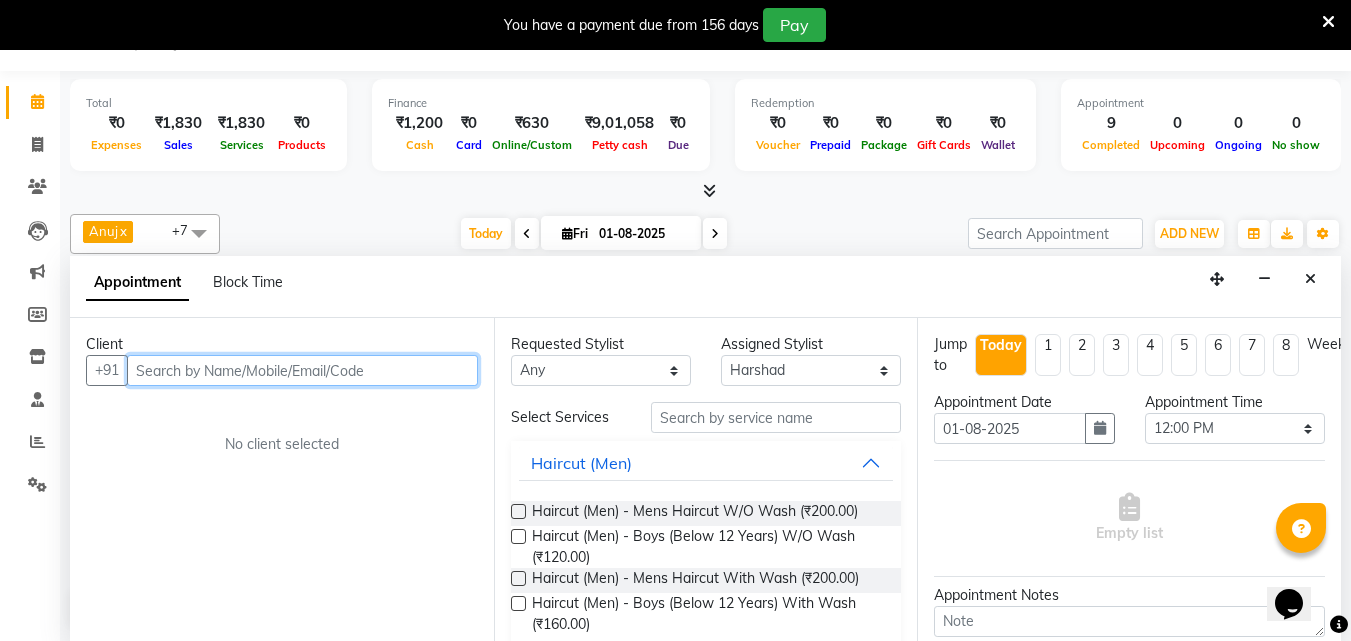 click at bounding box center (302, 370) 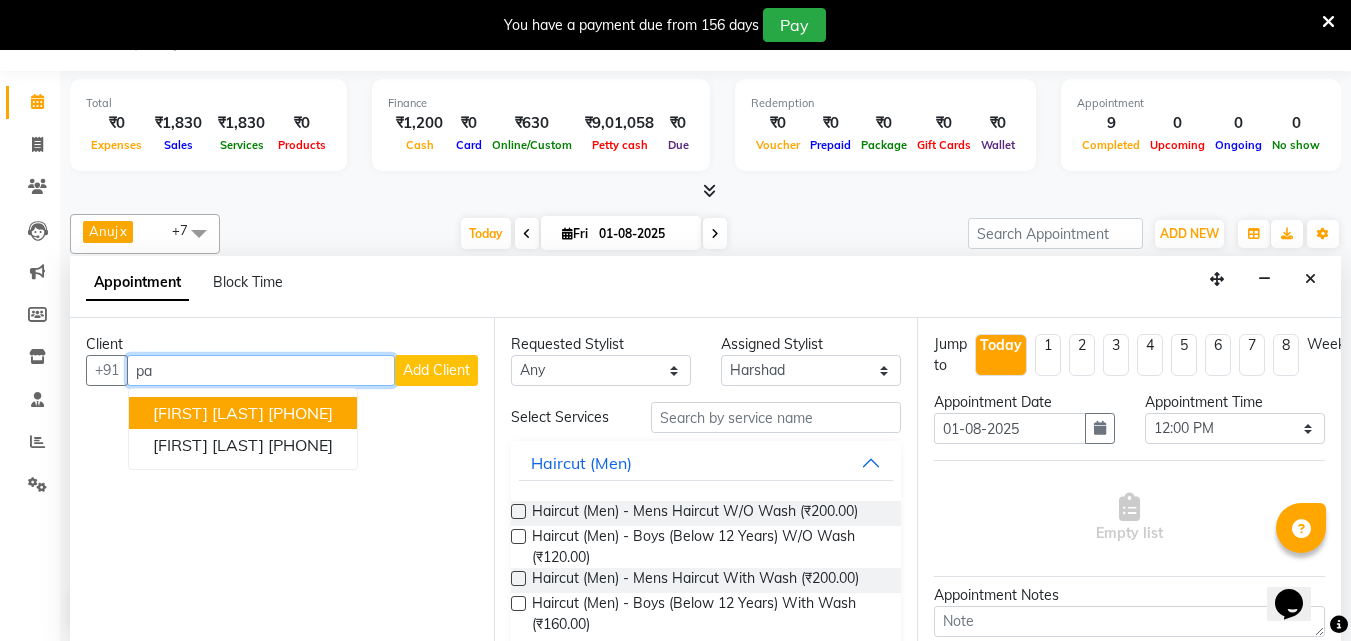 type on "p" 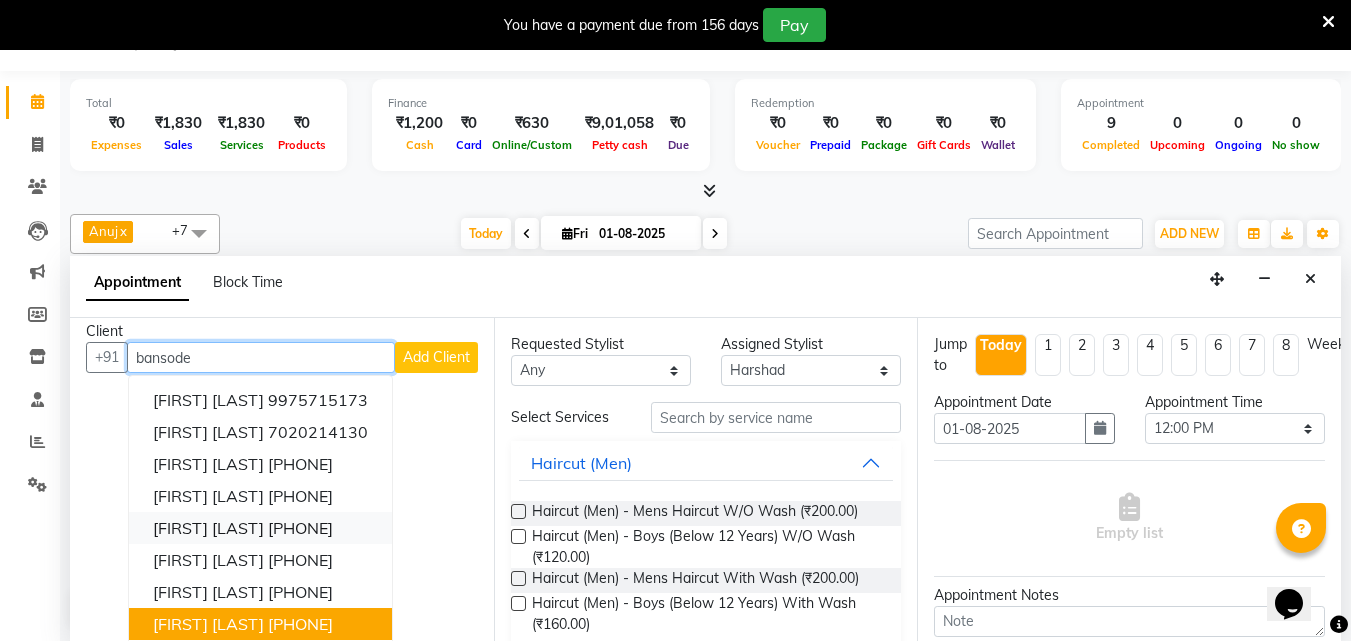 scroll, scrollTop: 0, scrollLeft: 0, axis: both 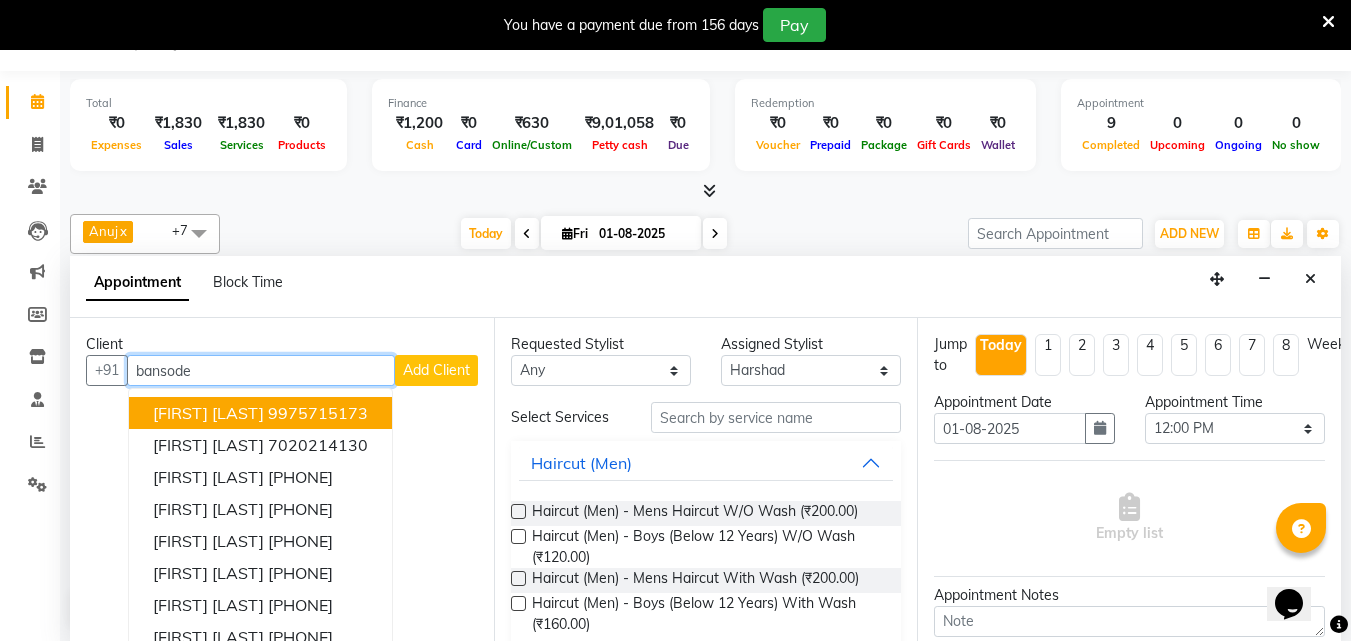 click on "bansode" at bounding box center [261, 370] 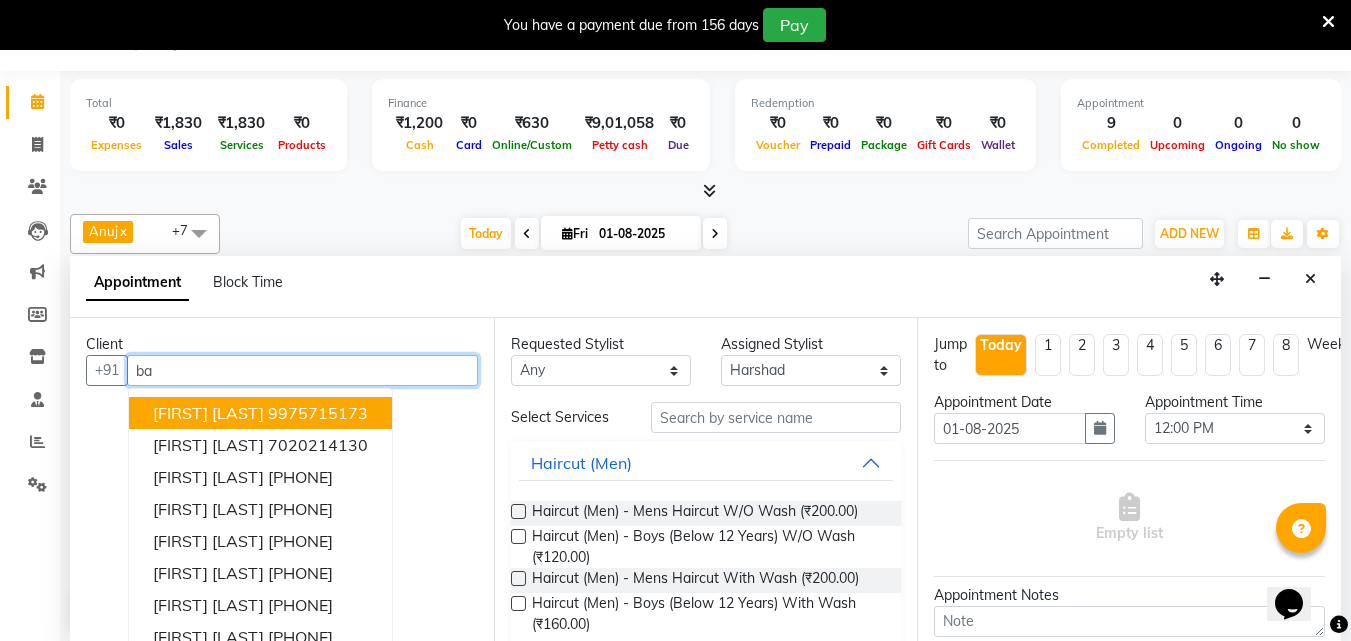 type on "b" 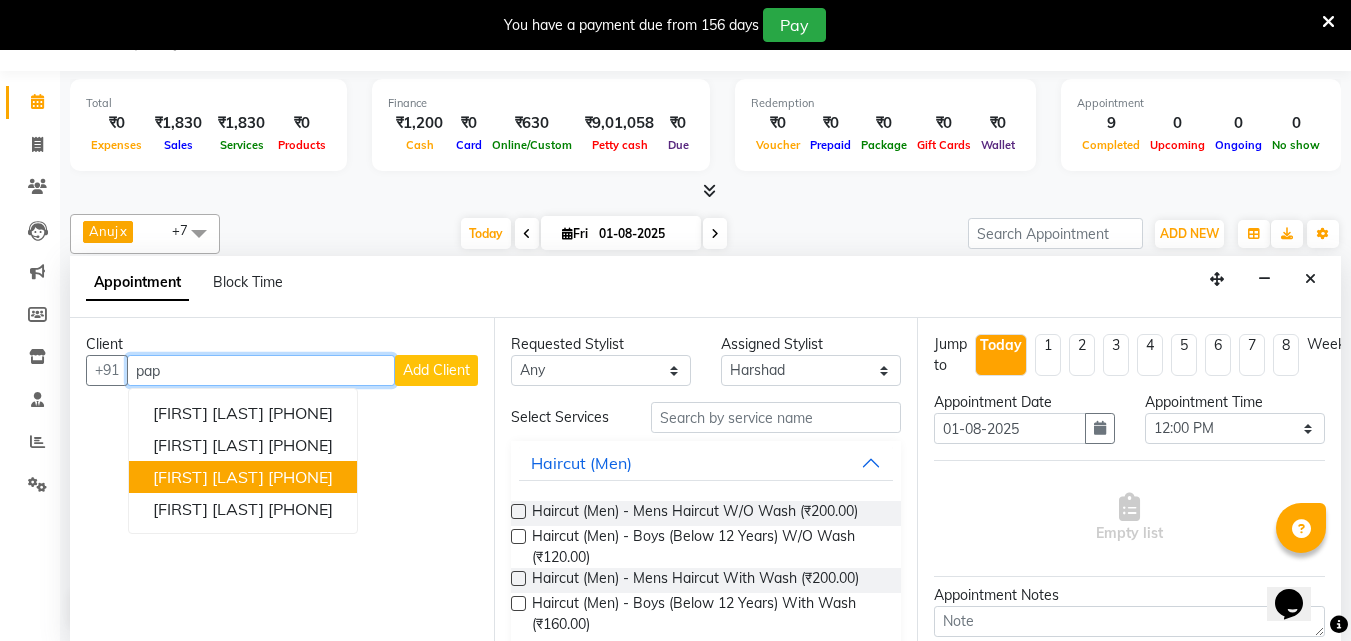click on "[FIRST] [LAST]" at bounding box center (208, 477) 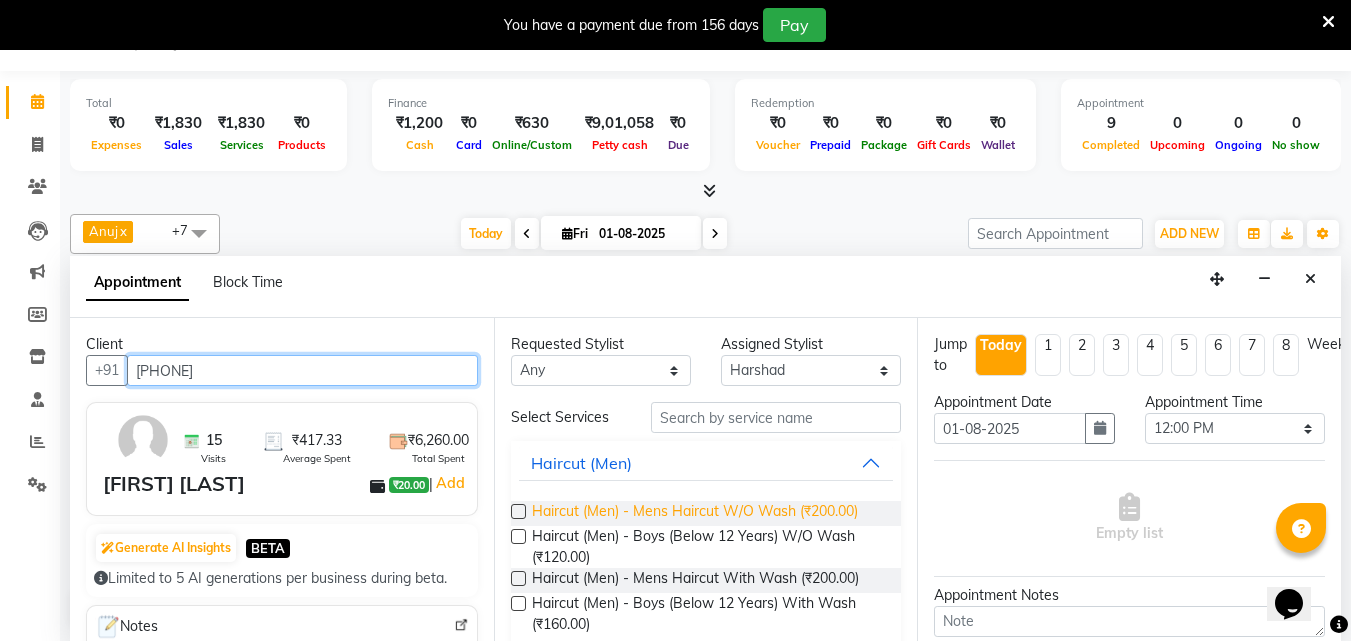 type on "[PHONE]" 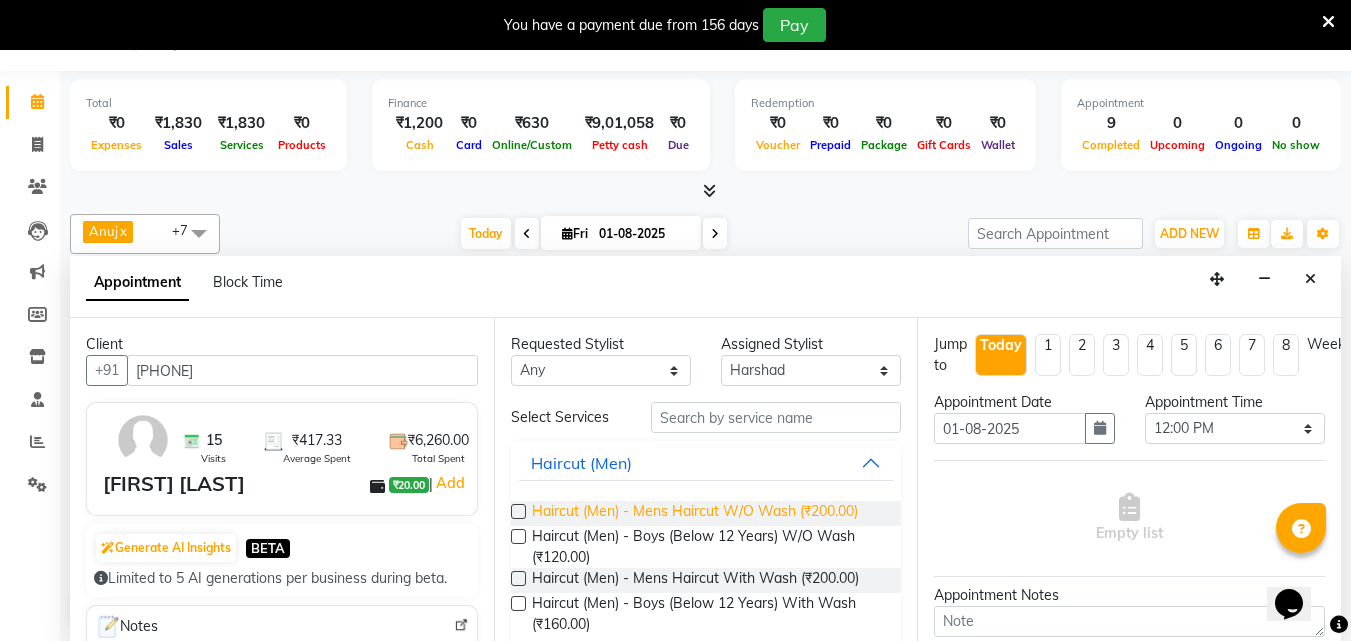 click on "Haircut (Men)  - Mens Haircut W/O Wash (₹200.00)" at bounding box center (695, 513) 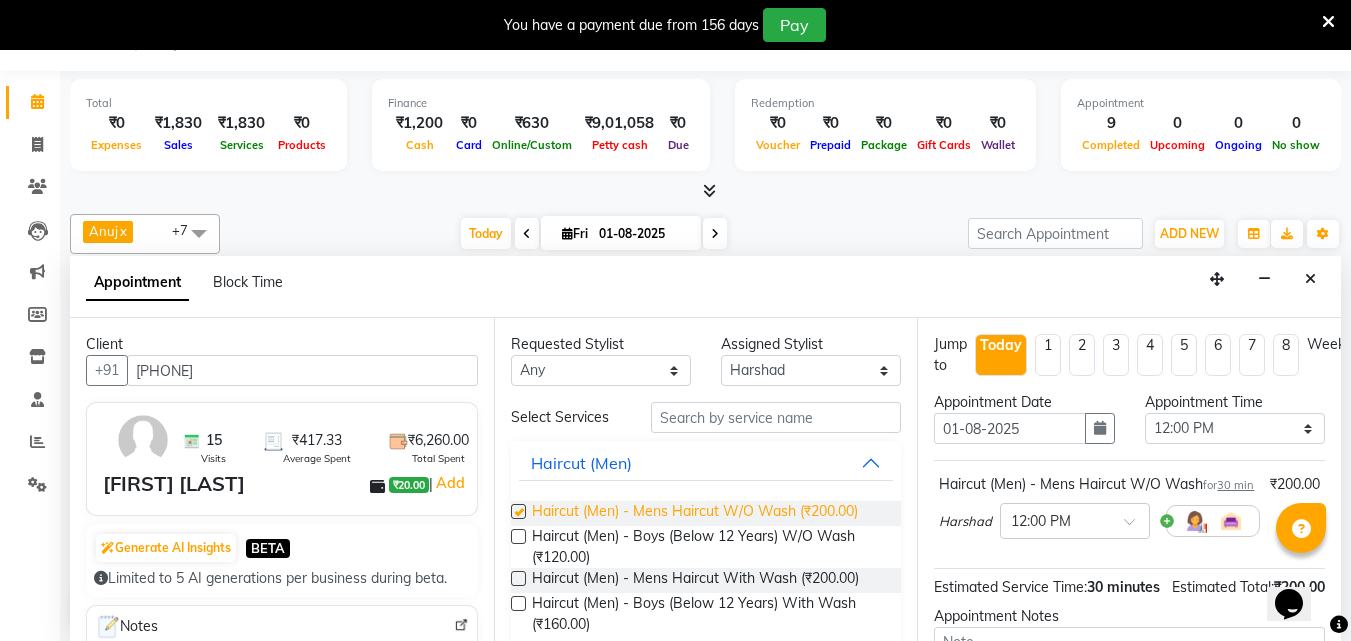 checkbox on "false" 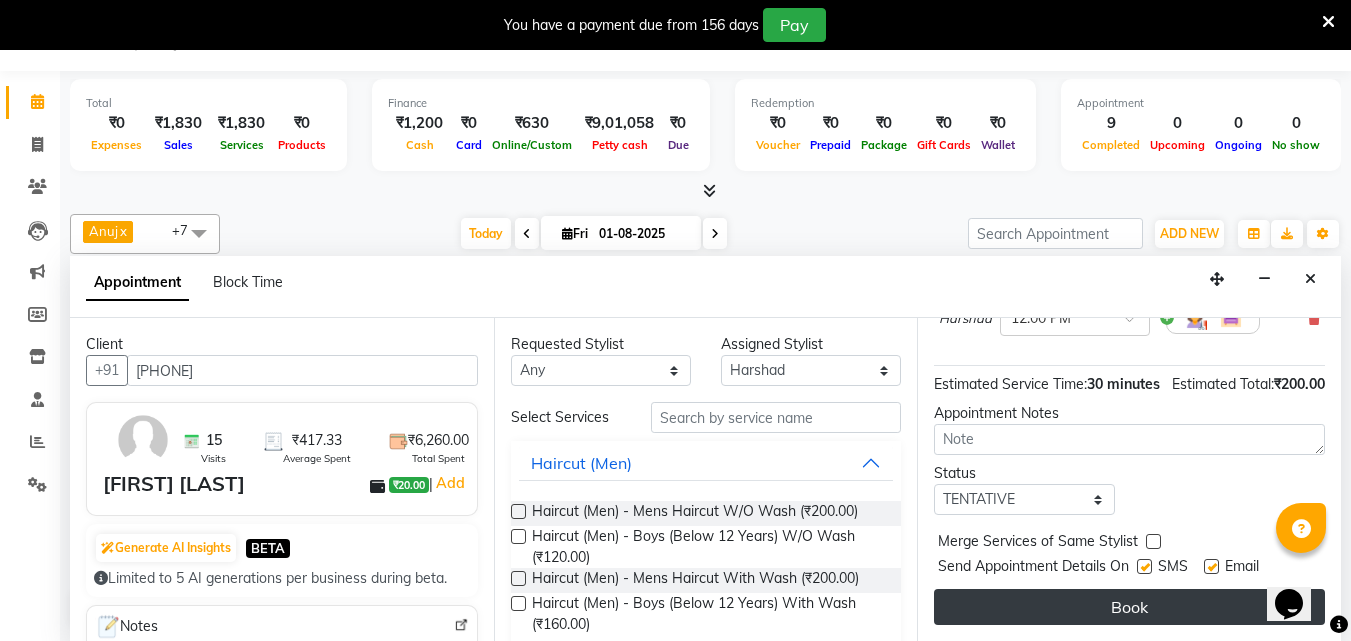 scroll, scrollTop: 259, scrollLeft: 0, axis: vertical 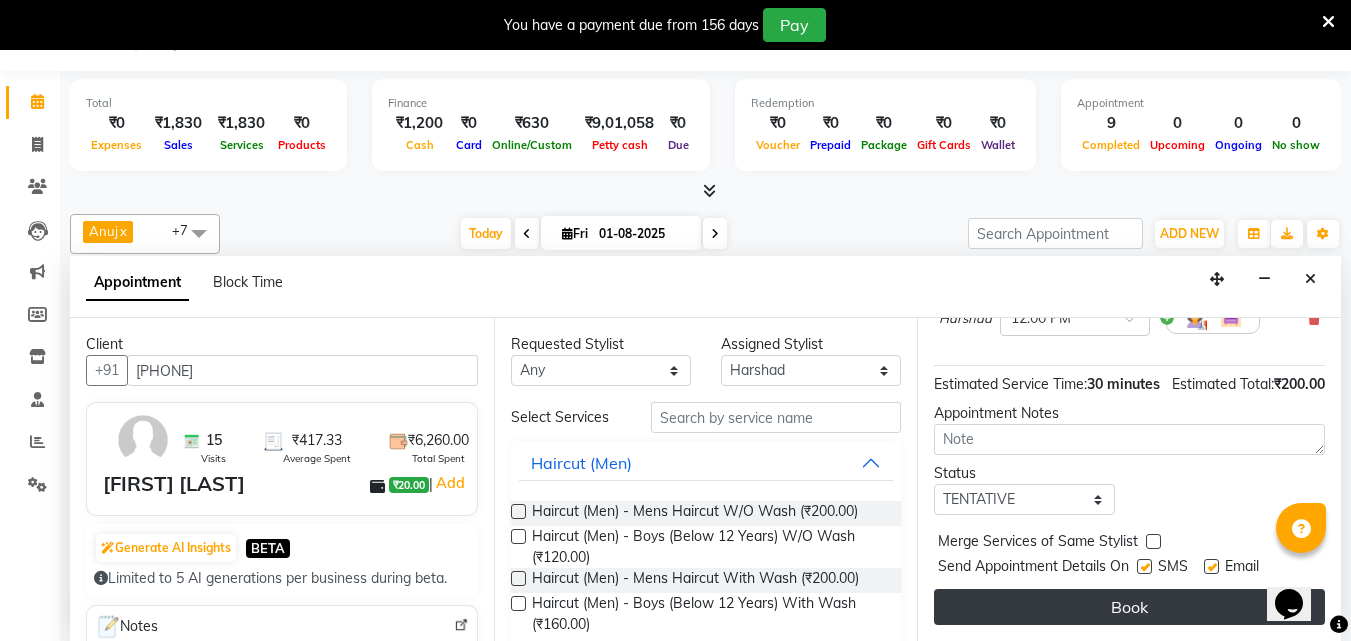 click on "Book" at bounding box center [1129, 607] 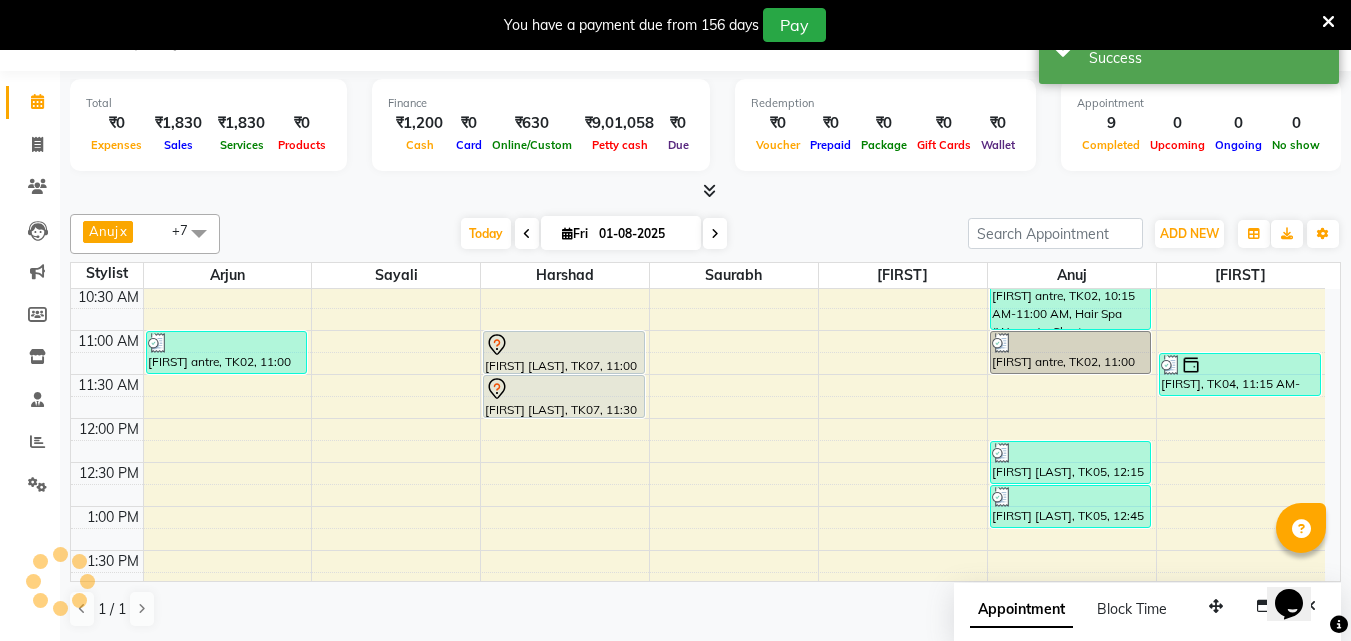 scroll, scrollTop: 0, scrollLeft: 0, axis: both 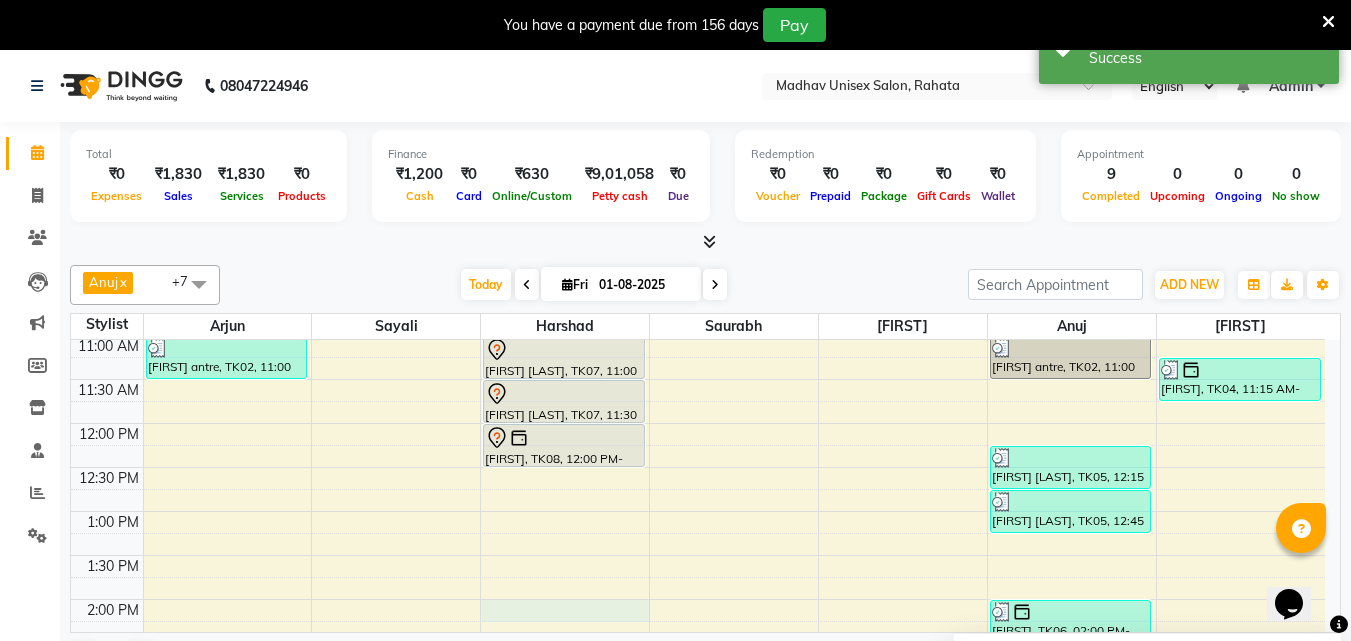 click on "[FIRST]  antre, TK02, 11:00 AM-11:30 AM, Haircut (Women)  - Womens Haircut Without Wash     [FIRST] [LAST], TK01, 09:00 AM-09:30 AM, Haircut (Men)  - Mens Haircut W/O Wash     [FIRST] [LAST], TK01, 09:30 AM-10:00 AM, Beard (Men)  - Beard Trim             [FIRST] [LAST], TK07, 11:00 AM-11:30 AM, Haircut (Men)  - Mens Haircut W/O Wash             [FIRST] [LAST], TK07, 11:30 AM-12:00 PM, Beard (Men)  - Beard Trim             [FIRST] [LAST], TK08, 12:00 PM-12:30 PM, Haircut (Men)  - Mens Haircut W/O Wash     [FIRST]  antre, TK02, 10:15 AM-11:00 AM, Hair Spa (Women)  - Short     [FIRST]  antre, TK02, 11:00 AM-11:30 AM, Haircut (Women)  - Womens Haircut Without Wash         [FIRST] [LAST], TK05, 12:45 PM-01:15 PM, Globle Colour (Men) - raaga" at bounding box center (698, 643) 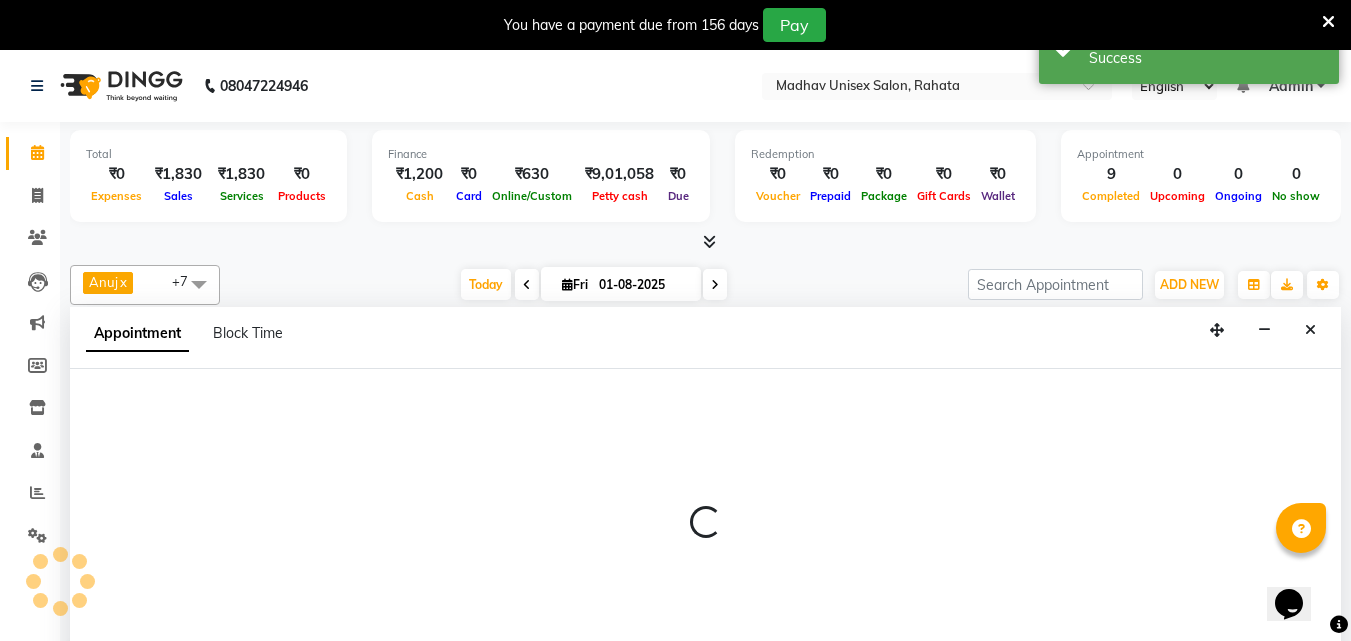 scroll, scrollTop: 51, scrollLeft: 0, axis: vertical 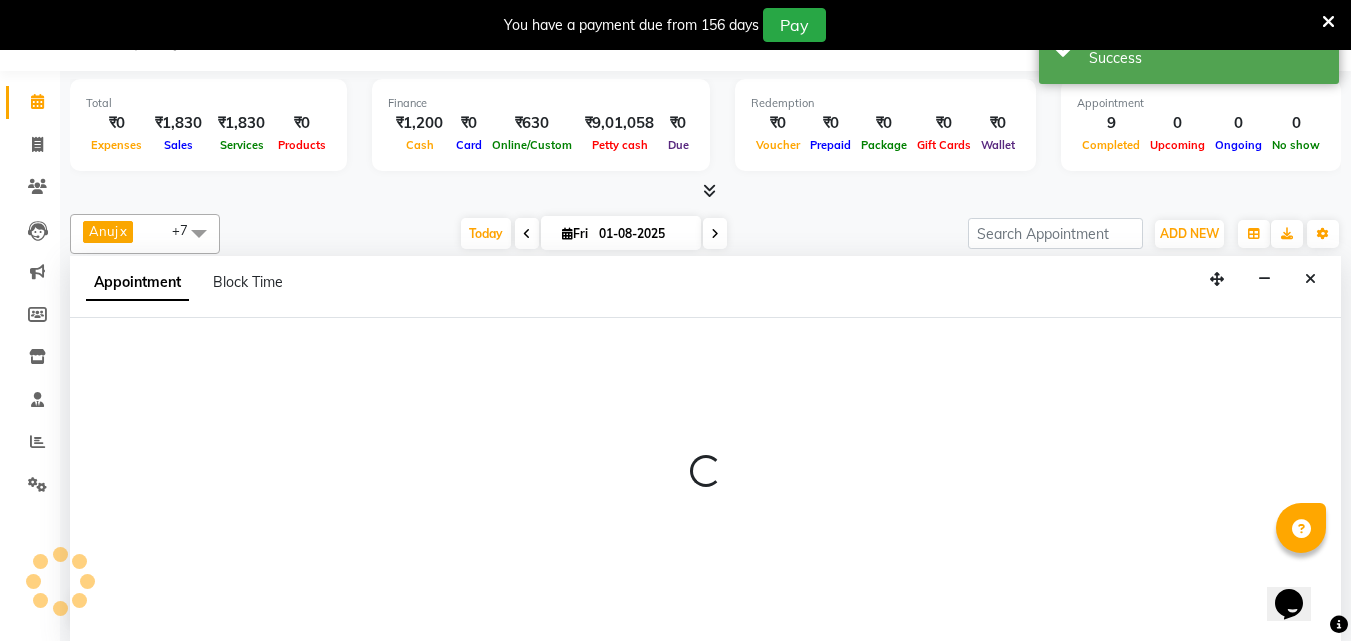 select on "14048" 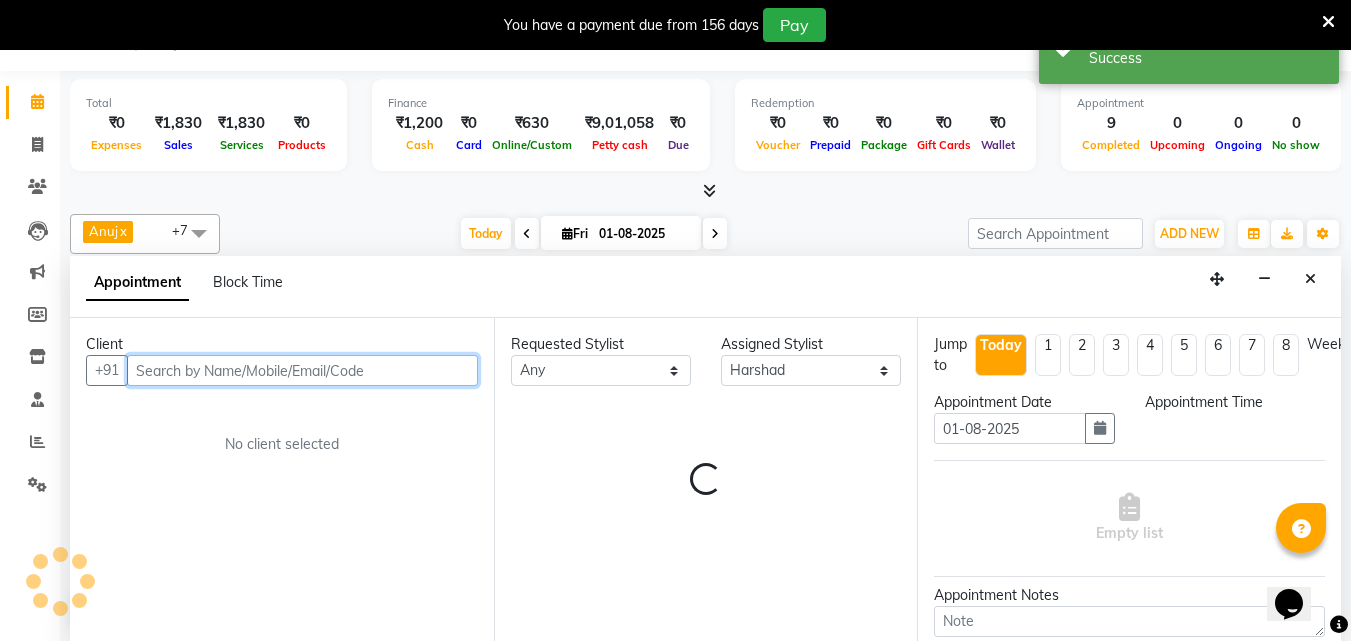 select on "840" 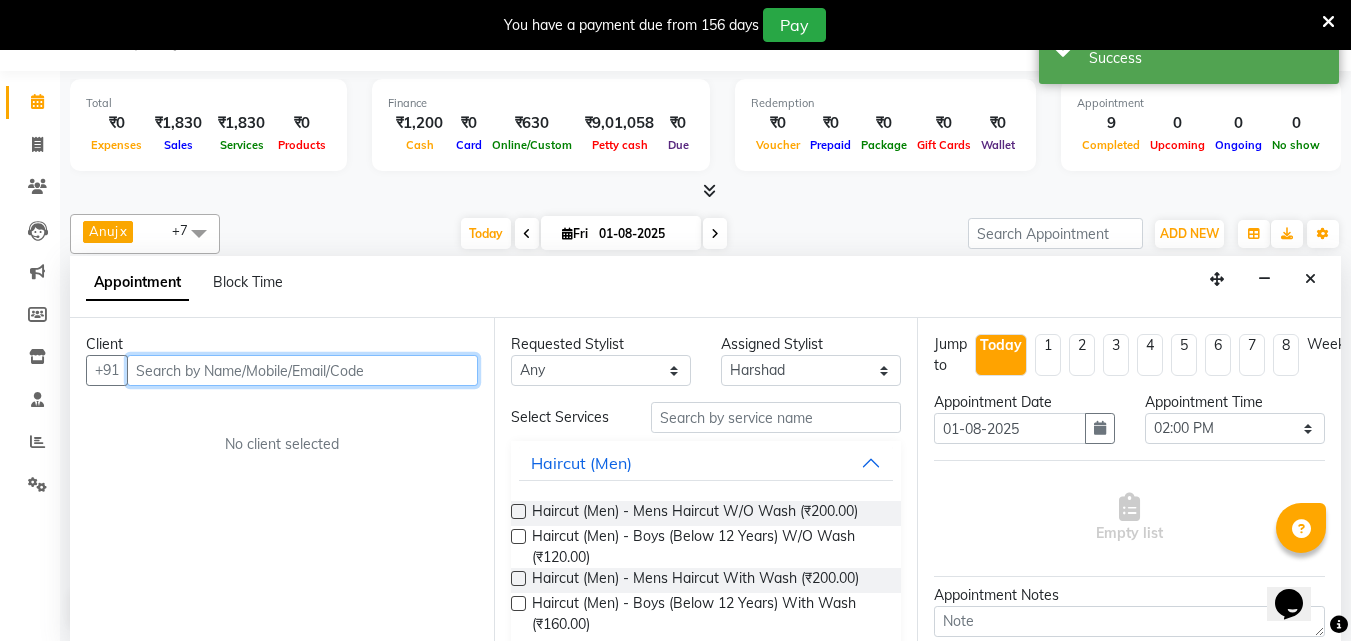 click at bounding box center [302, 370] 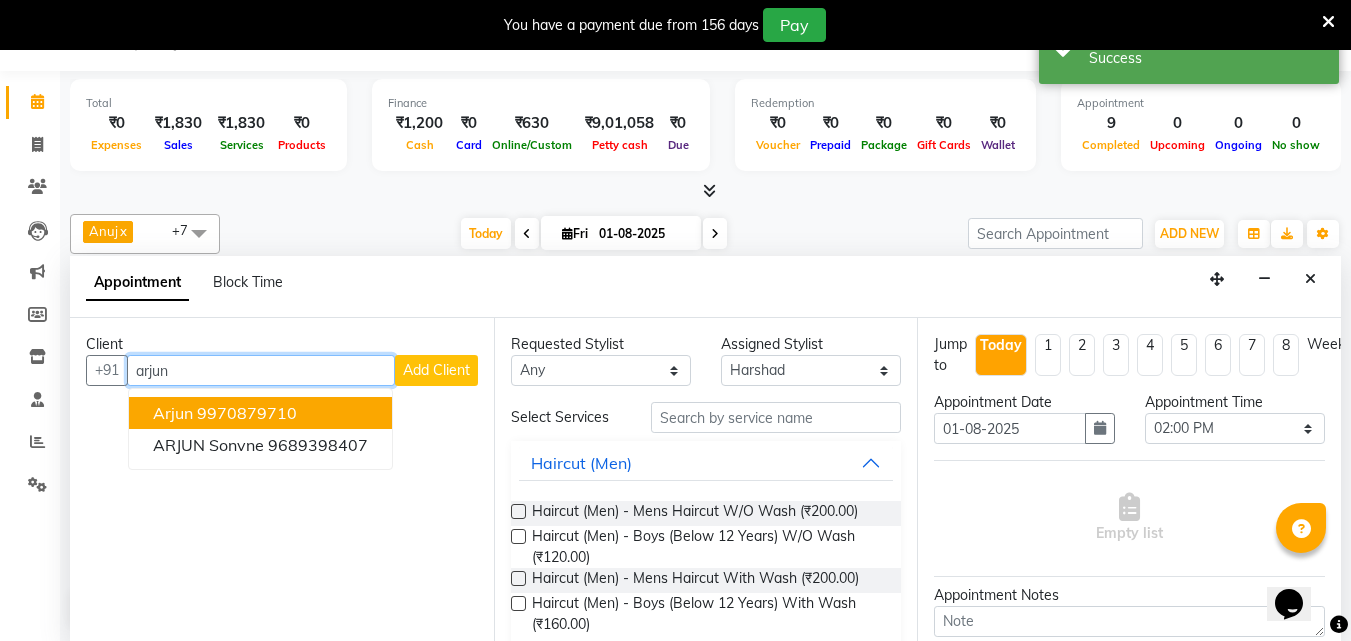 click on "9970879710" at bounding box center [247, 413] 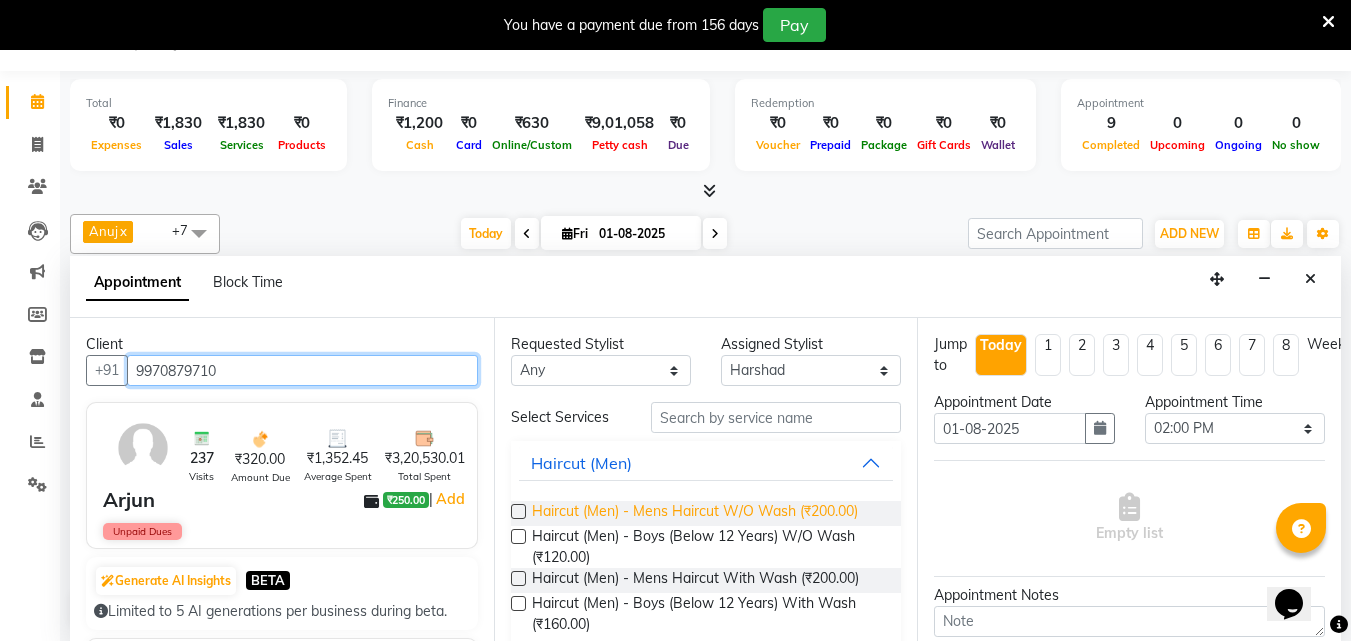 type on "9970879710" 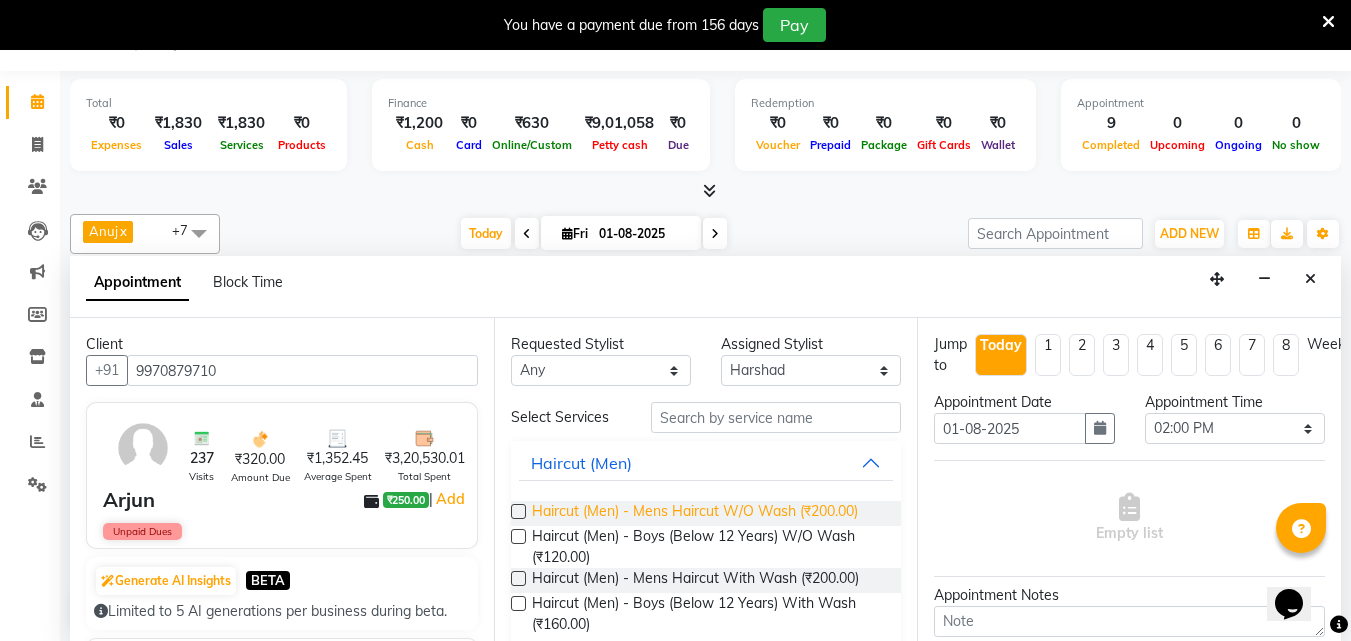 click on "Haircut (Men)  - Mens Haircut W/O Wash (₹200.00)" at bounding box center [695, 513] 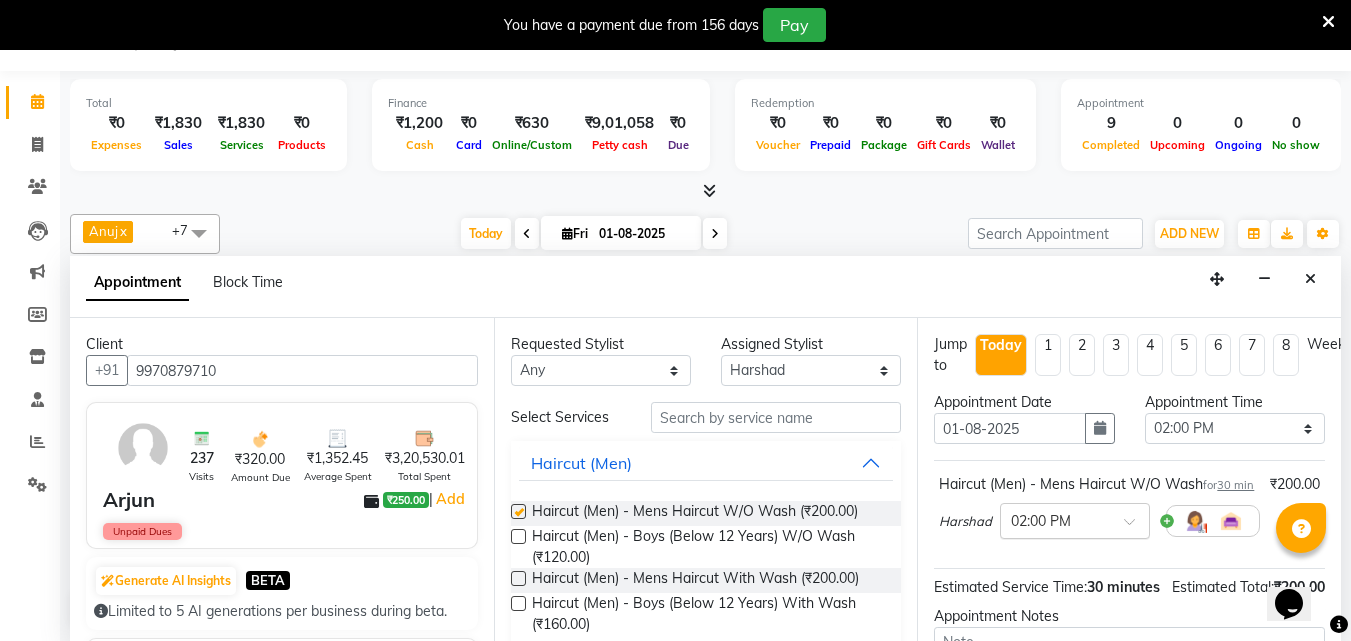 checkbox on "false" 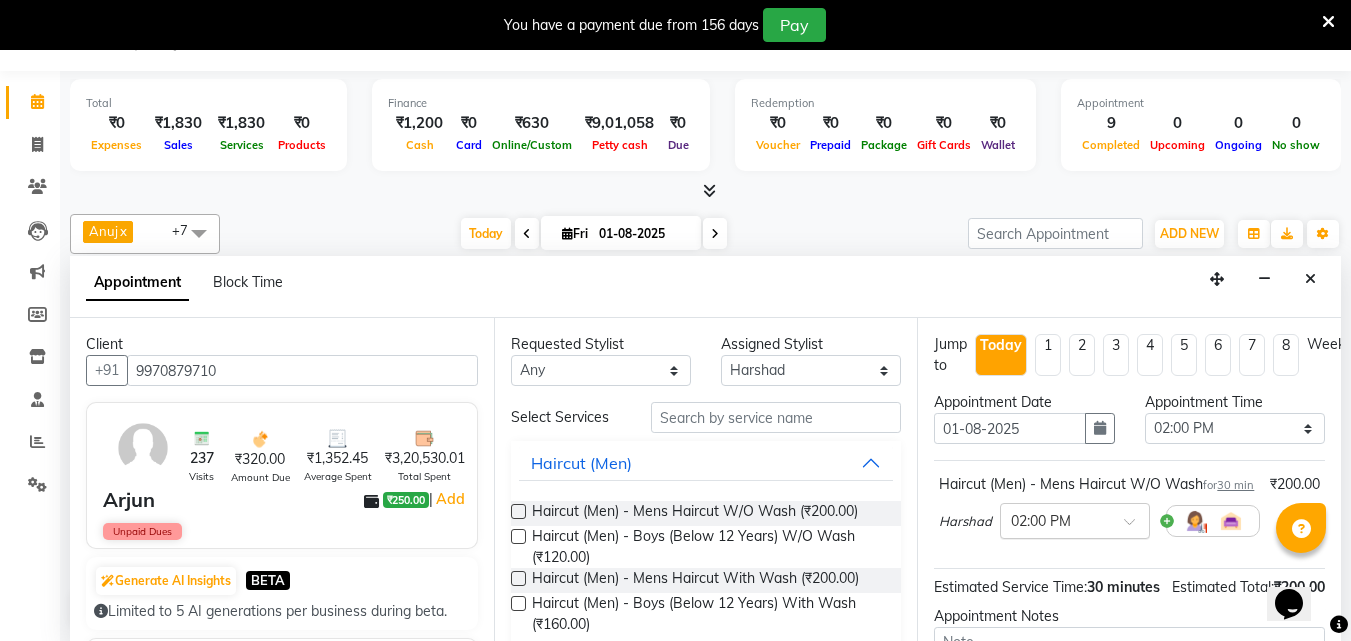 scroll, scrollTop: 260, scrollLeft: 0, axis: vertical 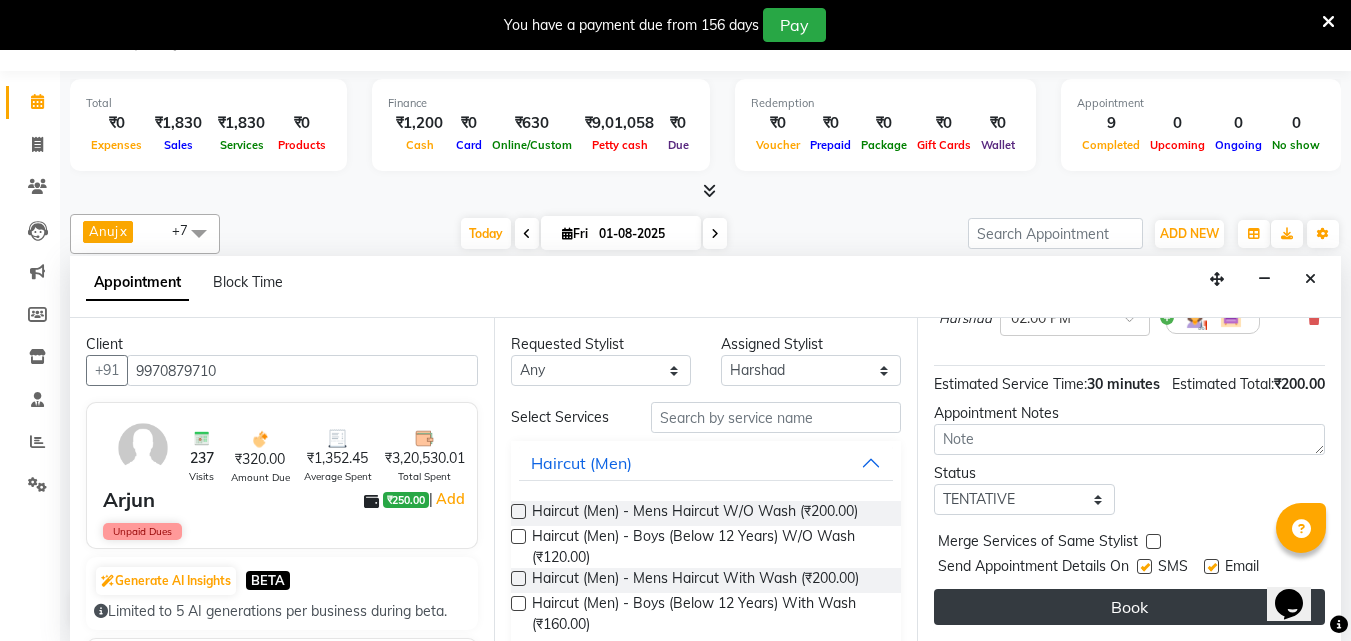 click on "Book" at bounding box center [1129, 607] 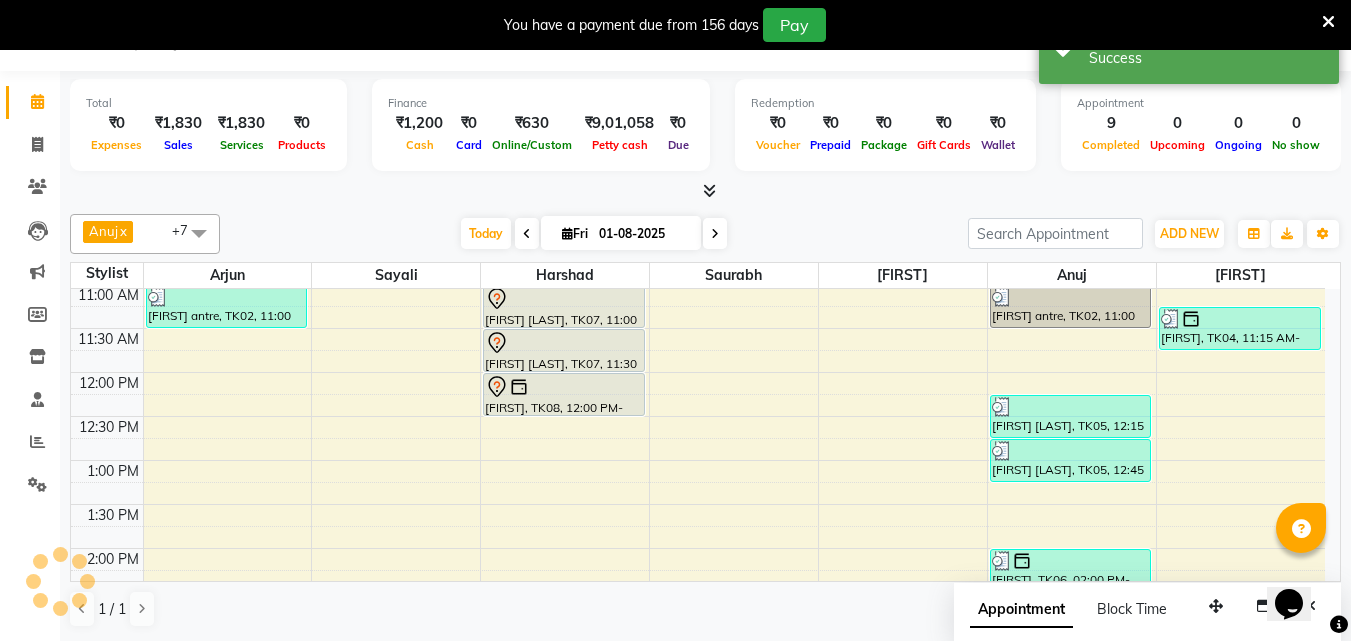 scroll, scrollTop: 0, scrollLeft: 0, axis: both 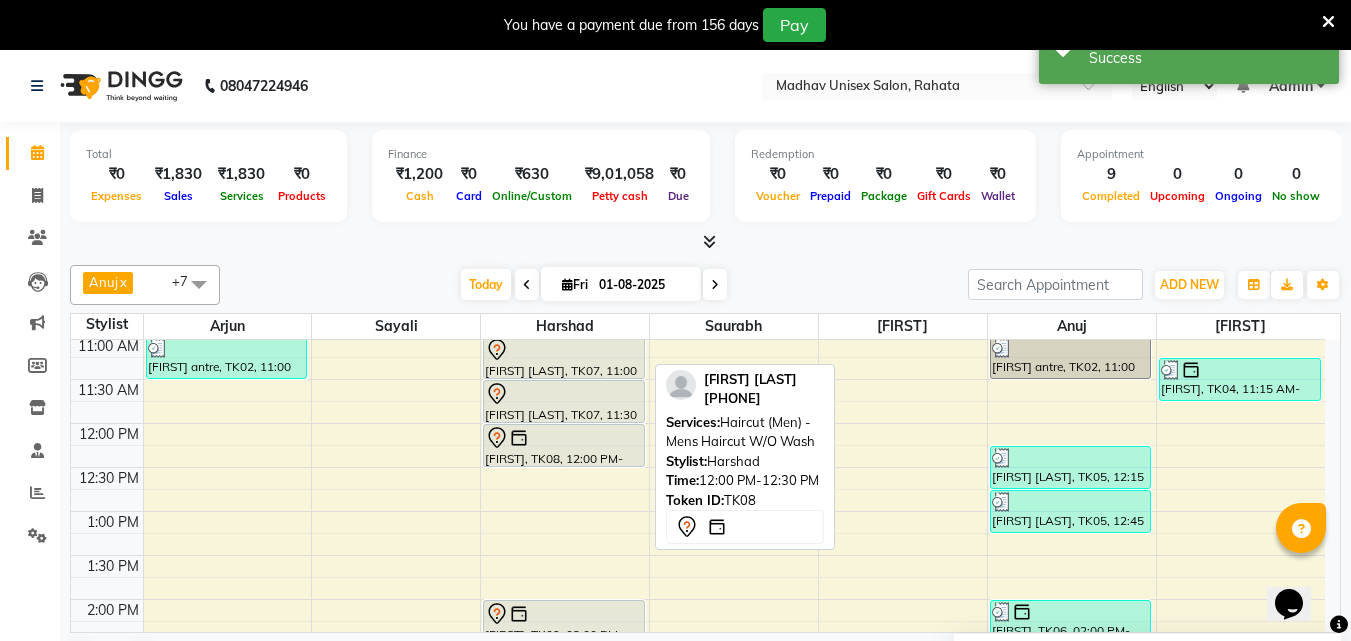 click on "[FIRST], TK08, 12:00 PM-12:30 PM, Haircut (Men)  - Mens Haircut W/O Wash" at bounding box center [564, 445] 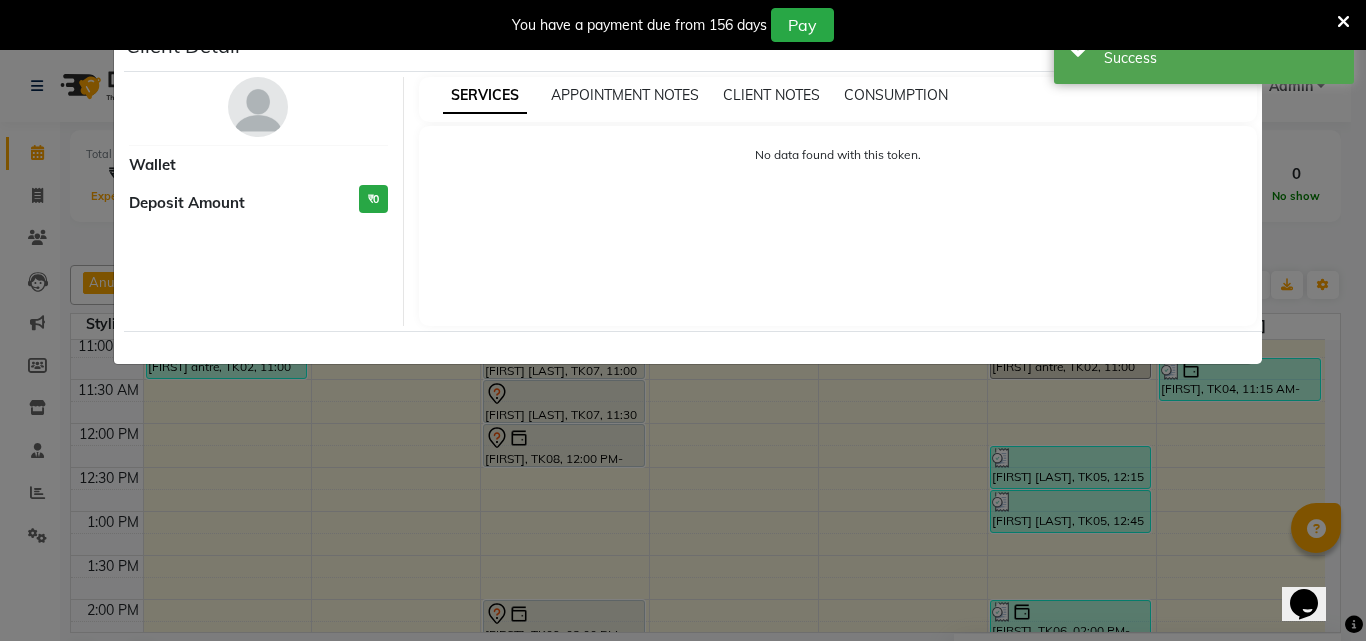 select on "7" 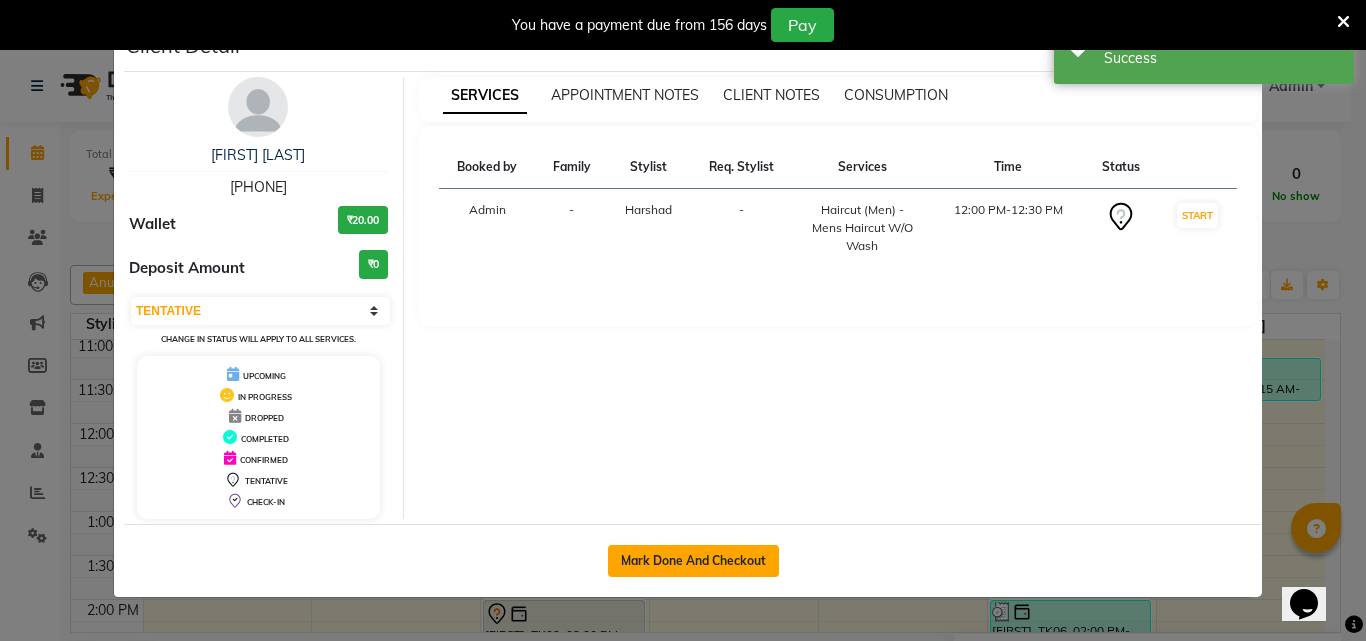 click on "Mark Done And Checkout" 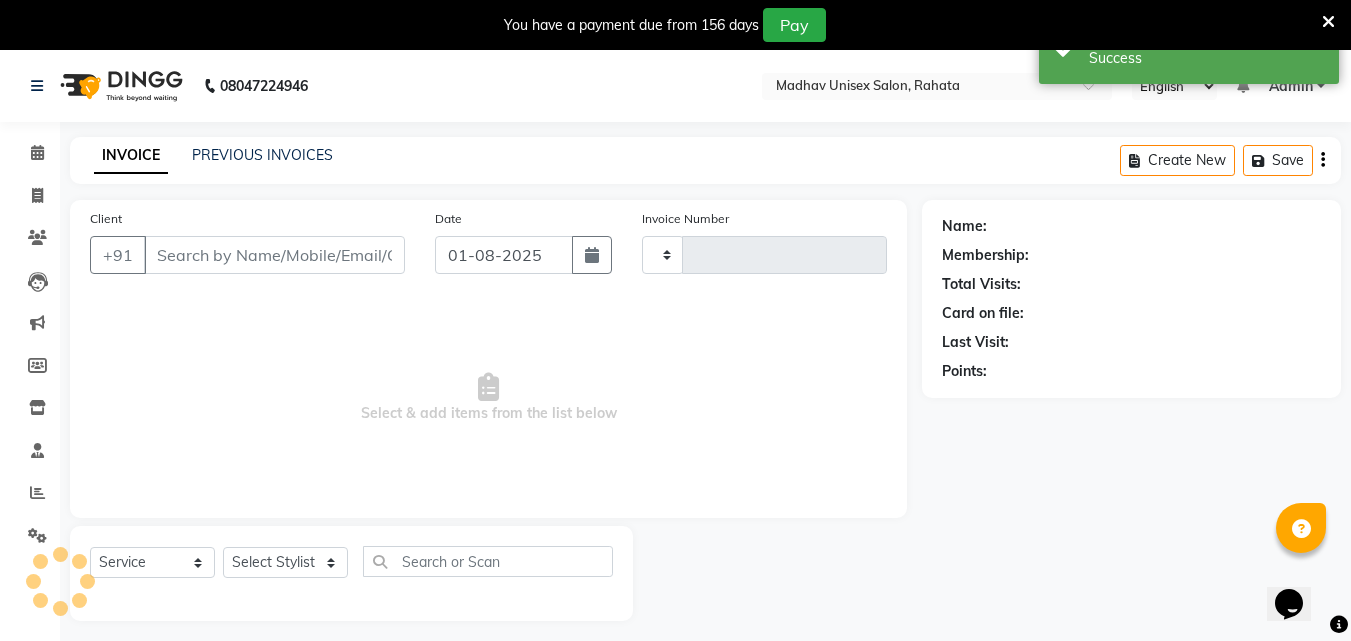 type on "2200" 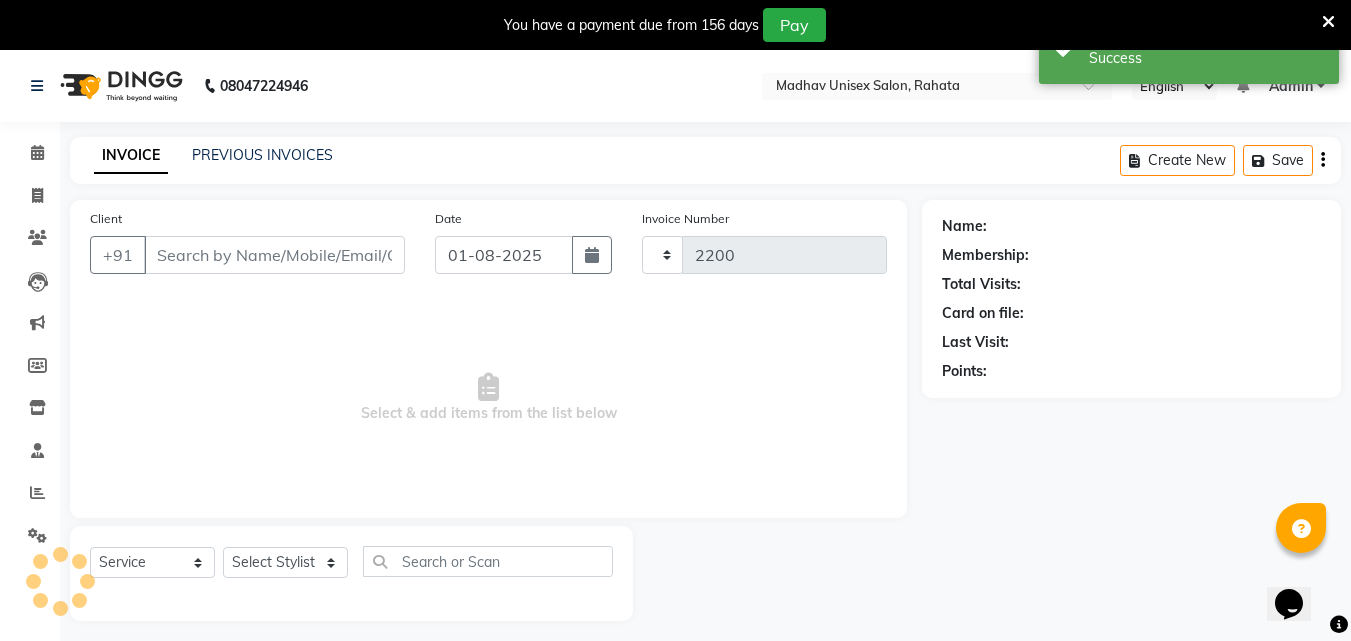 select on "870" 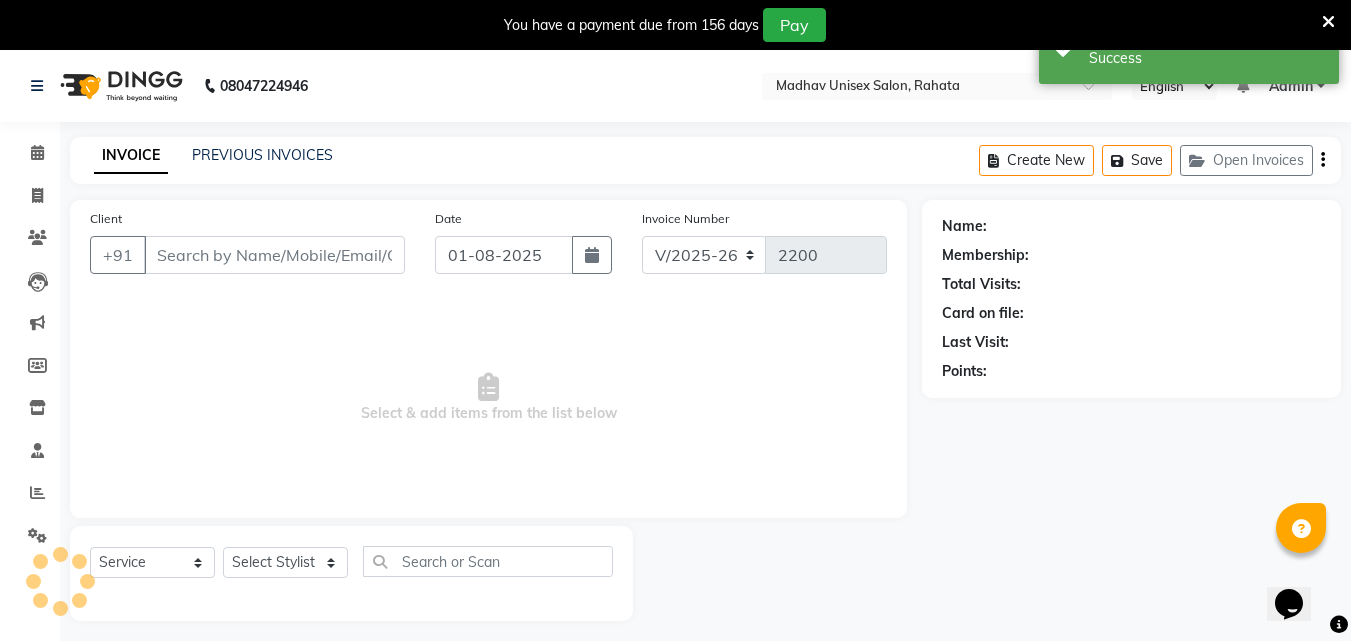 type on "[PHONE]" 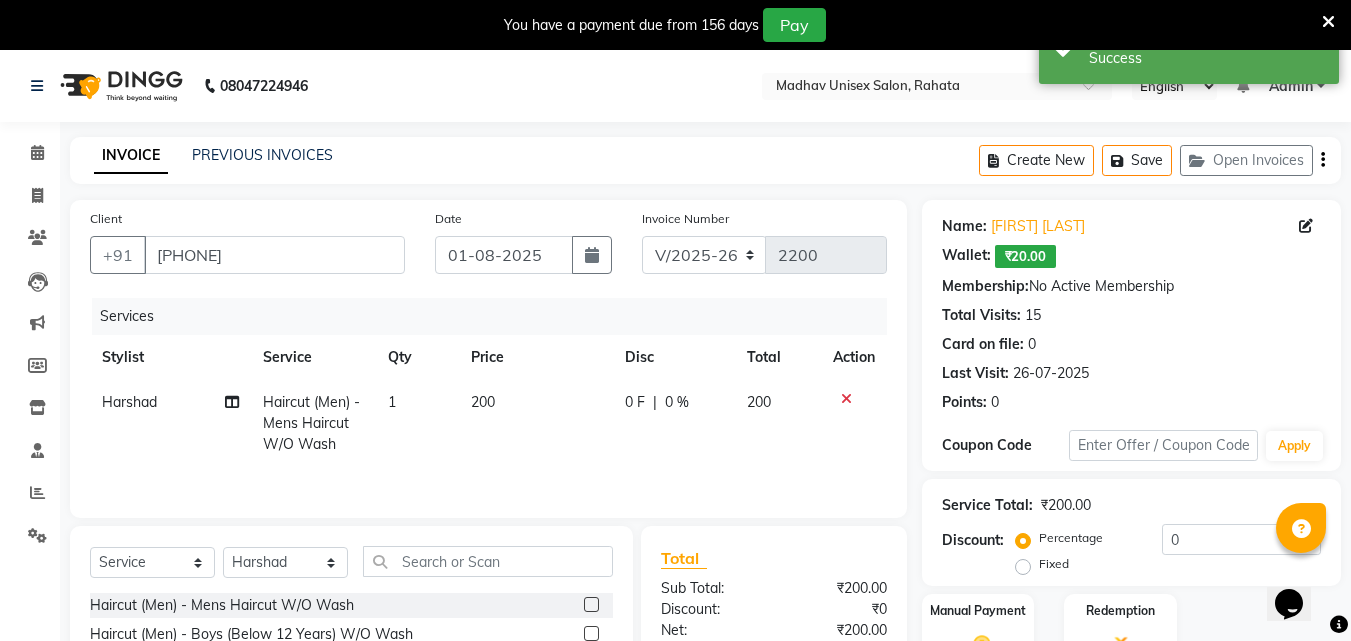 click on "200" 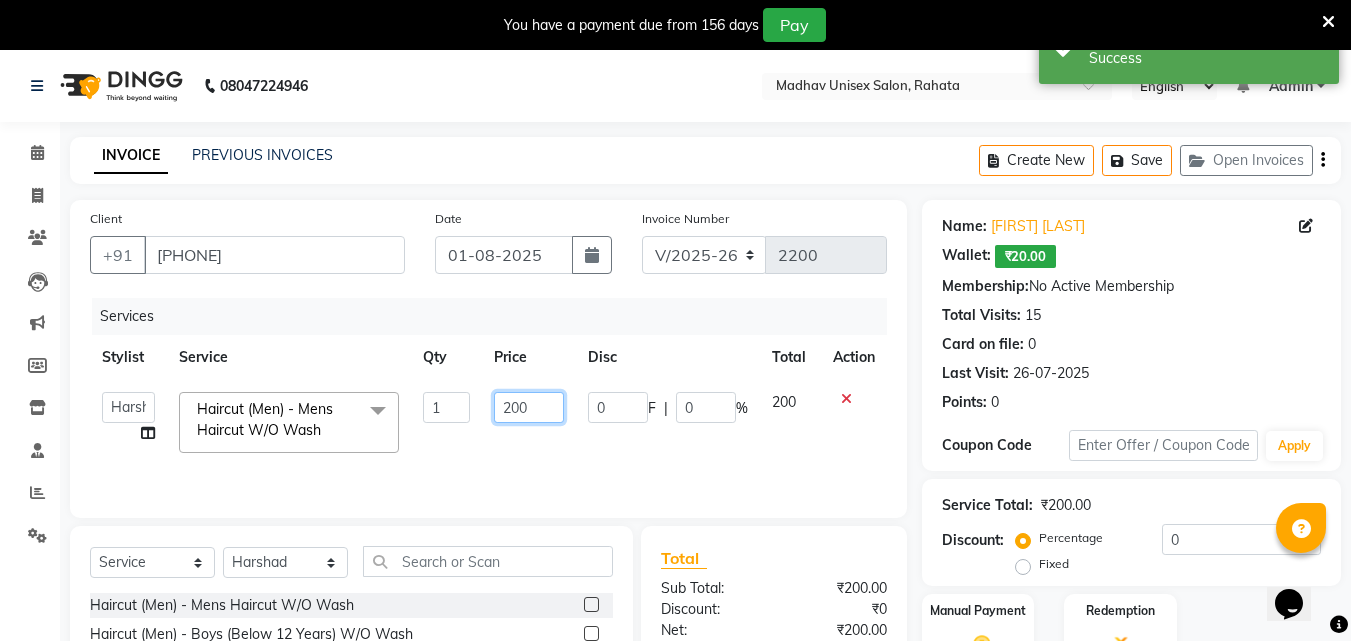 click on "200" 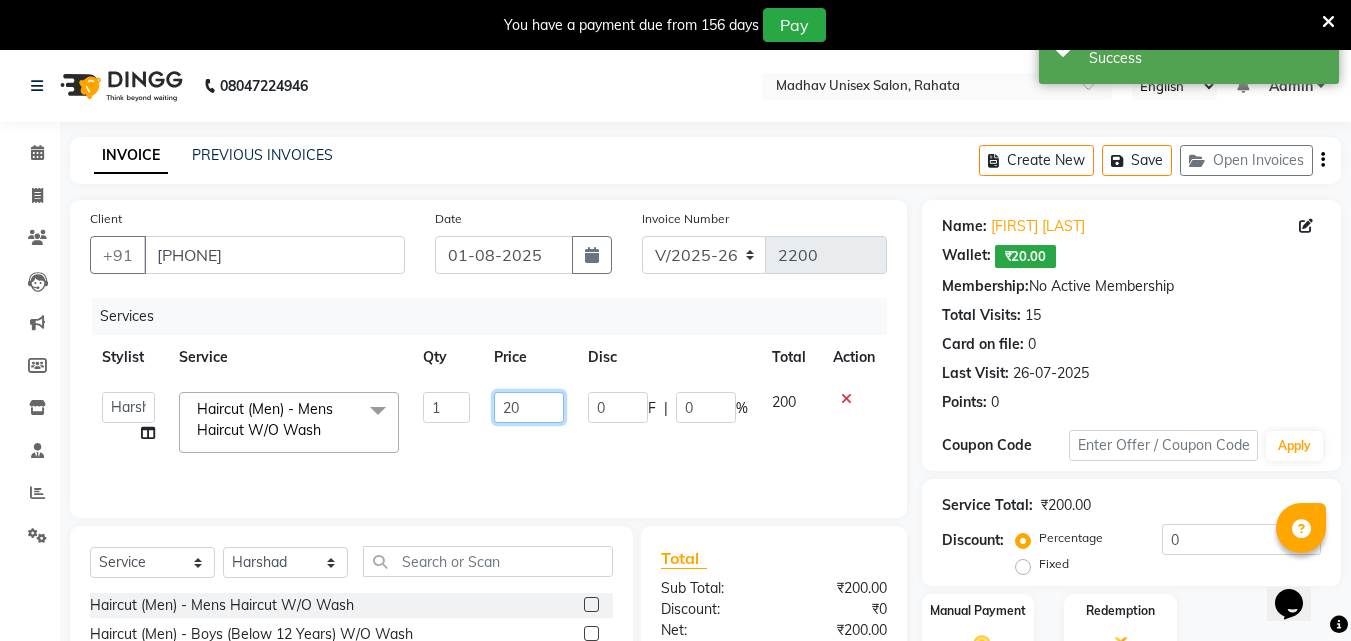 type on "2" 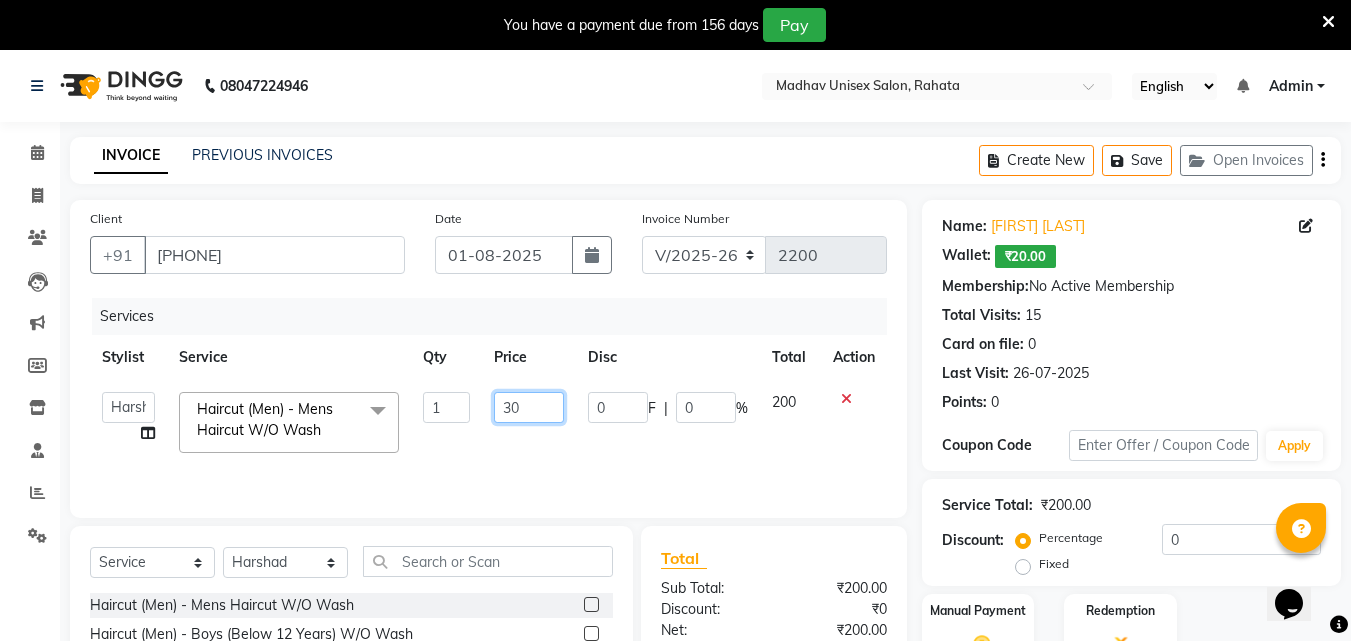 type on "300" 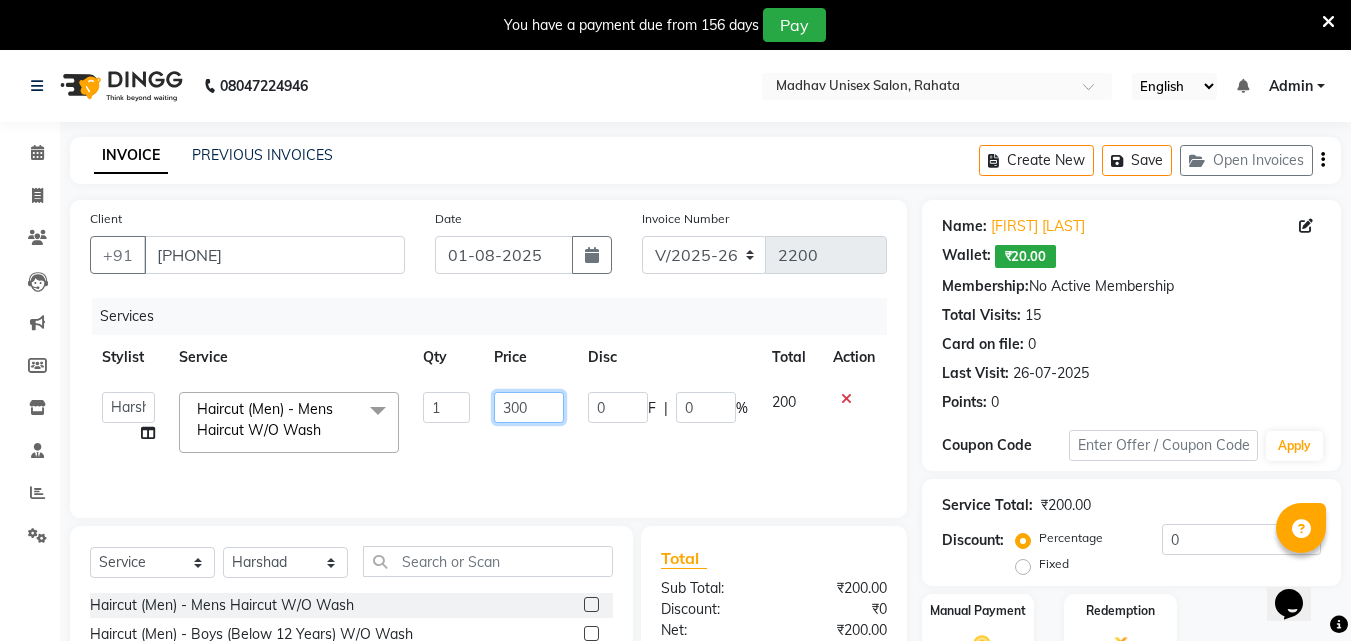 scroll, scrollTop: 210, scrollLeft: 0, axis: vertical 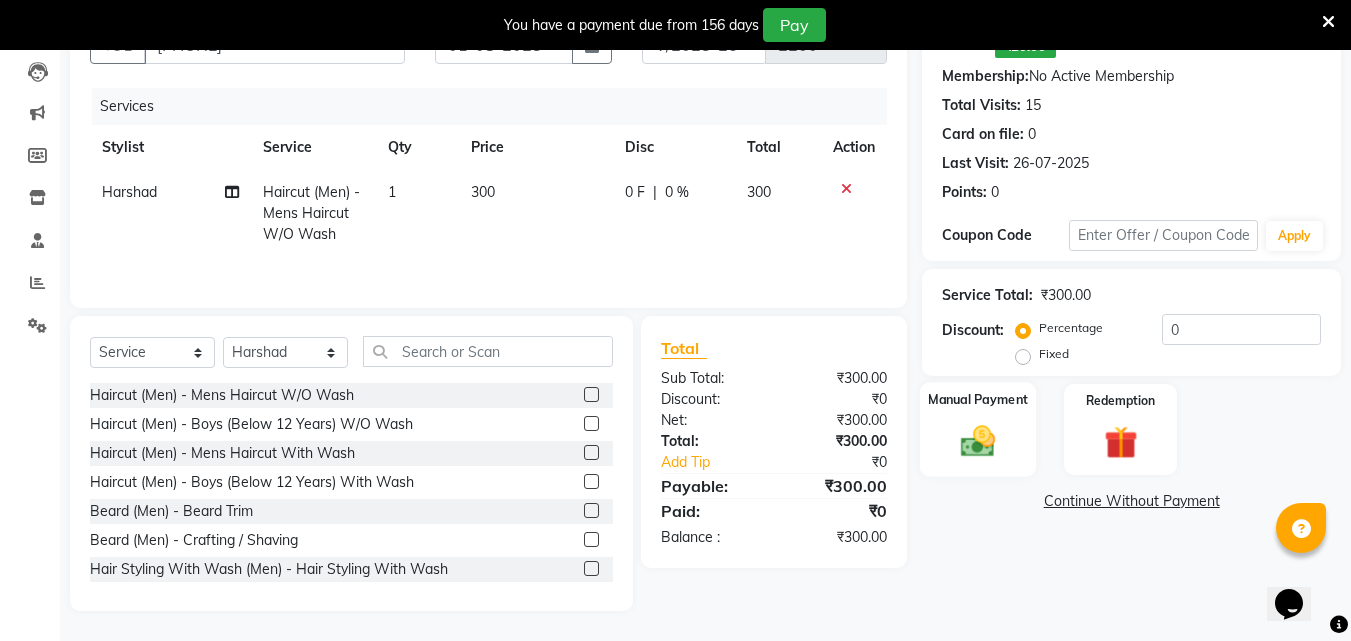 click on "Manual Payment" 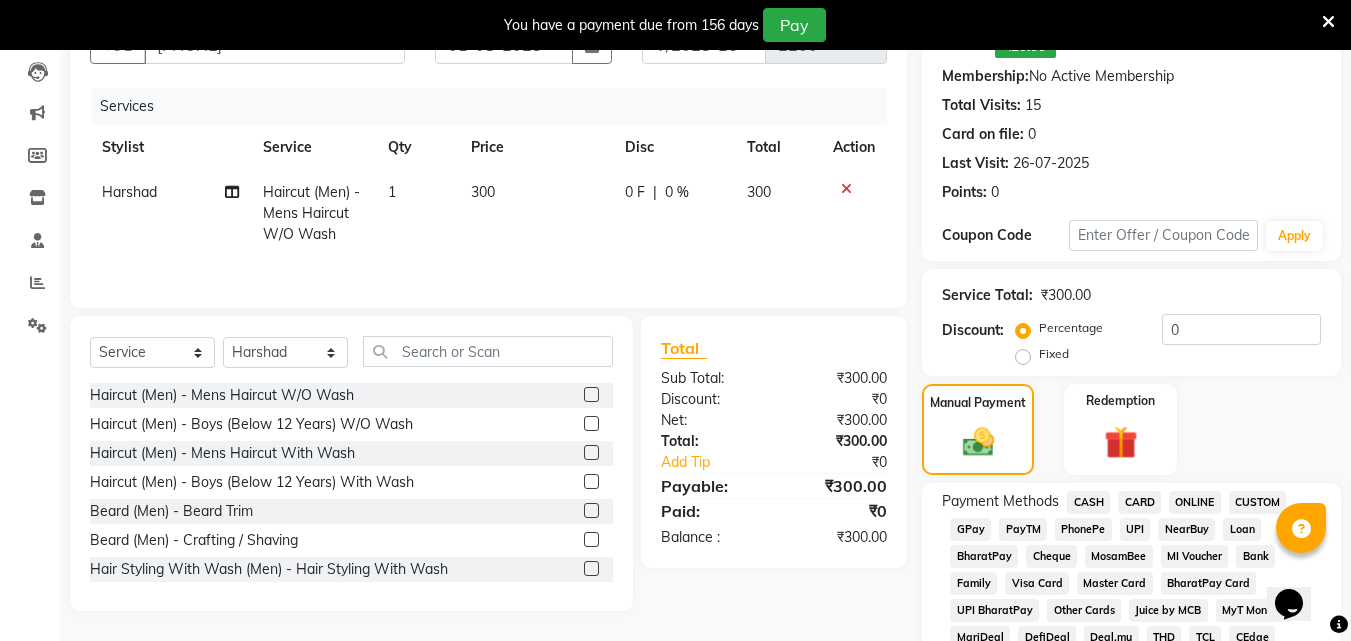 click on "PhonePe" 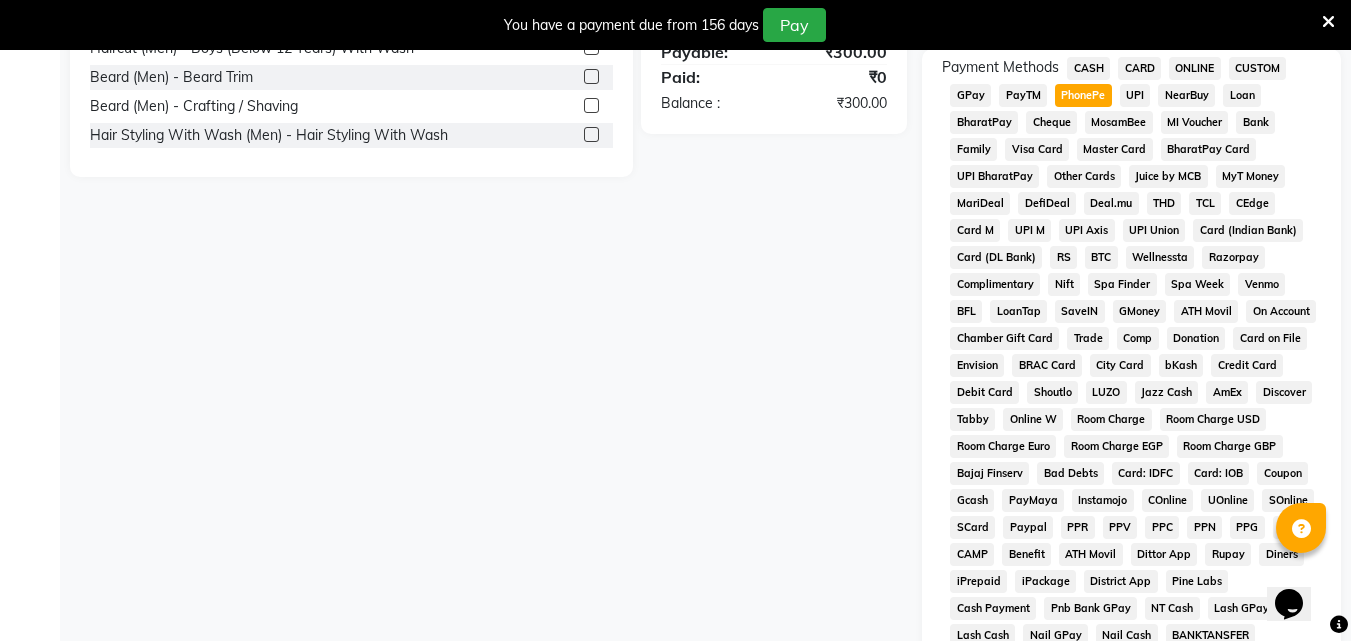 scroll, scrollTop: 942, scrollLeft: 0, axis: vertical 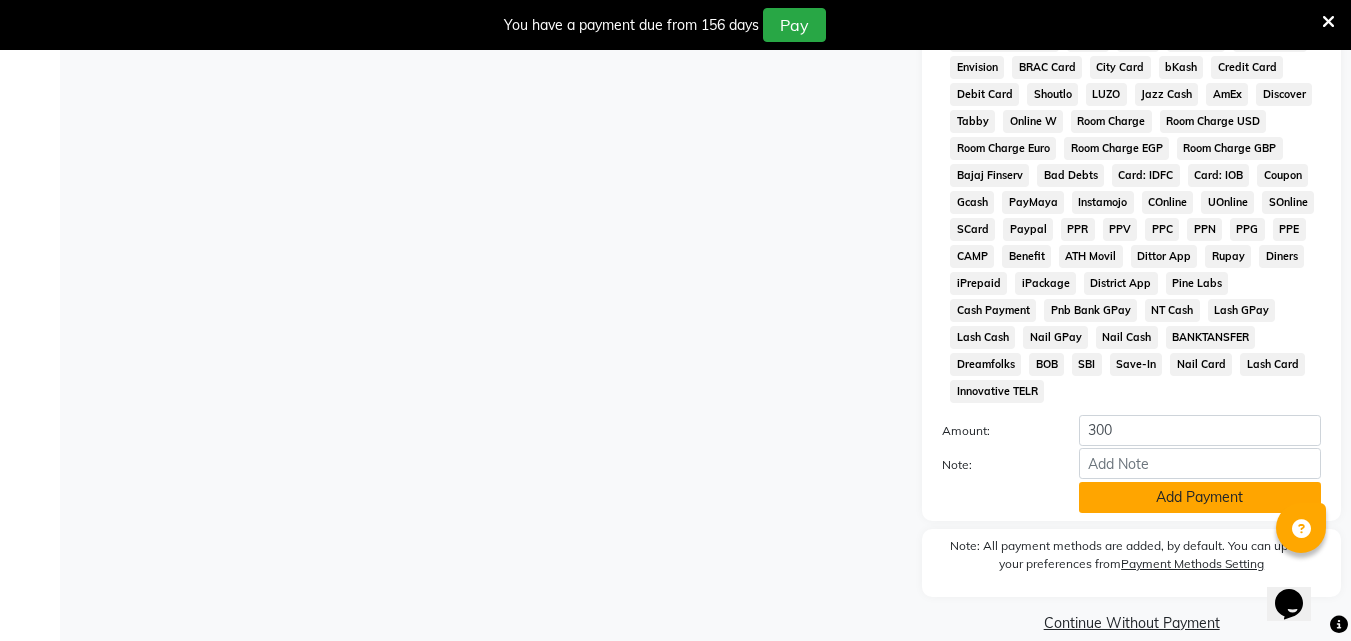 click on "Add Payment" 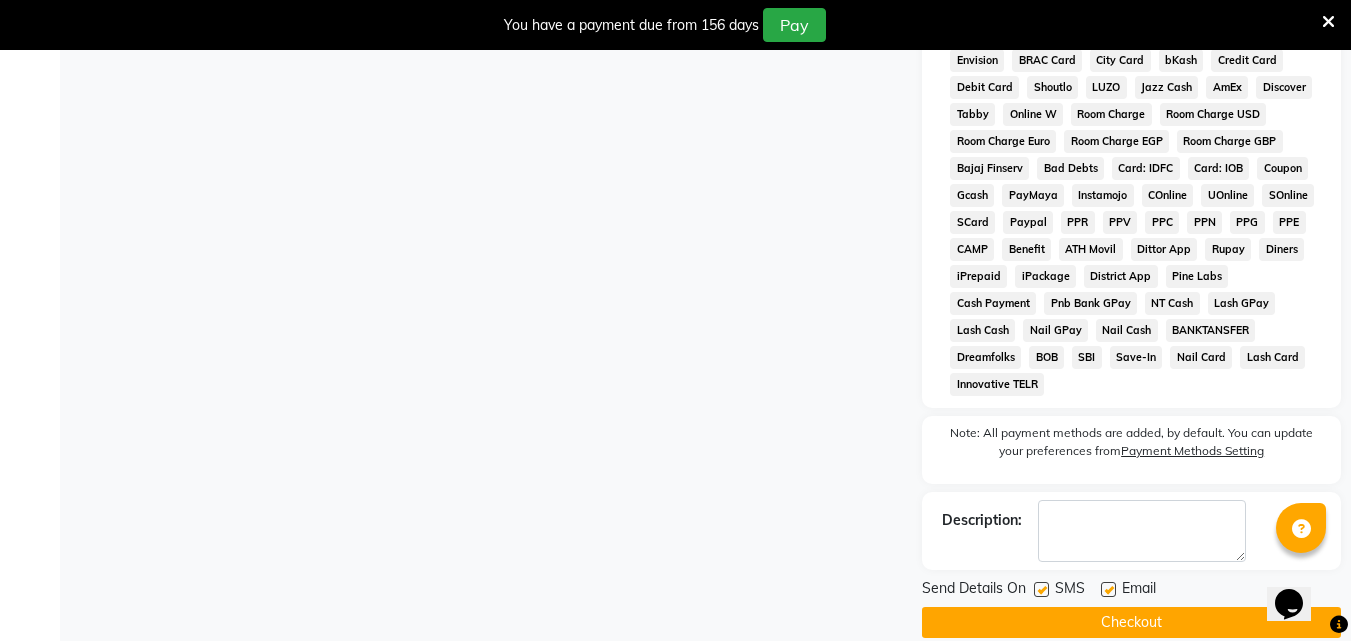 scroll, scrollTop: 948, scrollLeft: 0, axis: vertical 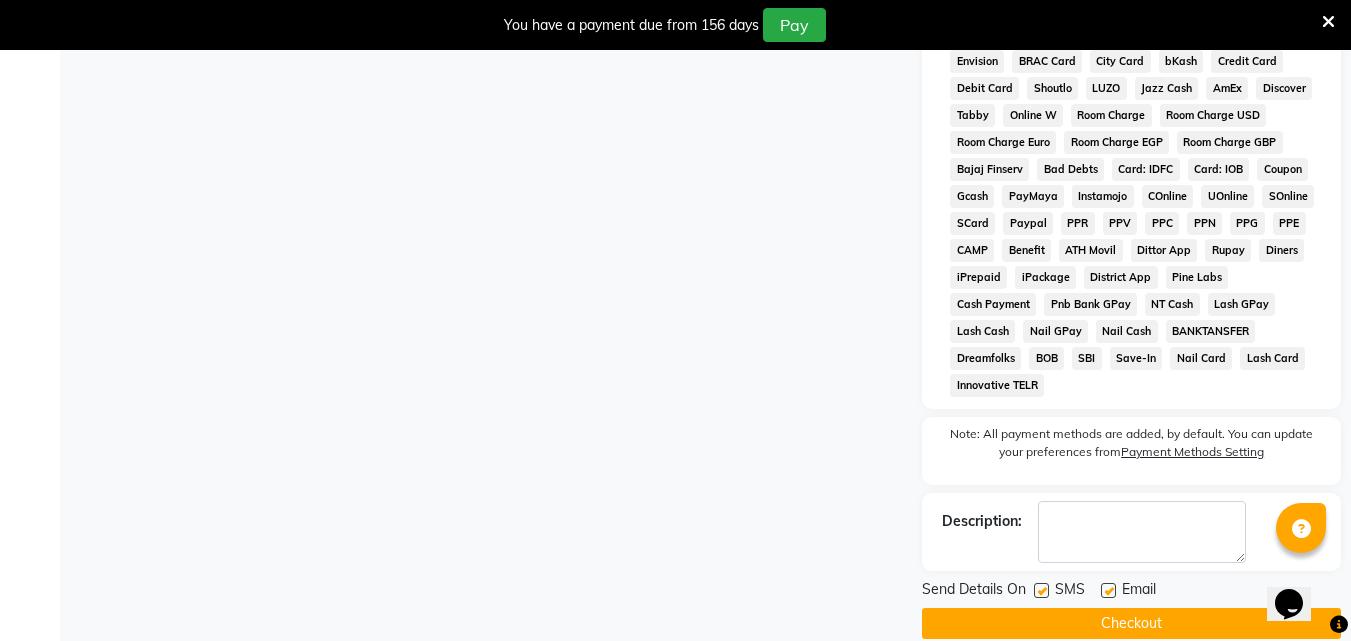 click on "Checkout" 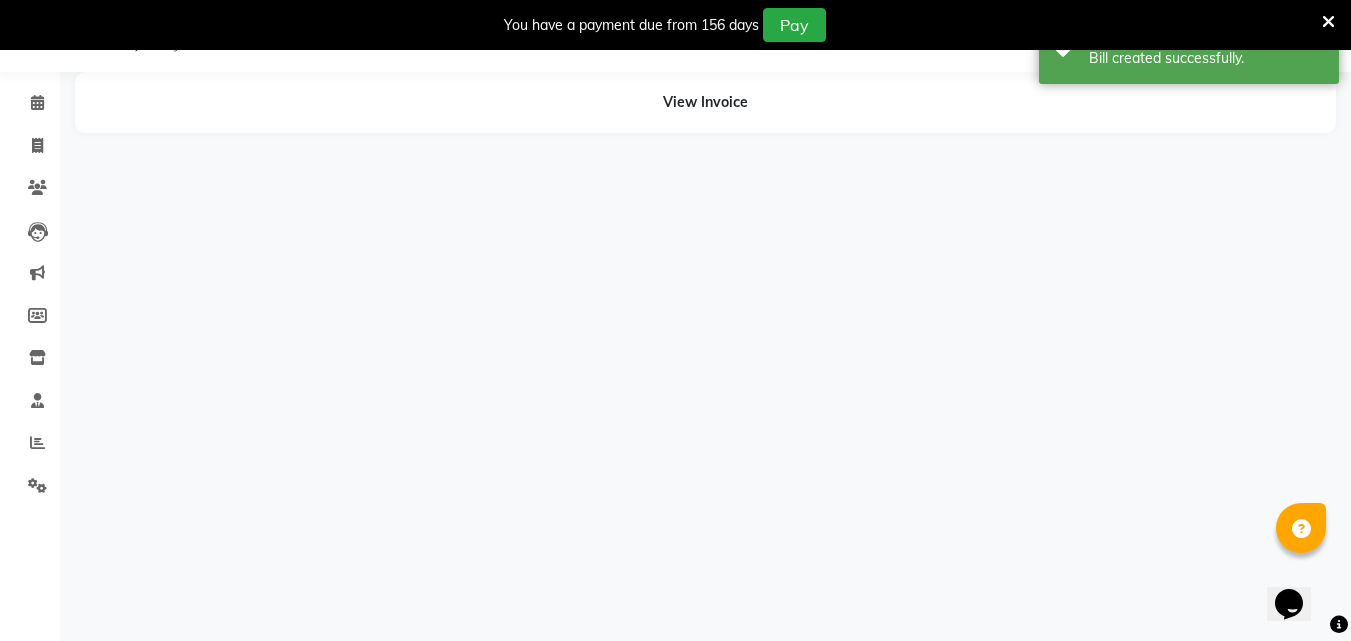 scroll, scrollTop: 0, scrollLeft: 0, axis: both 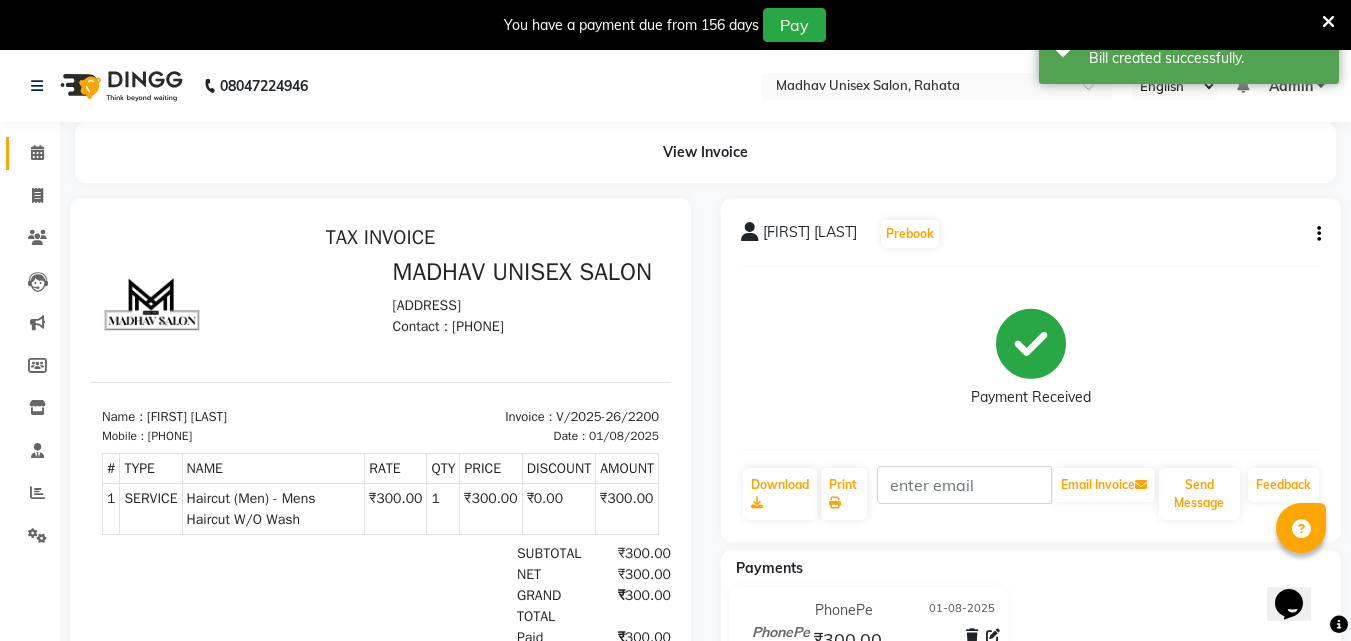 click on "Calendar" 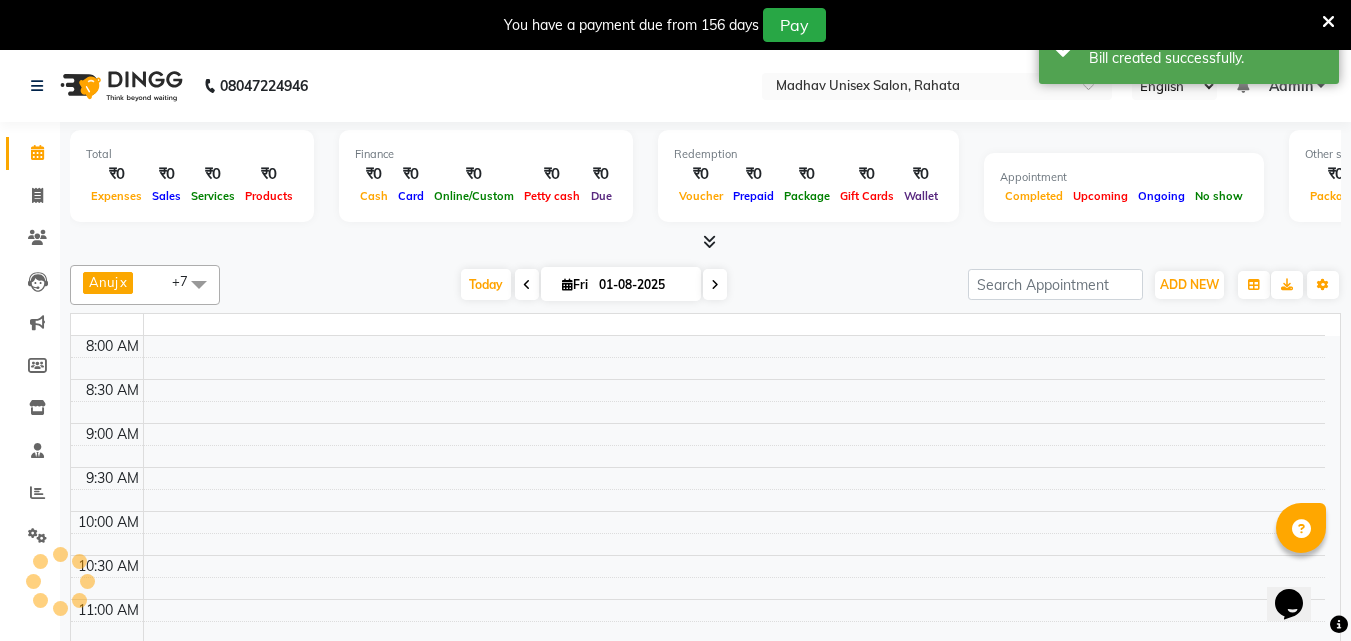 click on "Calendar" 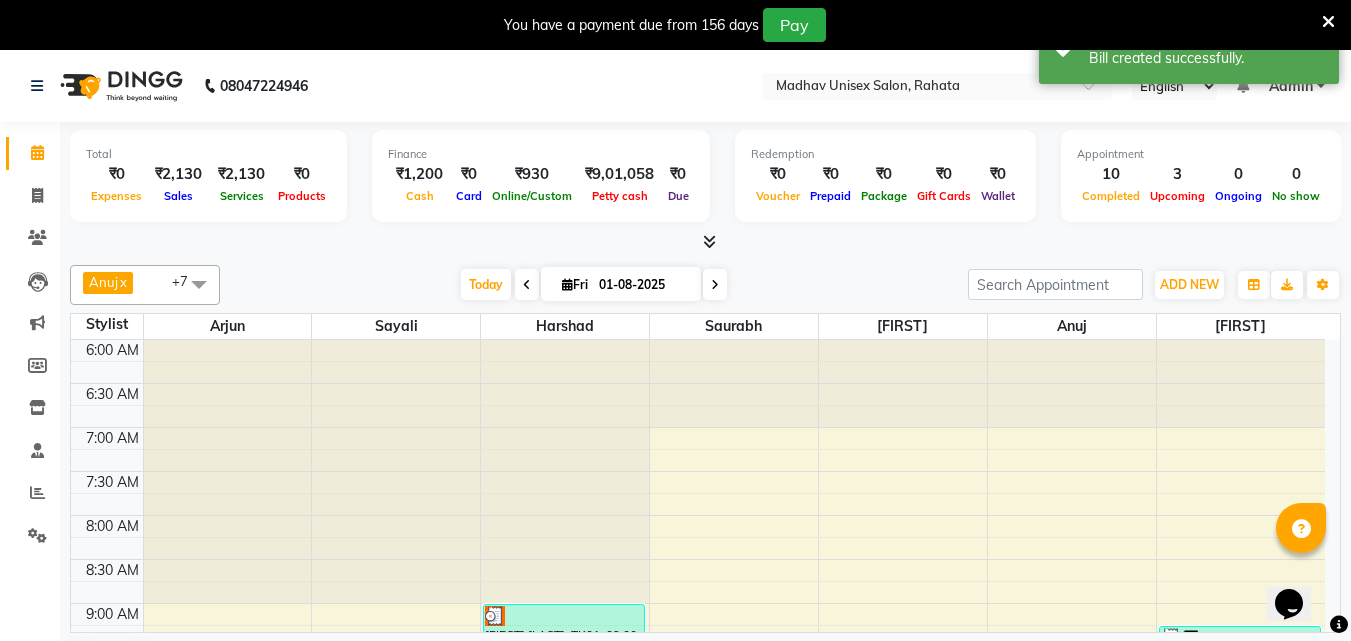 scroll, scrollTop: 192, scrollLeft: 0, axis: vertical 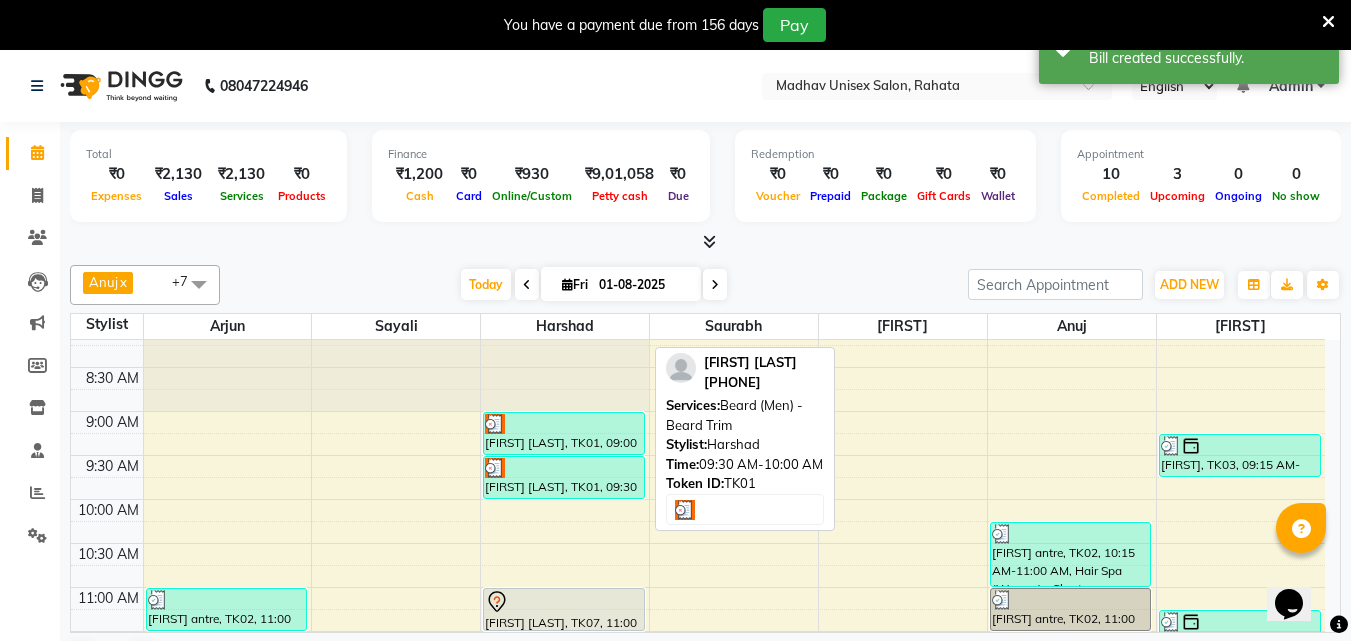 click at bounding box center (564, 468) 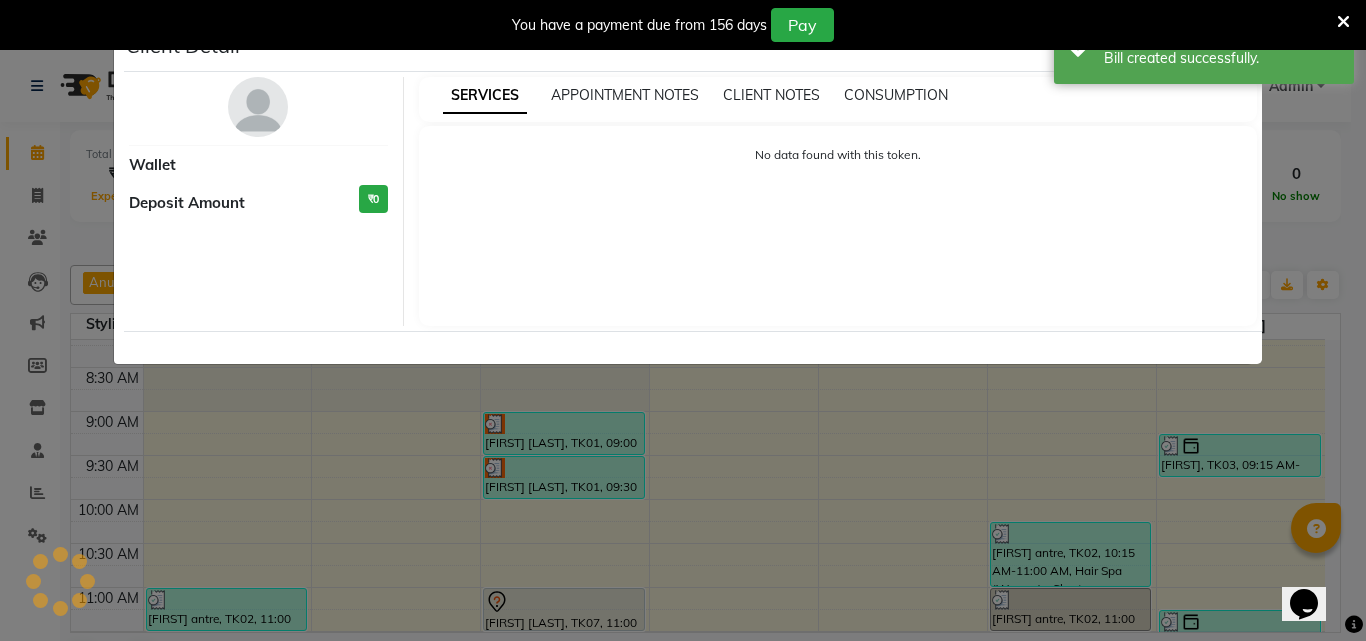 select on "3" 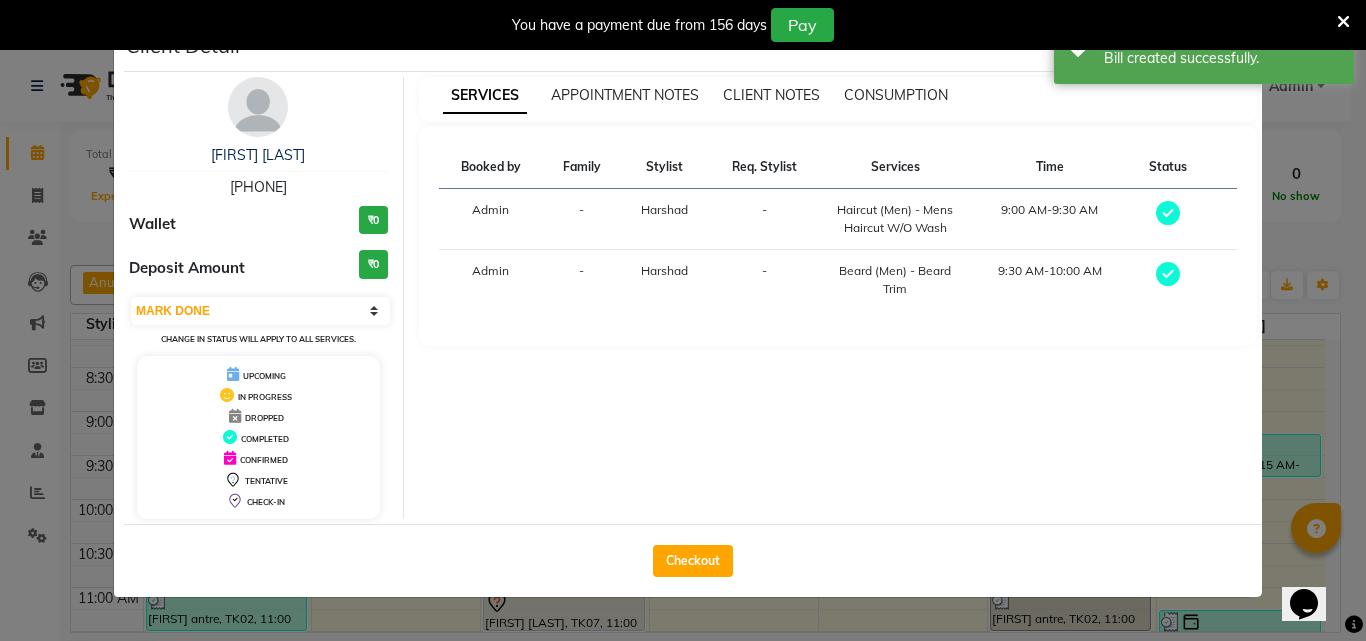 click on "Checkout" 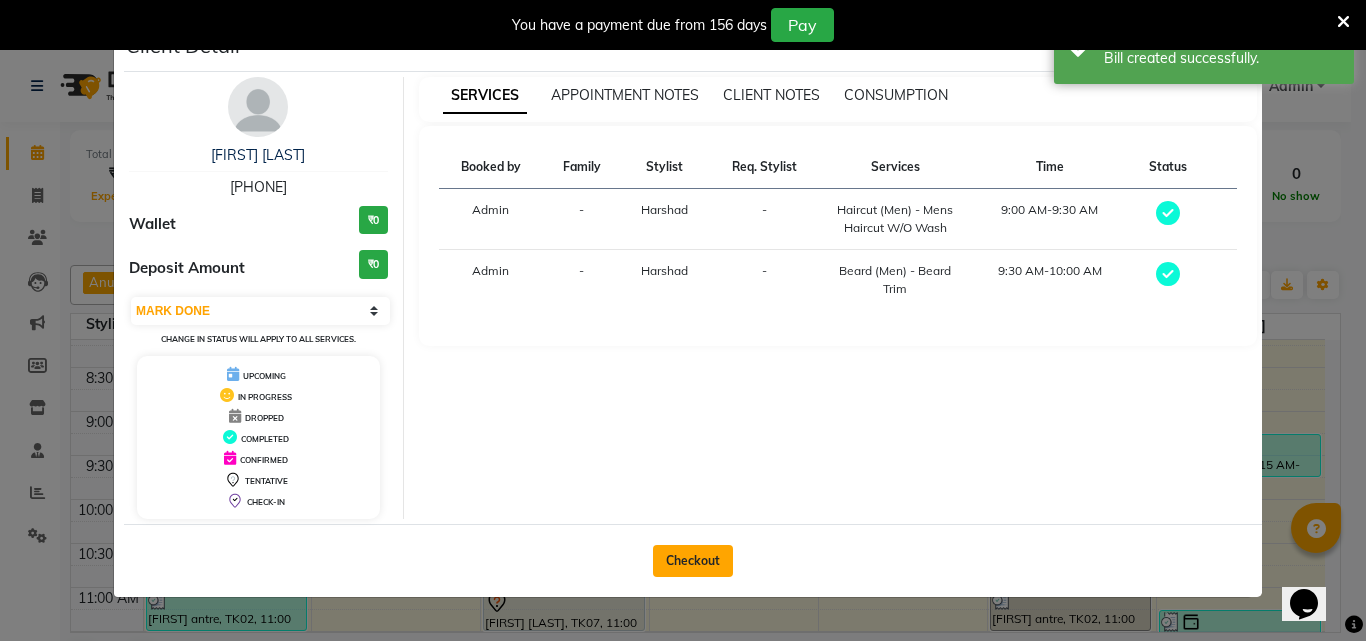 click on "Checkout" 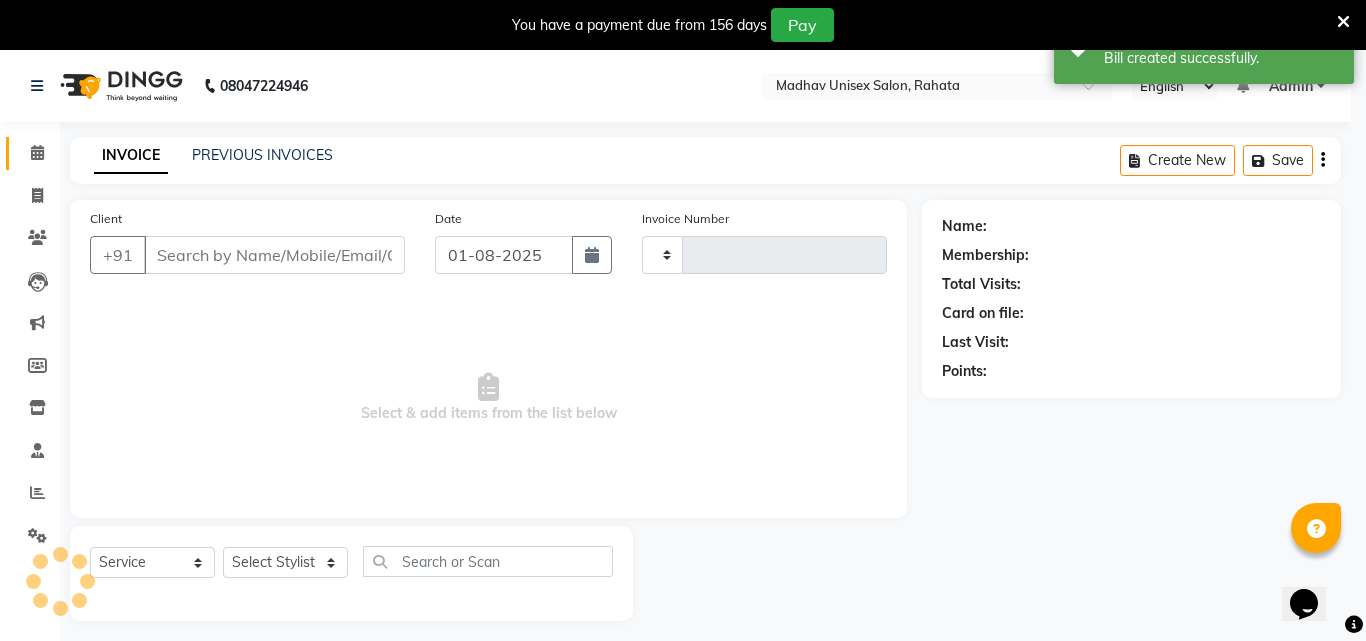 type on "2201" 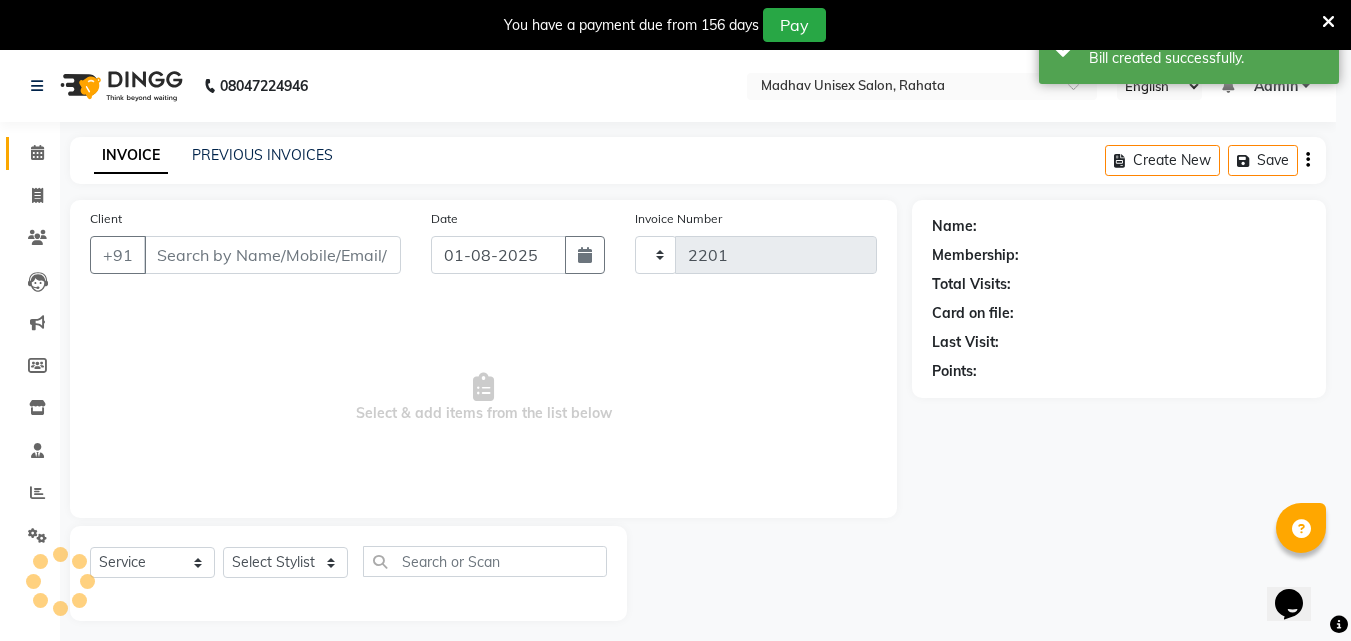 select on "870" 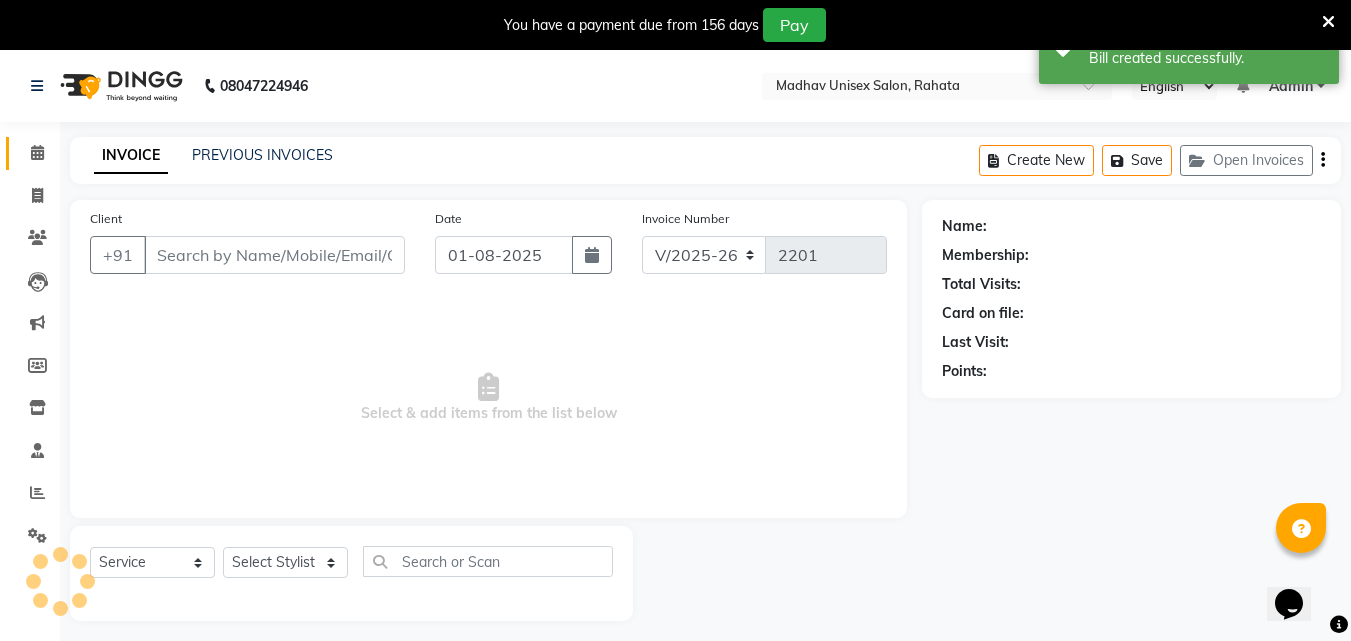 type on "[PHONE]" 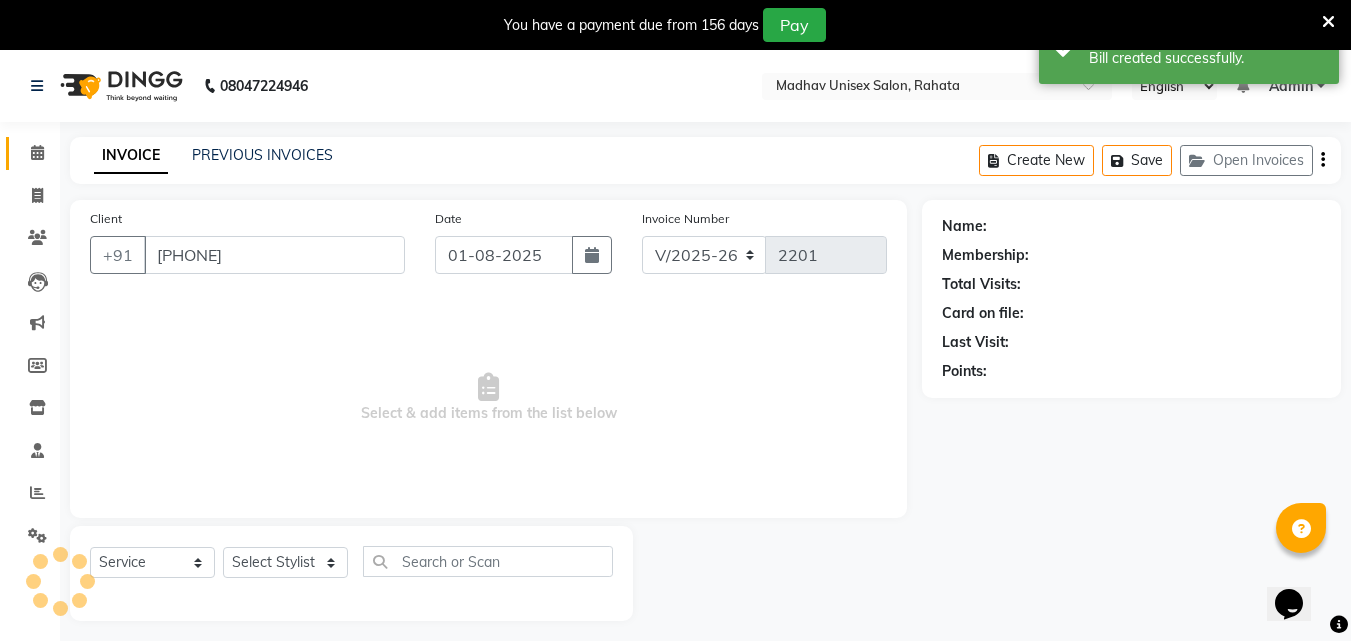 select on "14048" 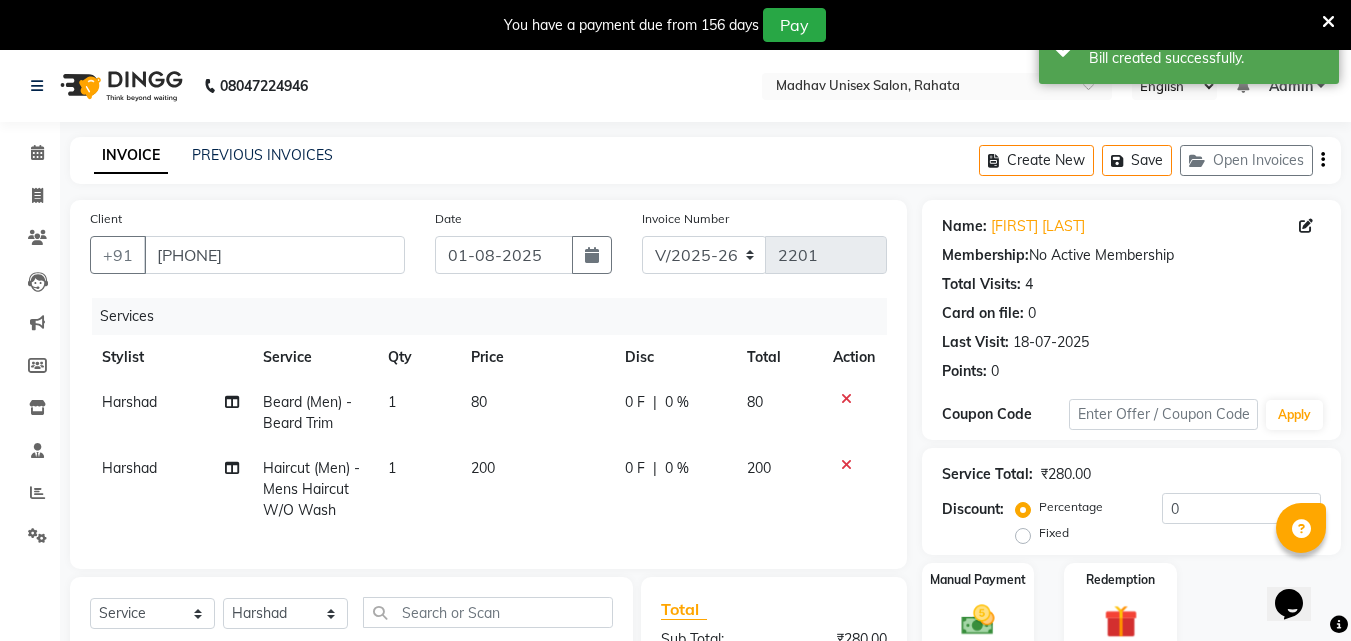 click on "80" 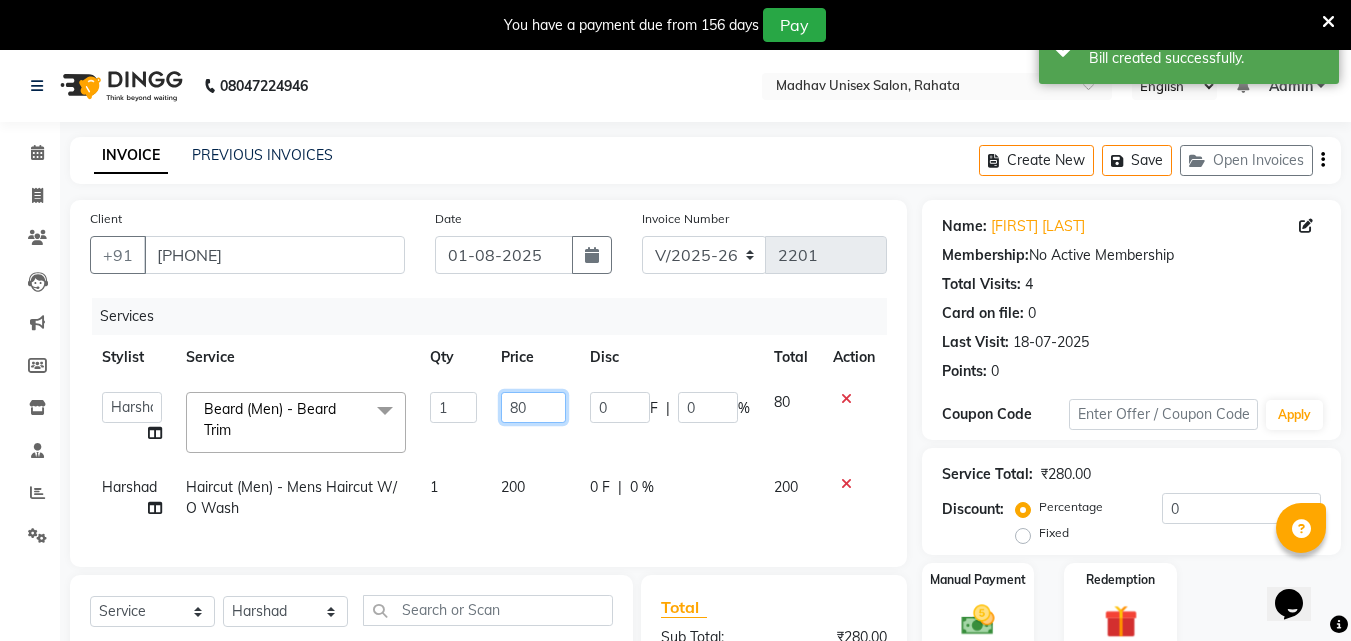 click on "80" 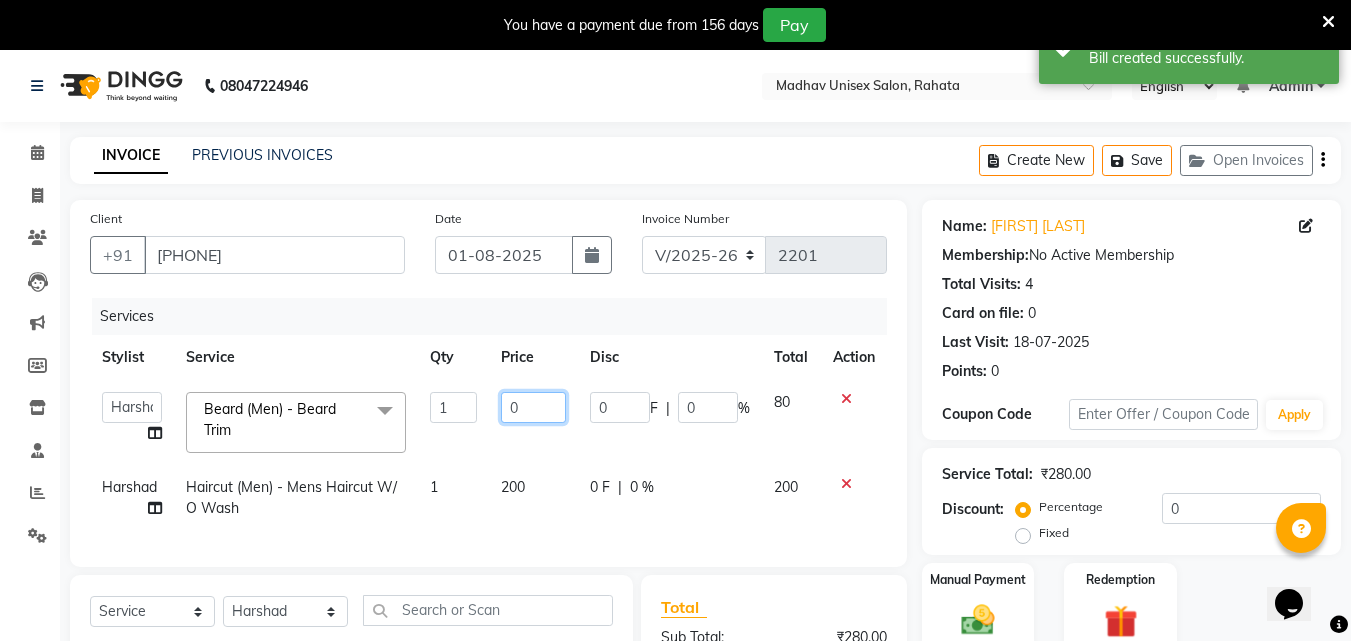 type on "50" 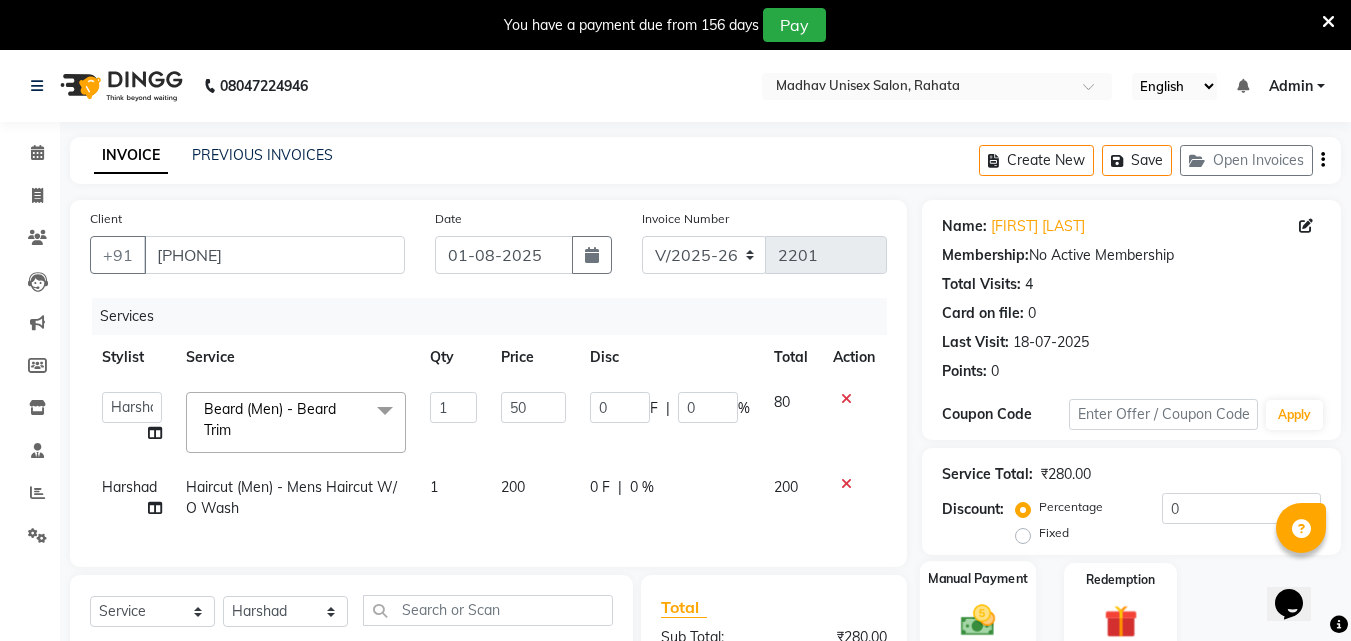 click on "Manual Payment" 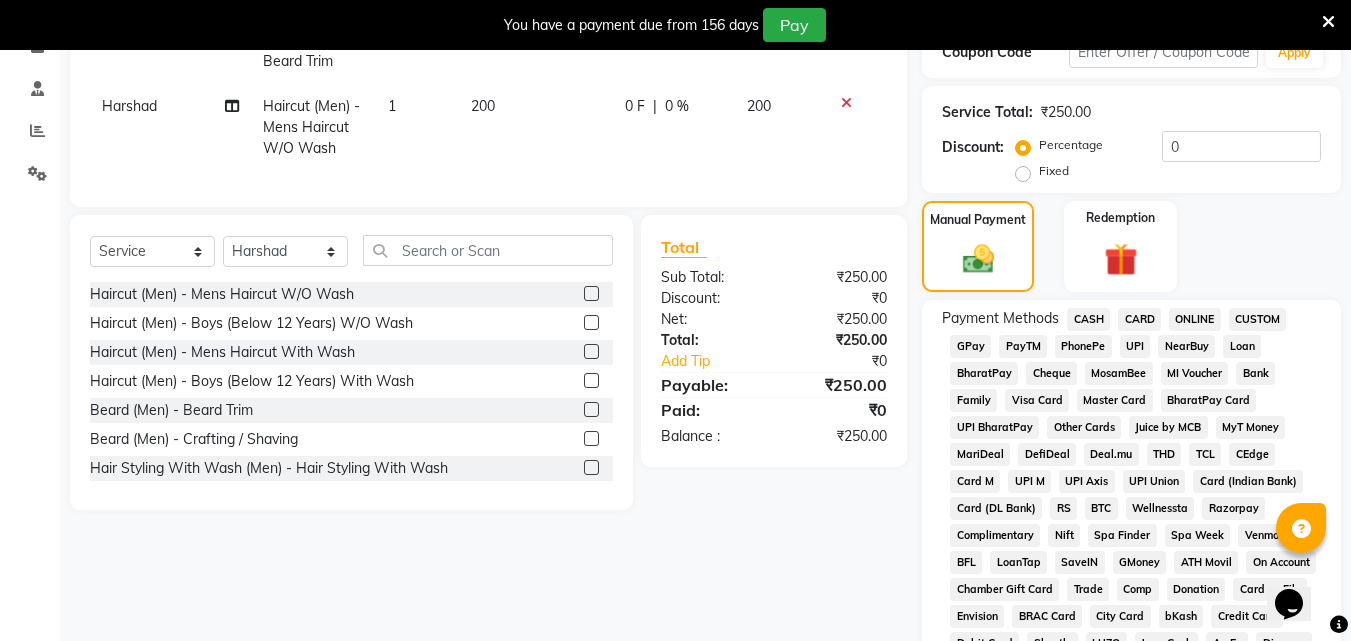 scroll, scrollTop: 363, scrollLeft: 0, axis: vertical 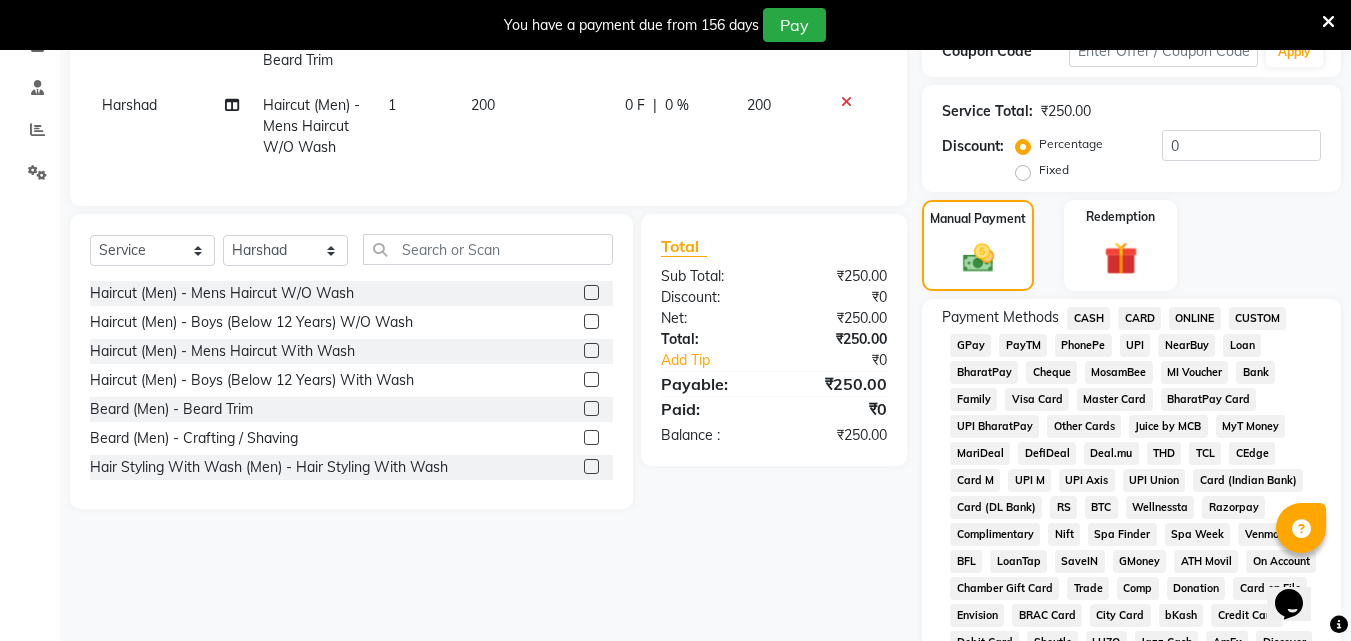 click on "PhonePe" 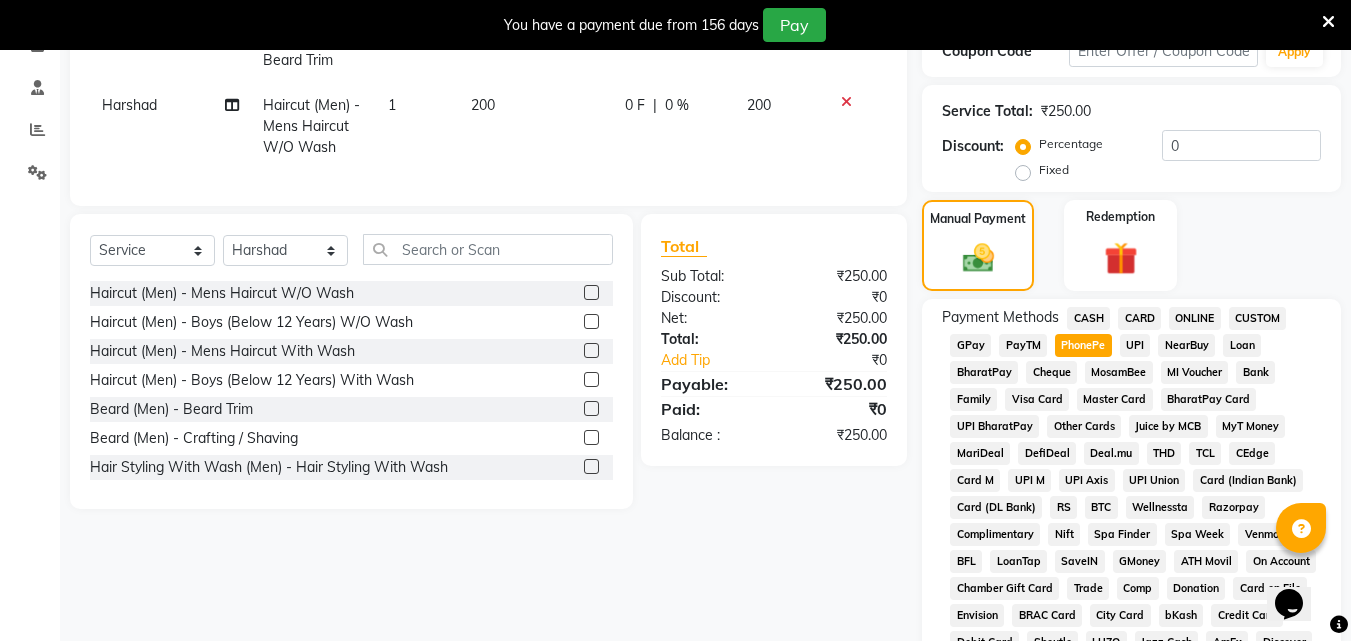 click on "CASH" 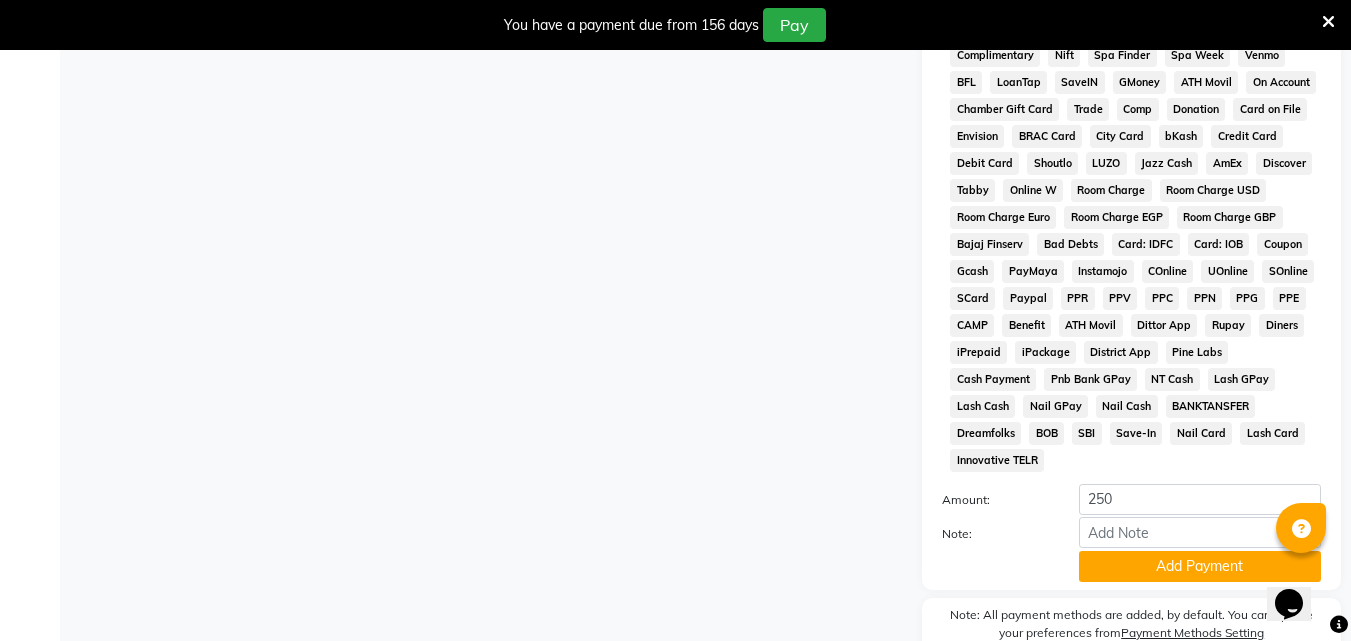 scroll, scrollTop: 911, scrollLeft: 0, axis: vertical 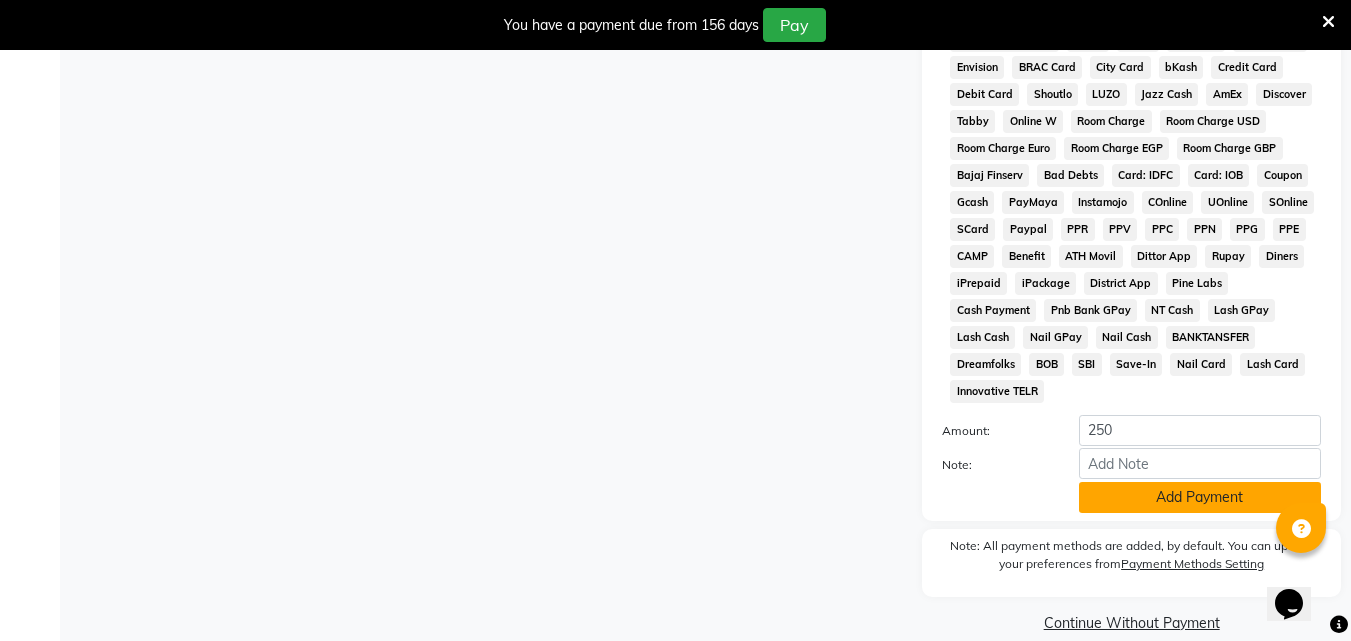 click on "Add Payment" 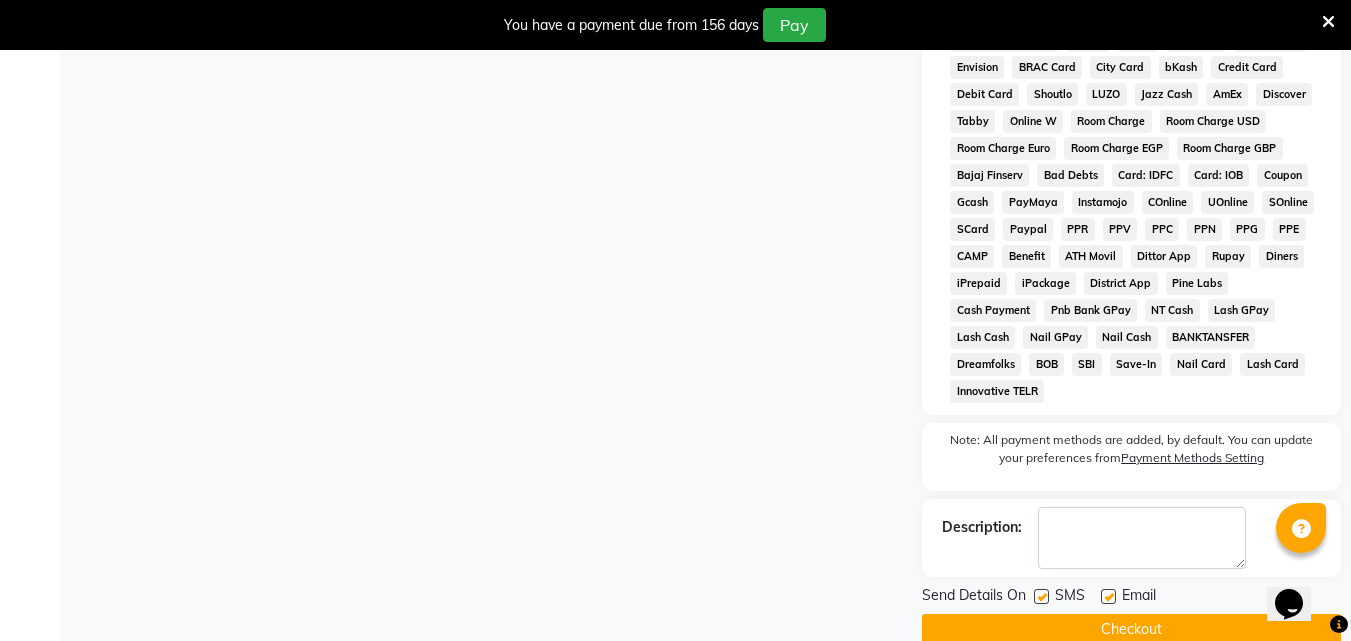 click on "Checkout" 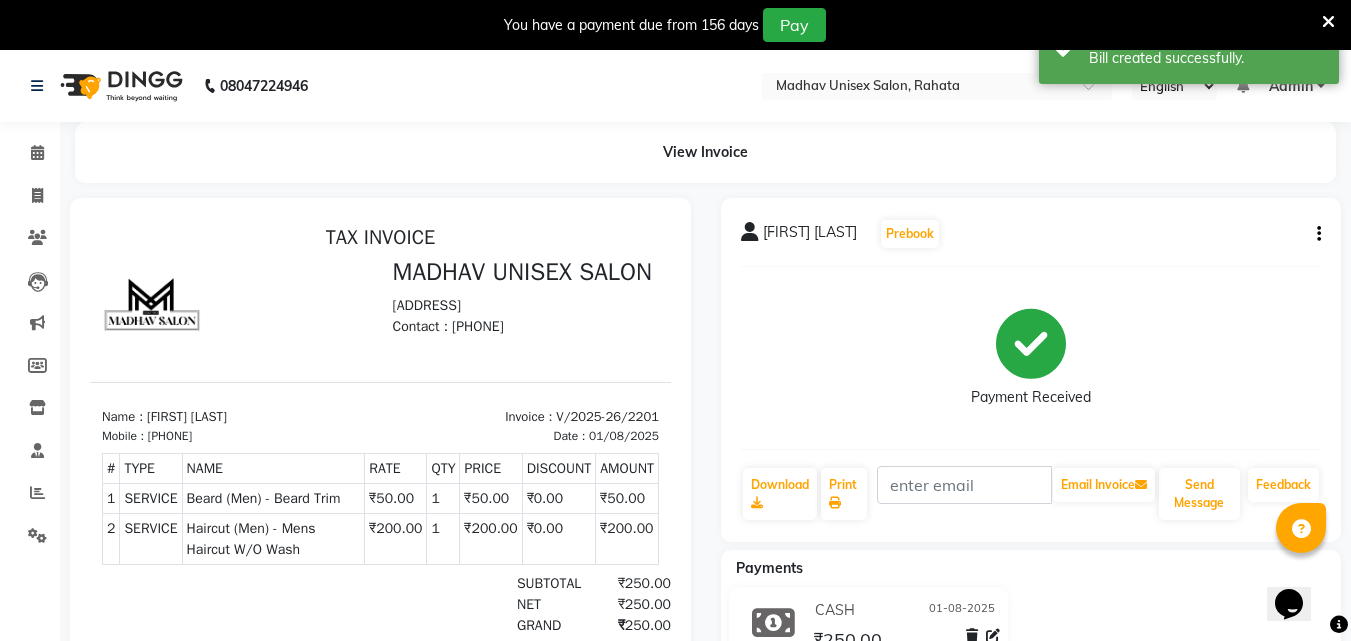 scroll, scrollTop: 0, scrollLeft: 0, axis: both 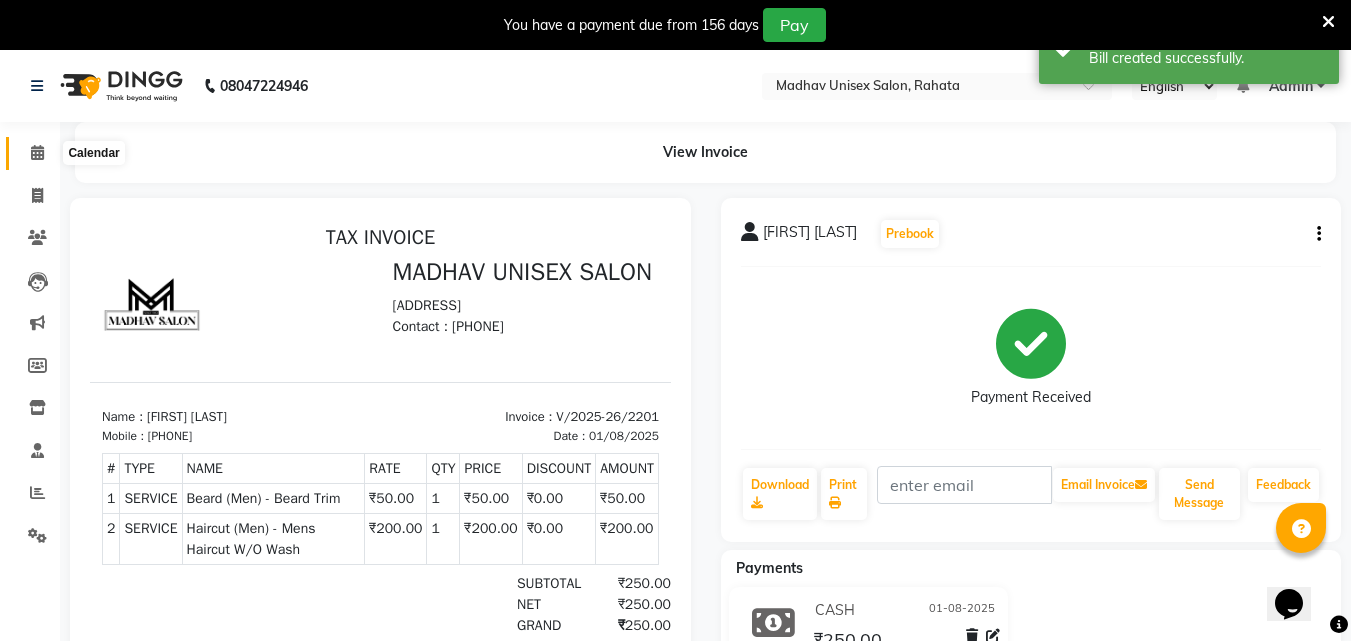 click 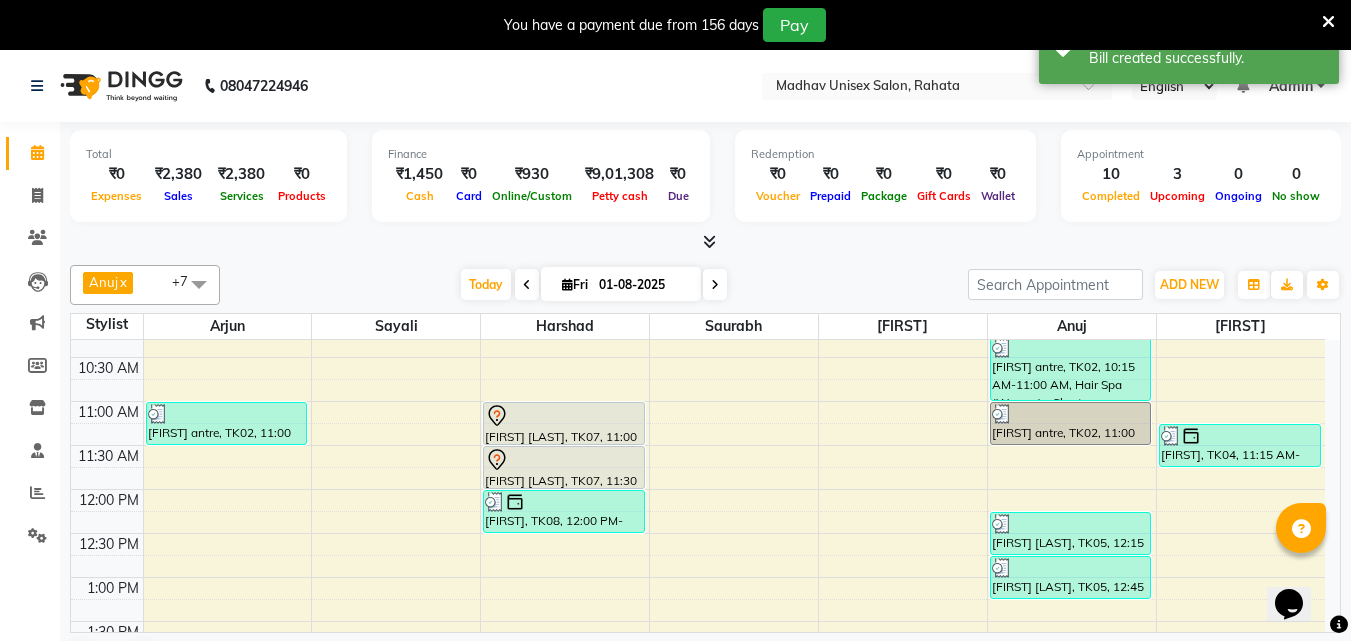 scroll, scrollTop: 377, scrollLeft: 0, axis: vertical 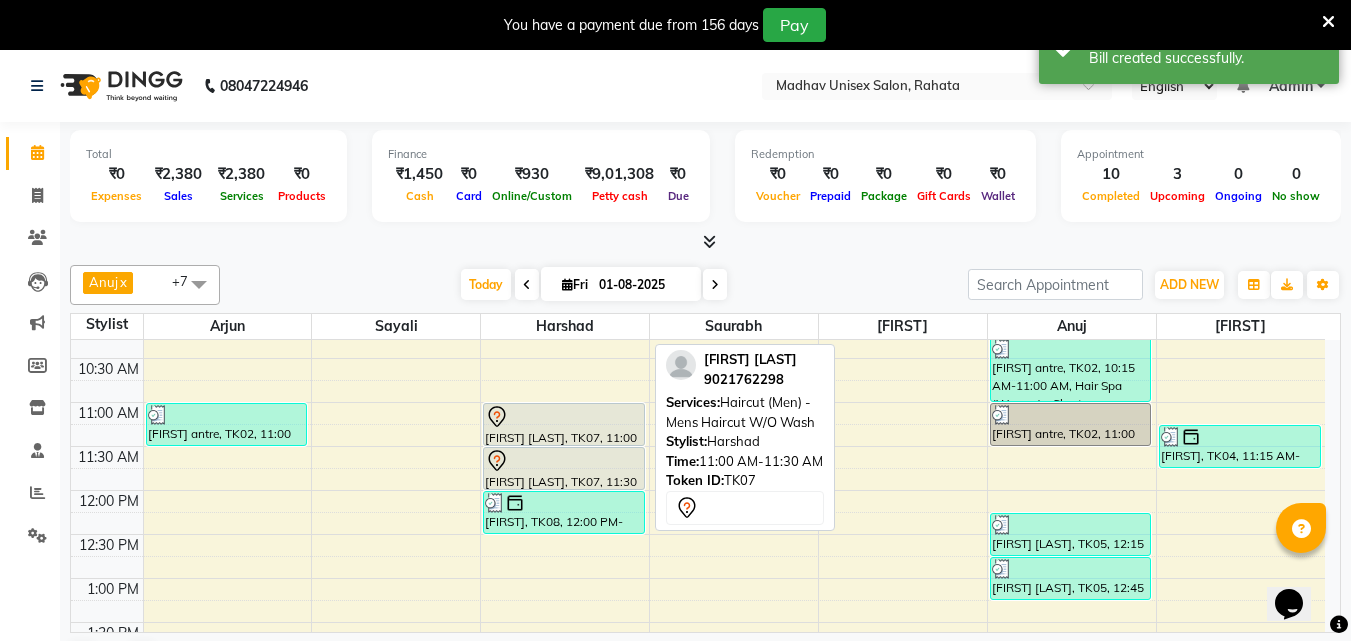 click at bounding box center [564, 445] 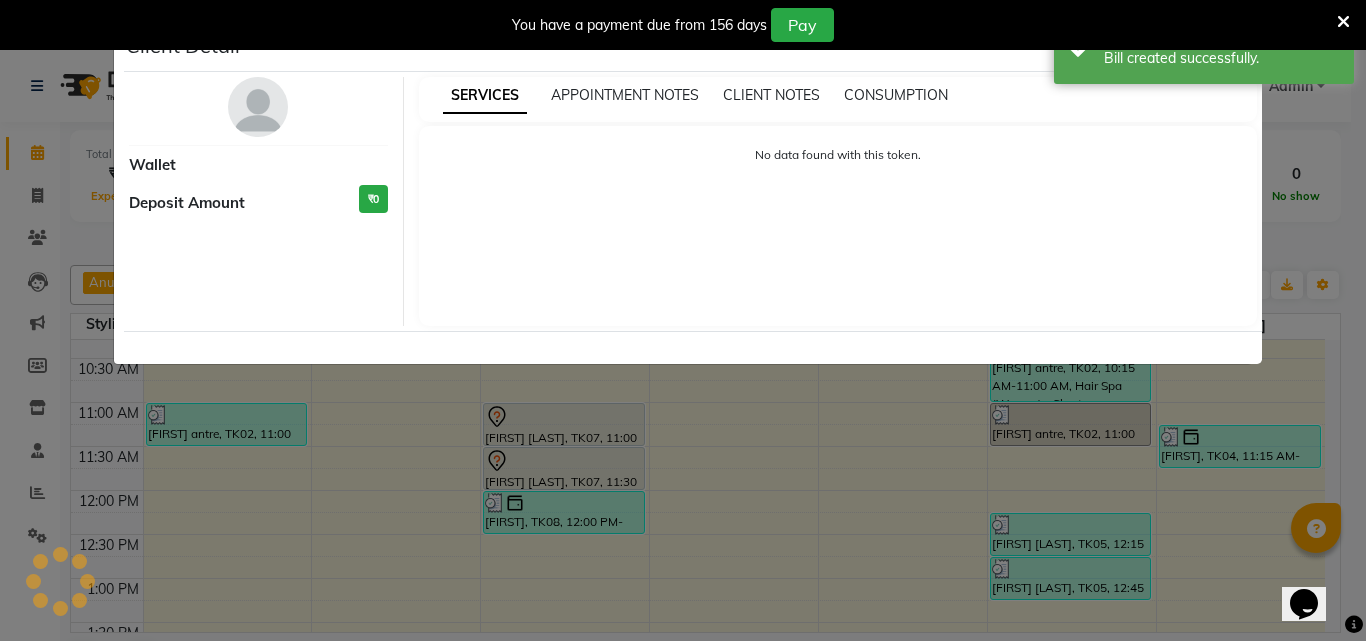 select on "7" 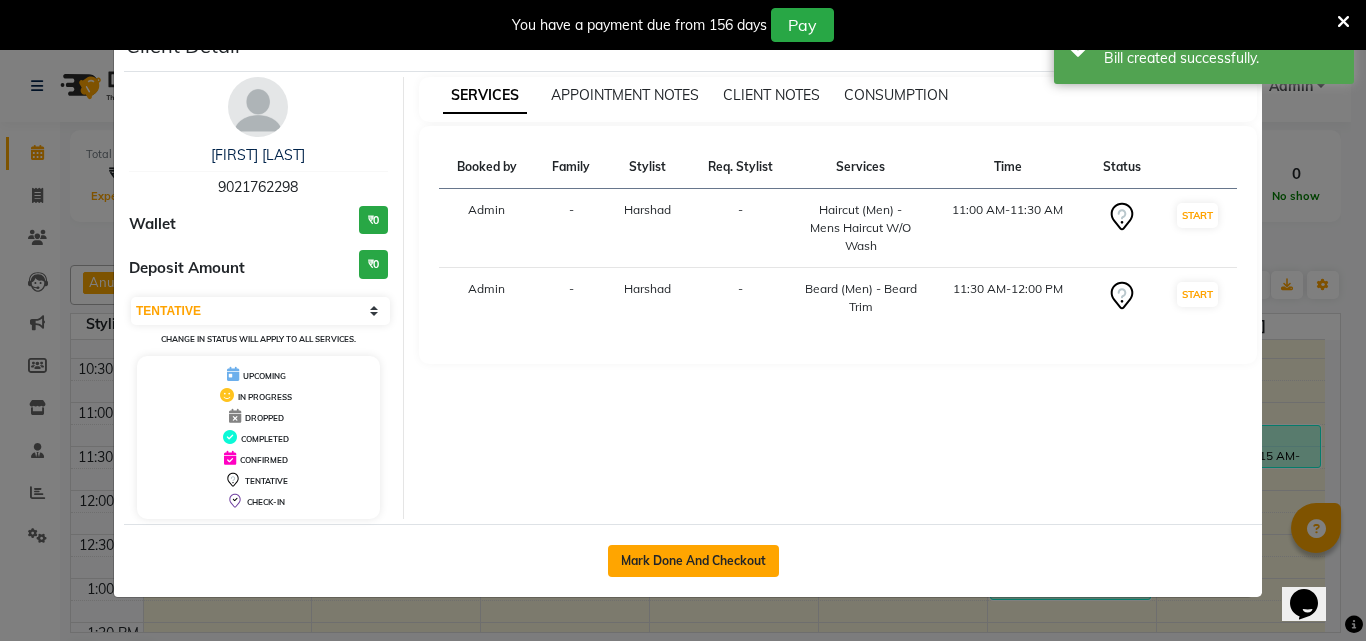 click on "Mark Done And Checkout" 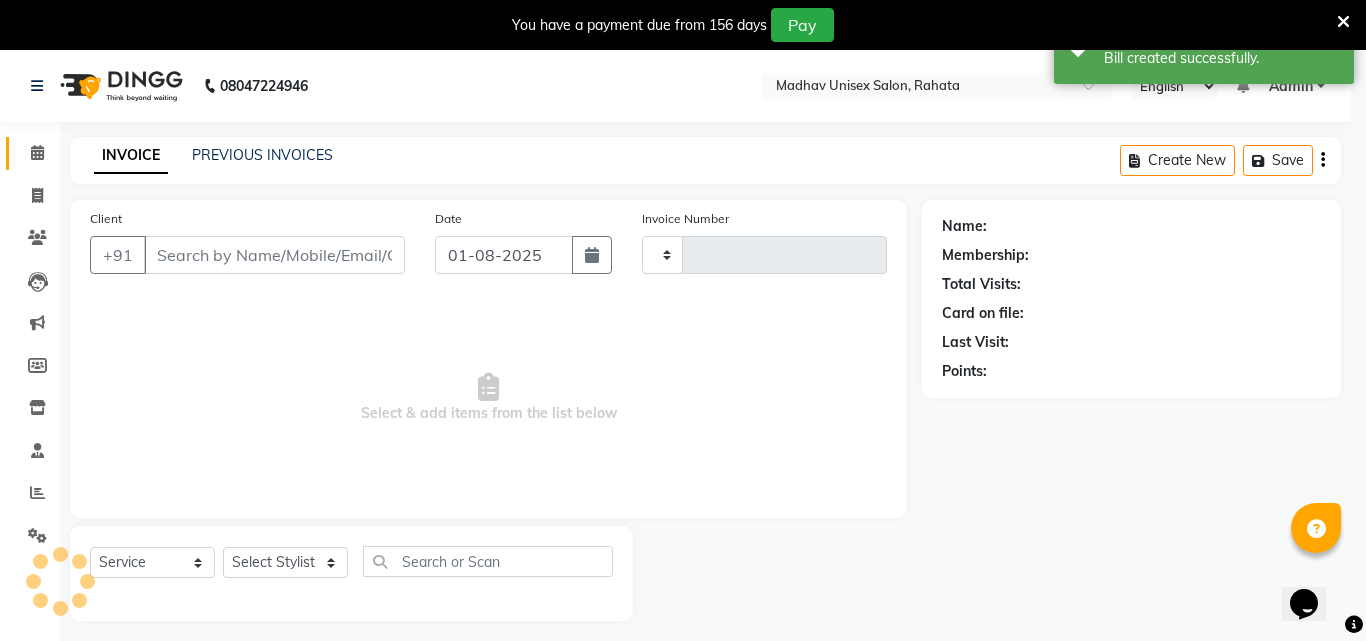 type on "2202" 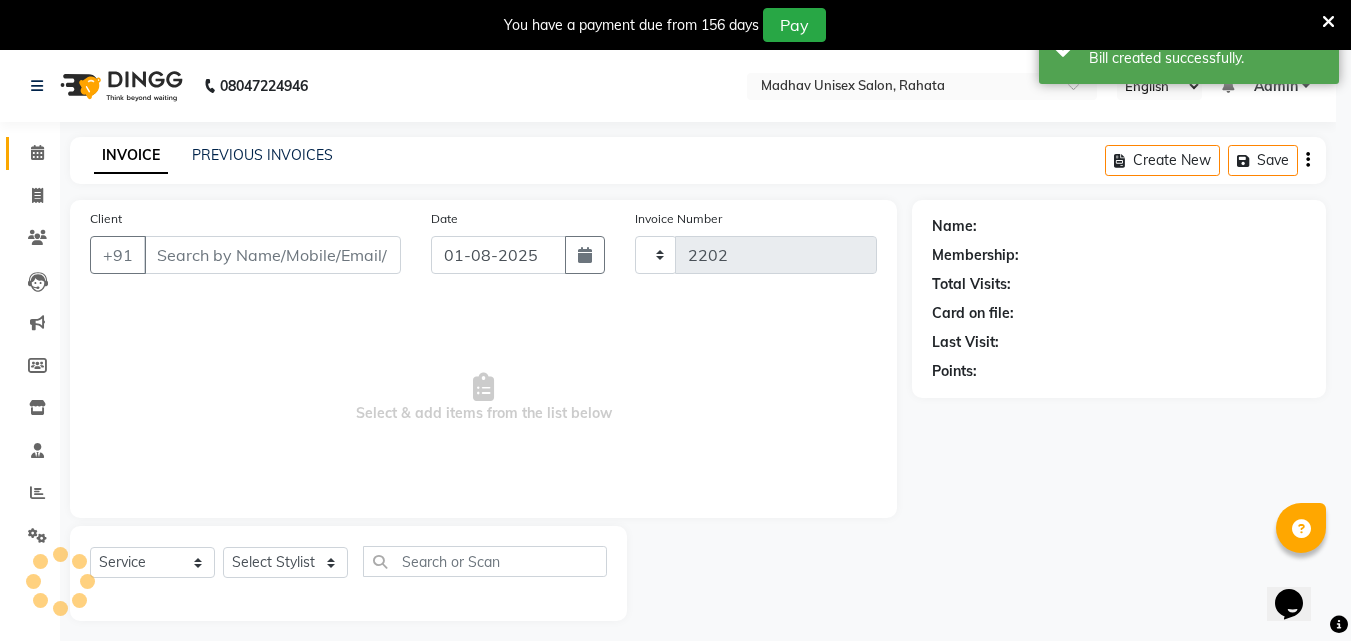select on "870" 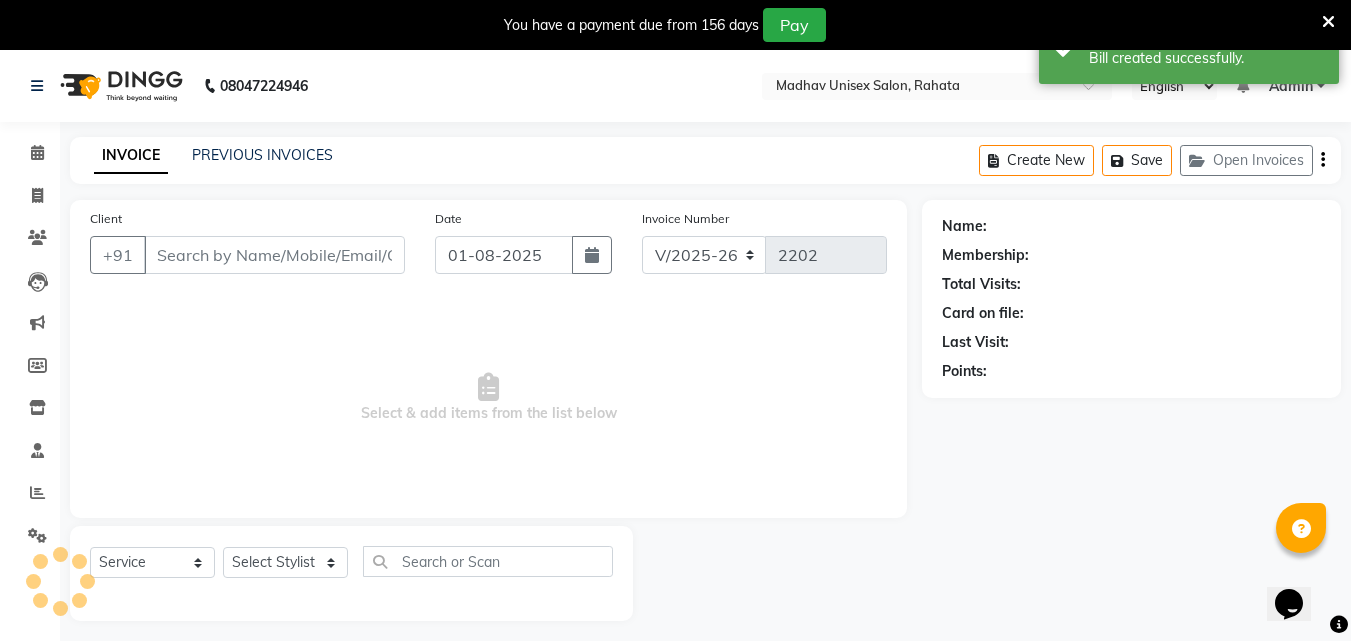 click on "Select & add items from the list below" at bounding box center (488, 398) 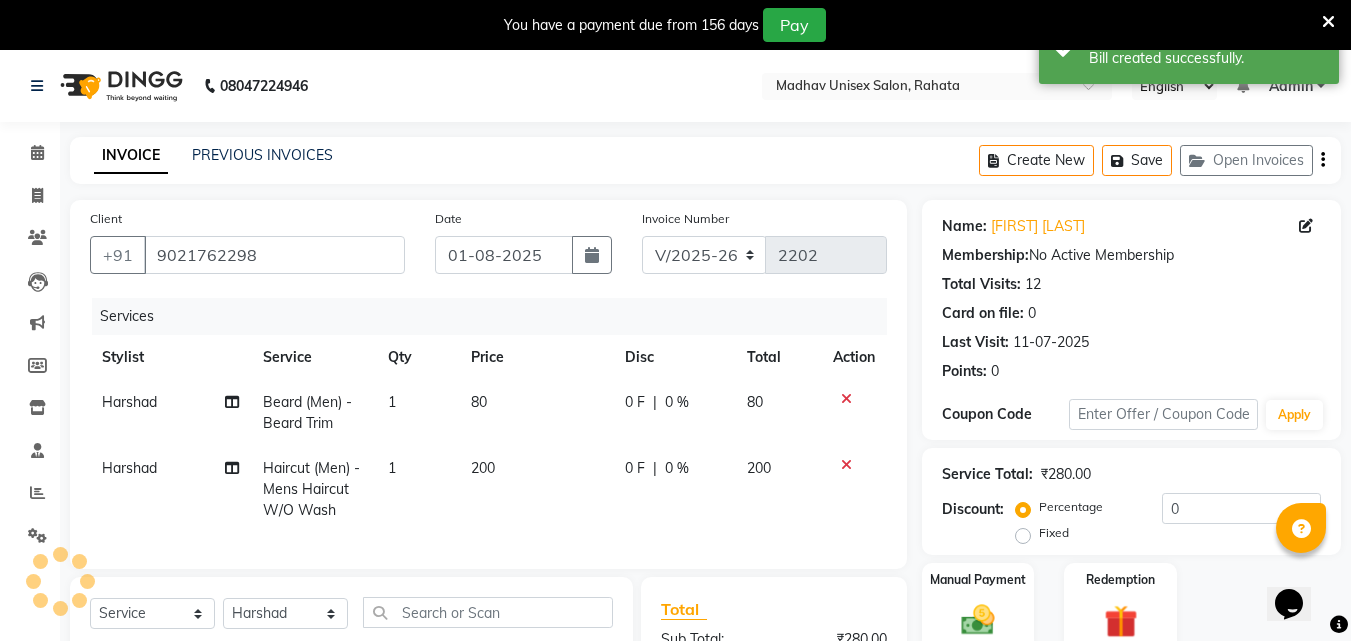 click on "80" 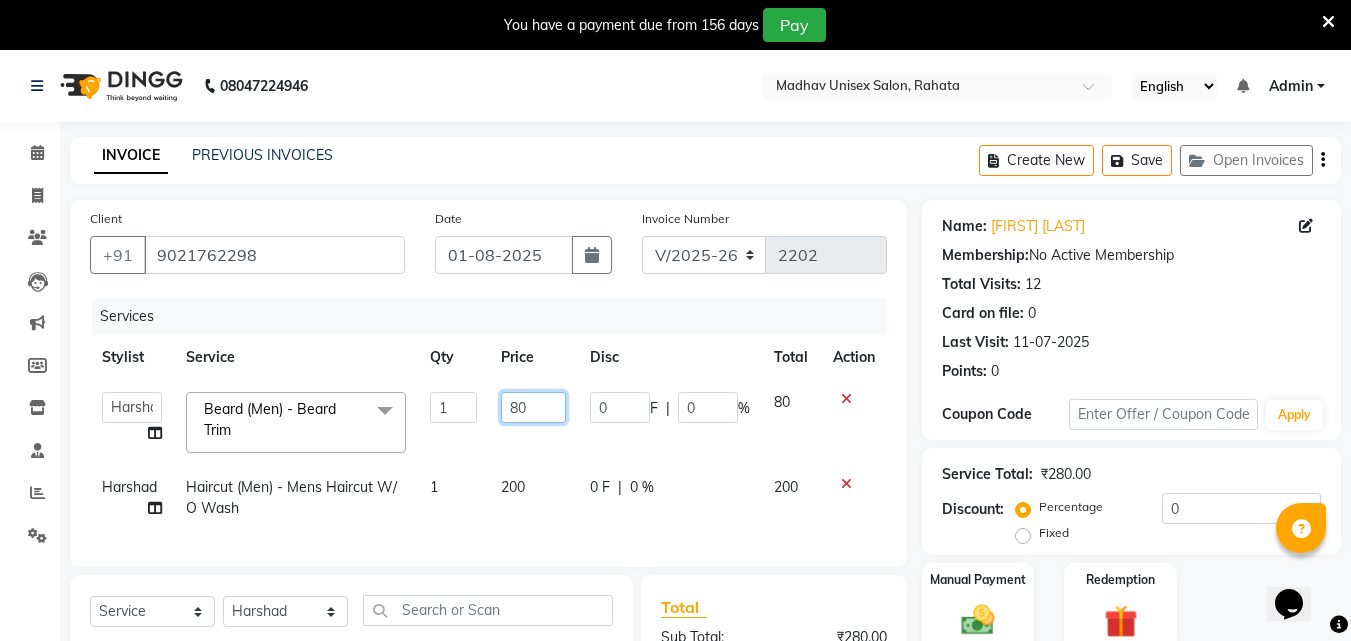 drag, startPoint x: 508, startPoint y: 404, endPoint x: 530, endPoint y: 407, distance: 22.203604 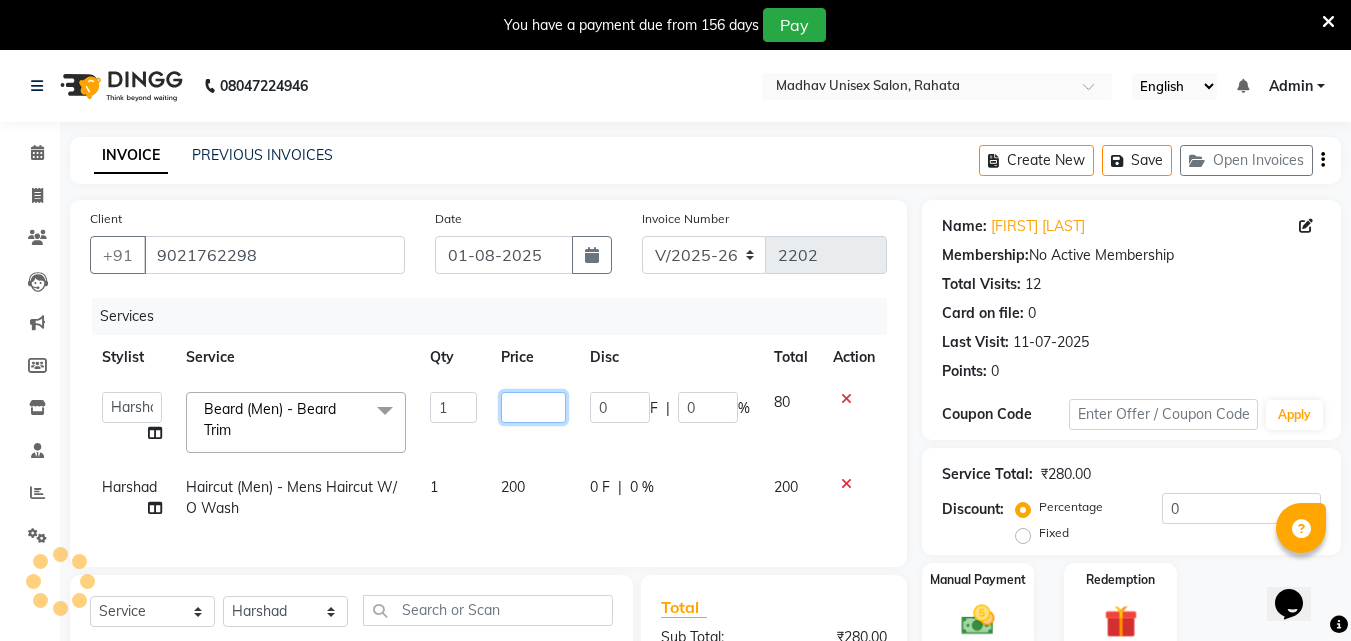 type on "5" 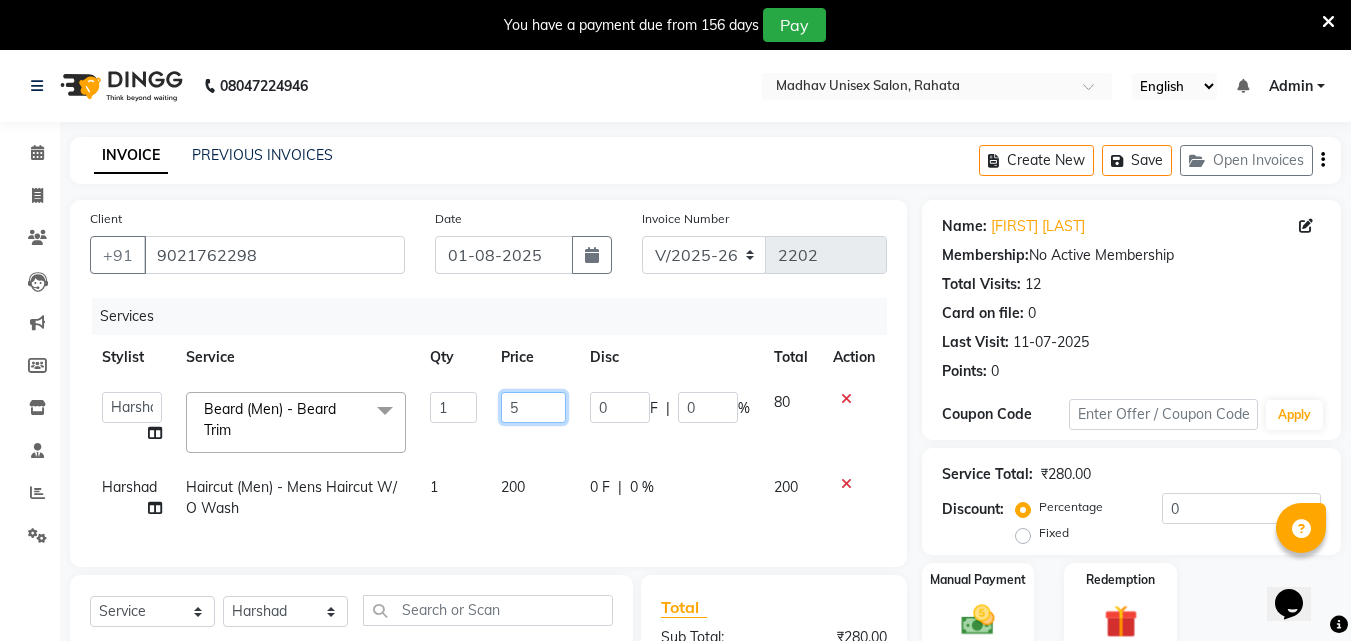 type on "50" 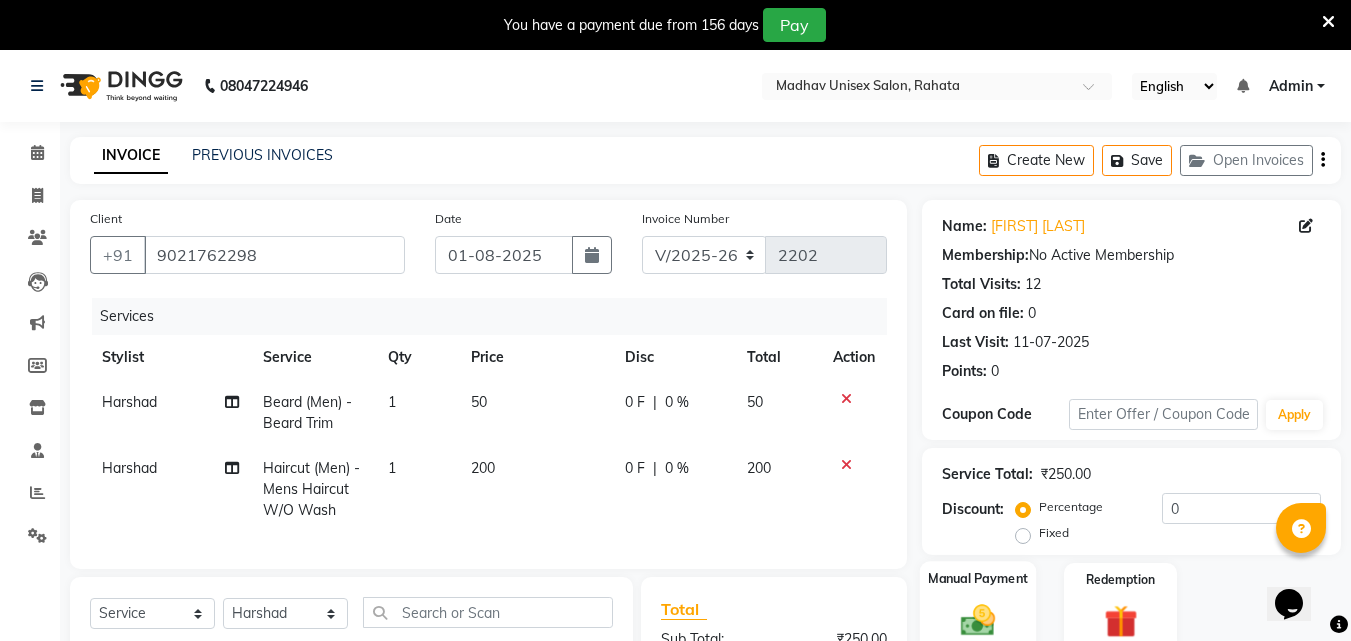 click on "Manual Payment" 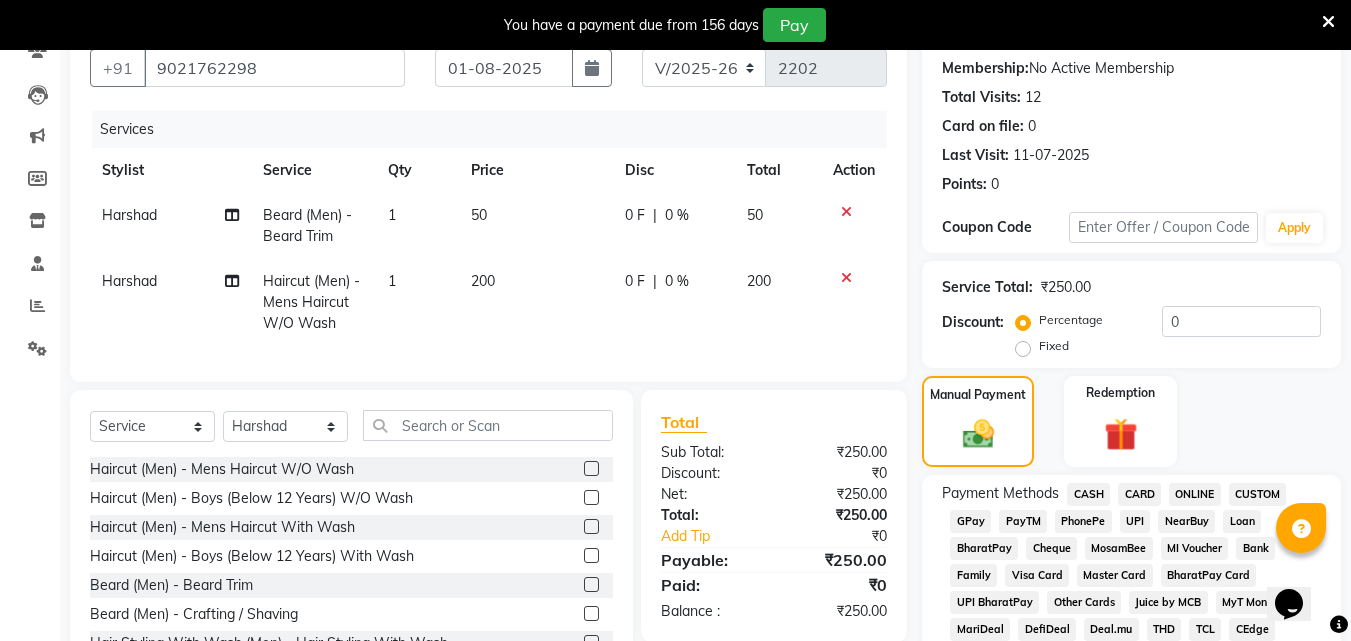 scroll, scrollTop: 190, scrollLeft: 0, axis: vertical 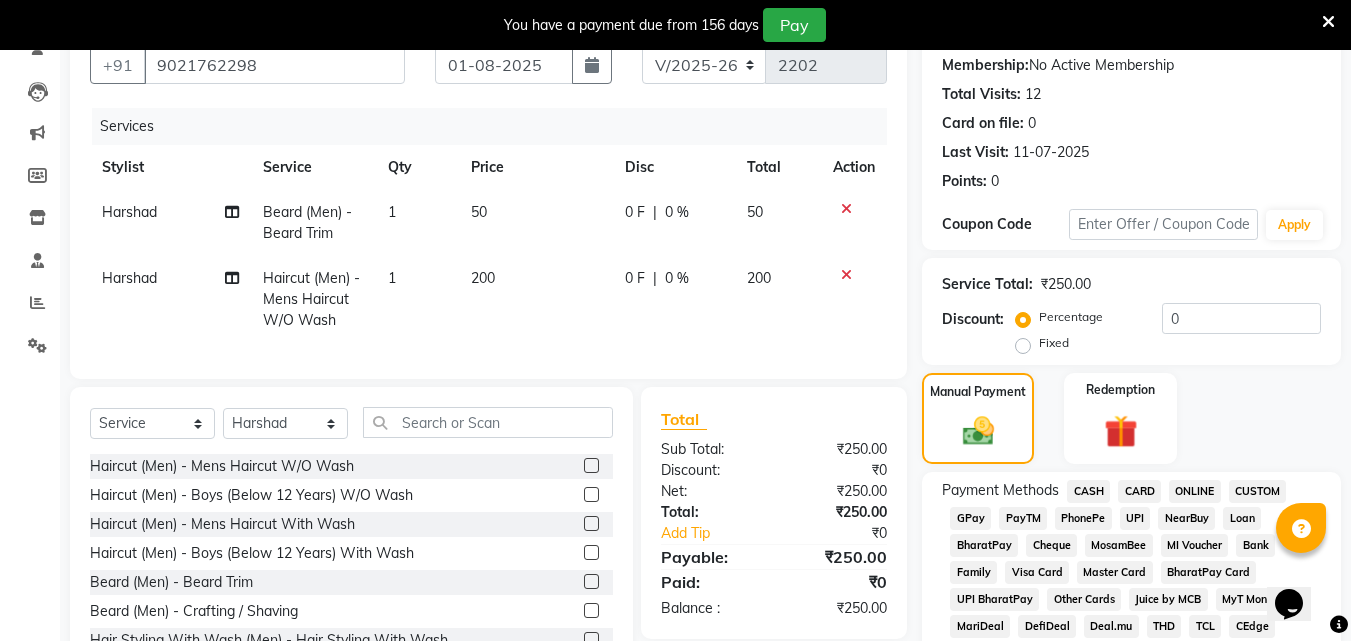 click on "PhonePe" 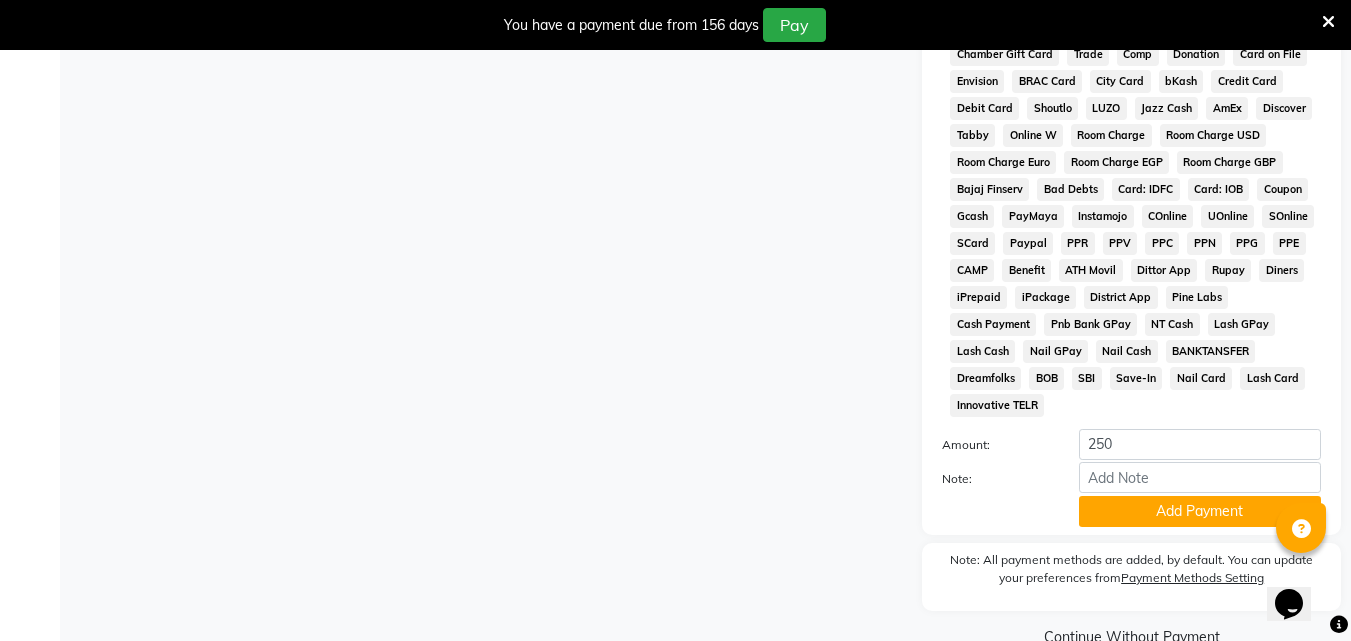 scroll, scrollTop: 904, scrollLeft: 0, axis: vertical 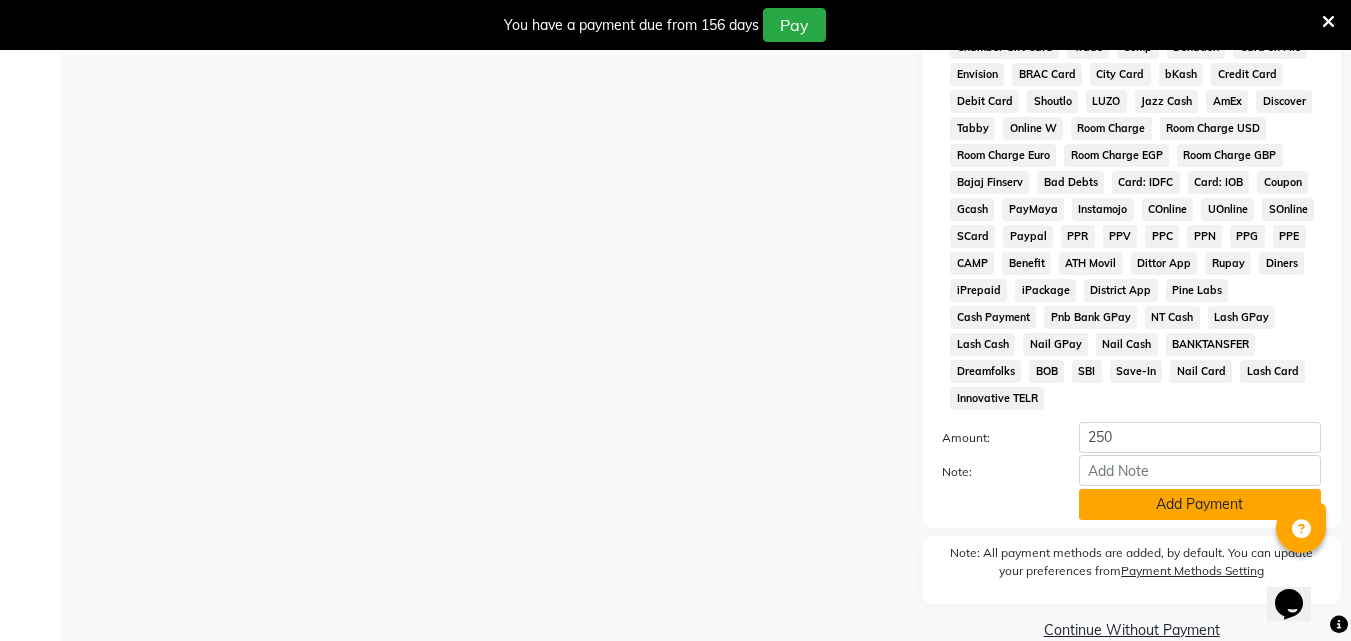 click on "Add Payment" 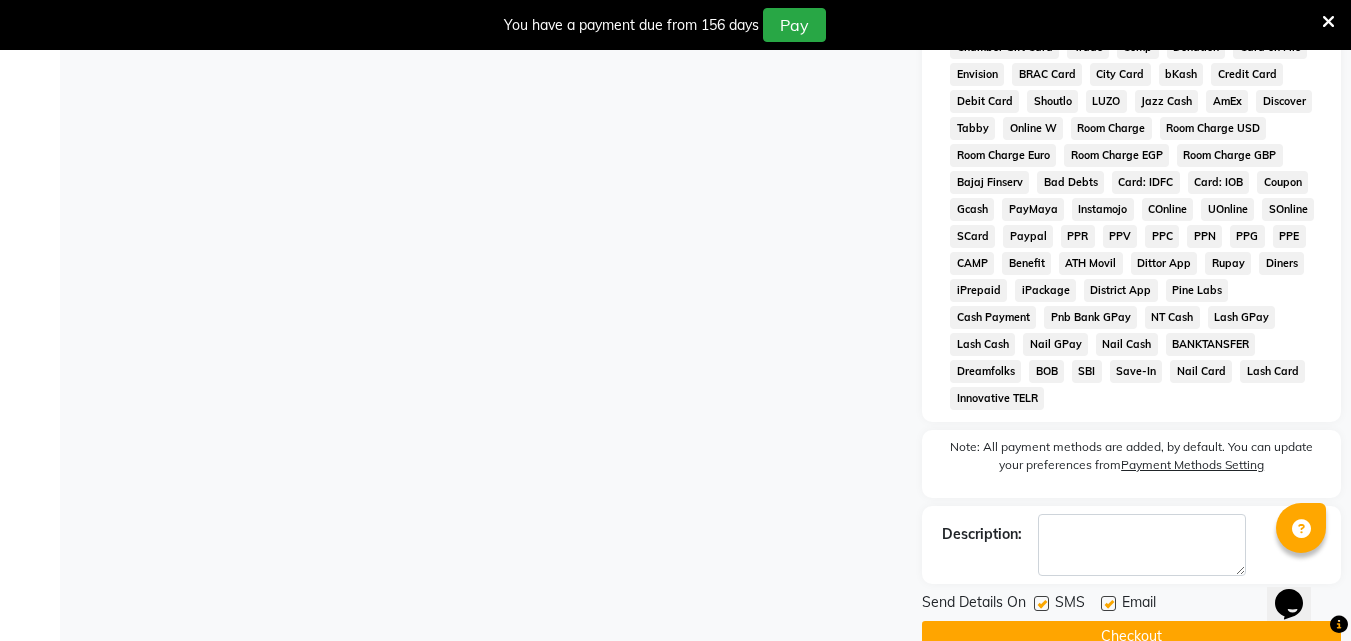 click on "Checkout" 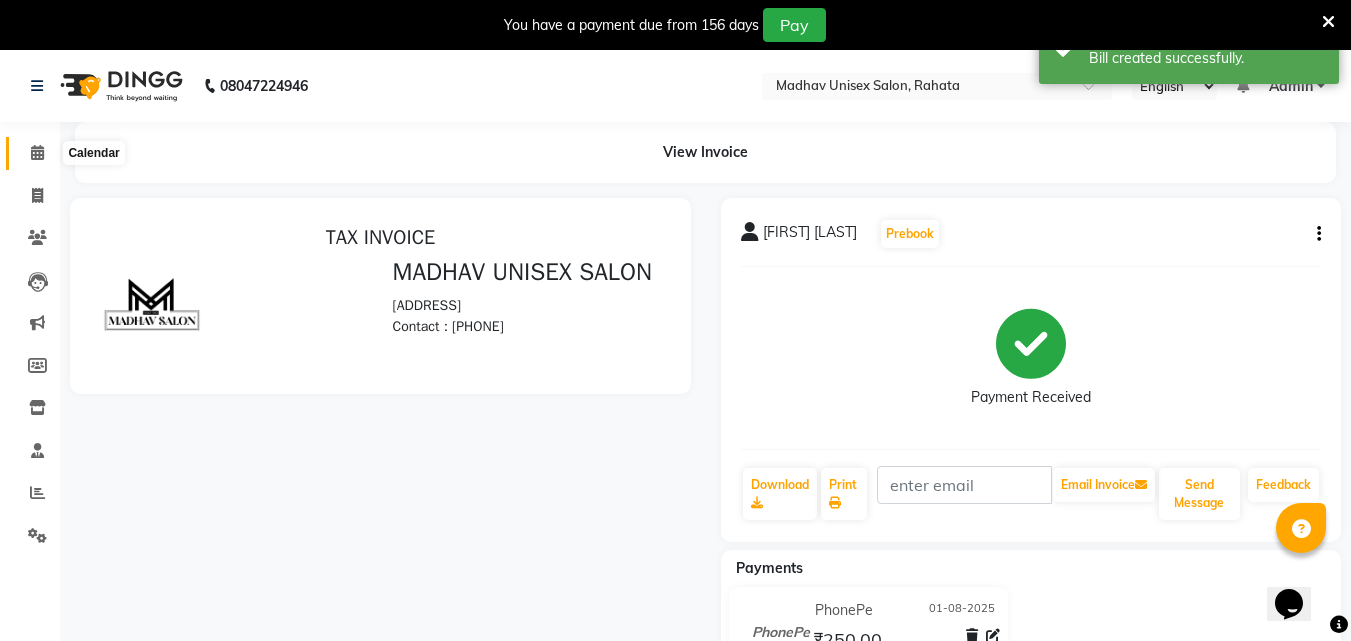scroll, scrollTop: 0, scrollLeft: 0, axis: both 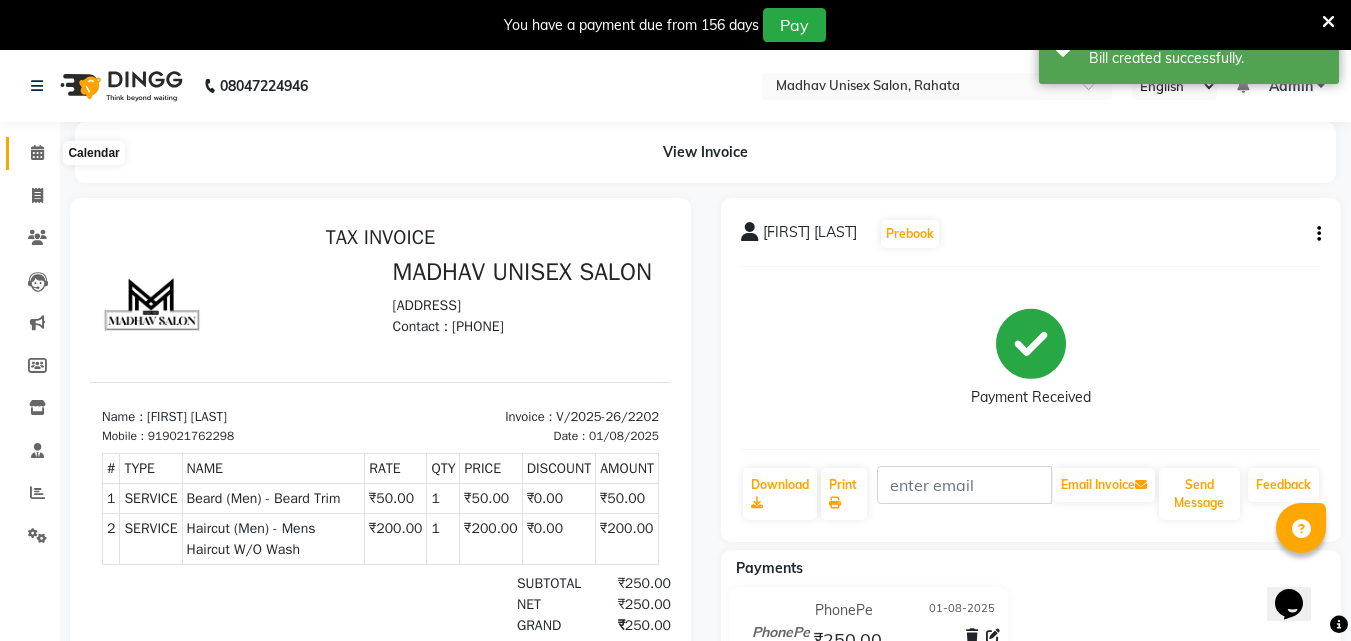 click 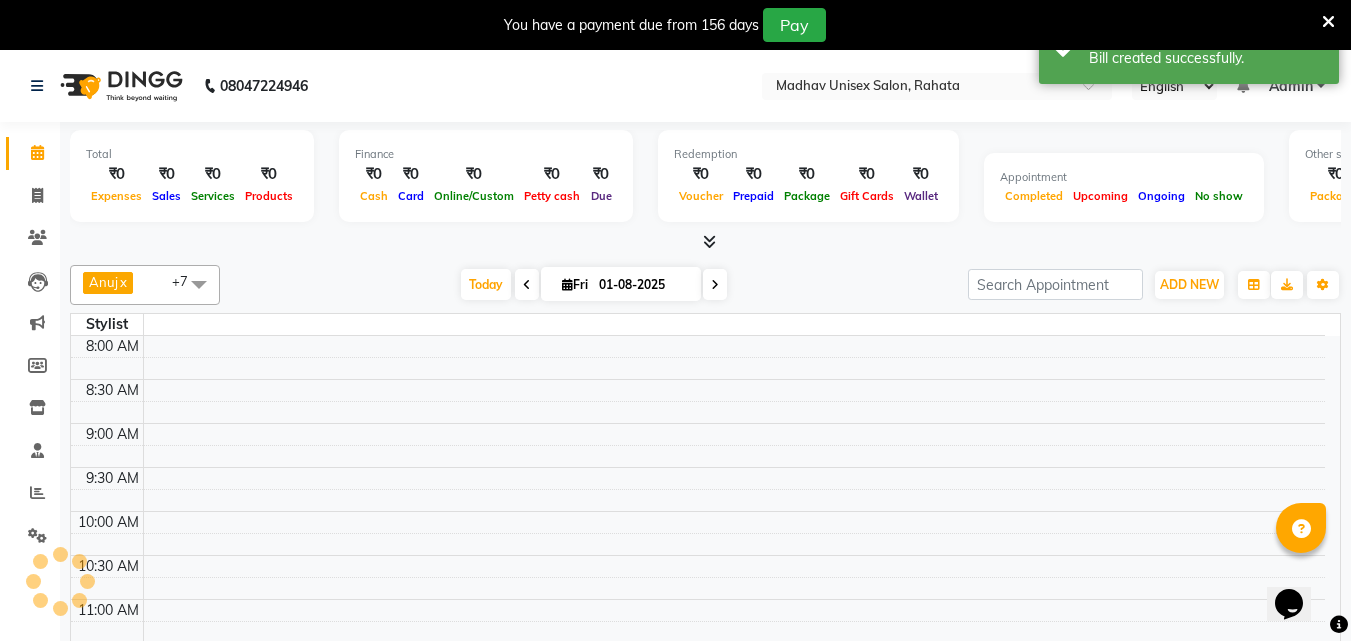click 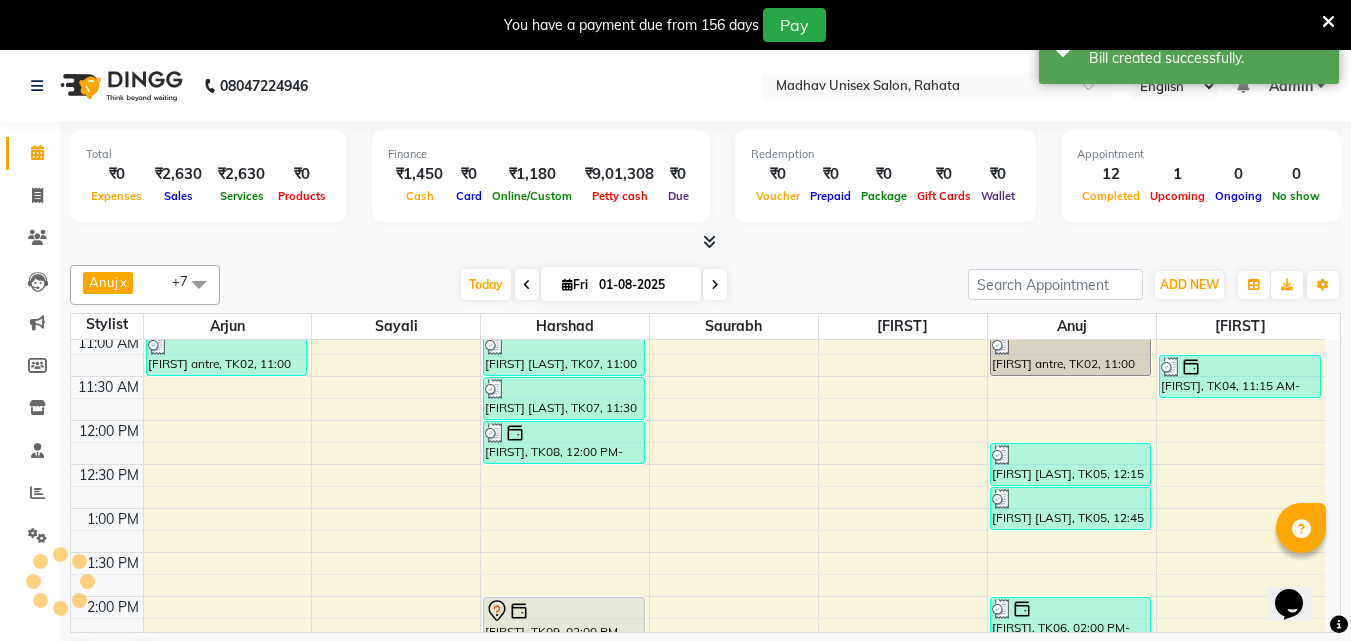 scroll, scrollTop: 450, scrollLeft: 0, axis: vertical 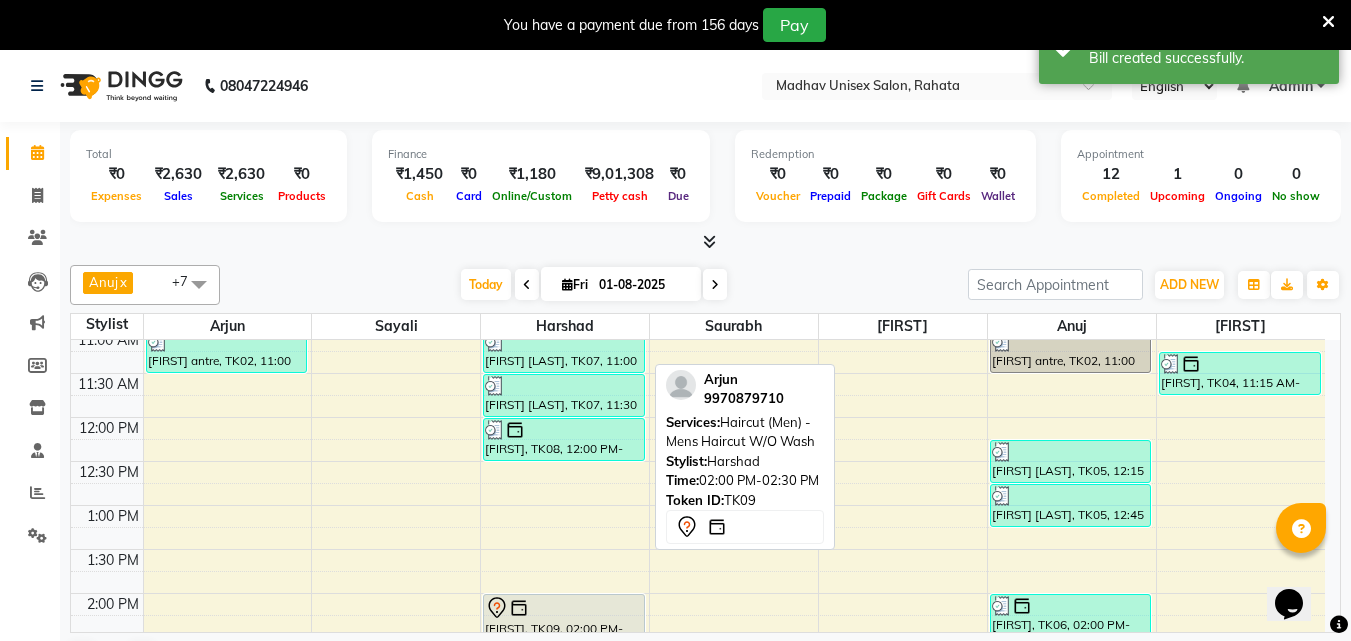 click 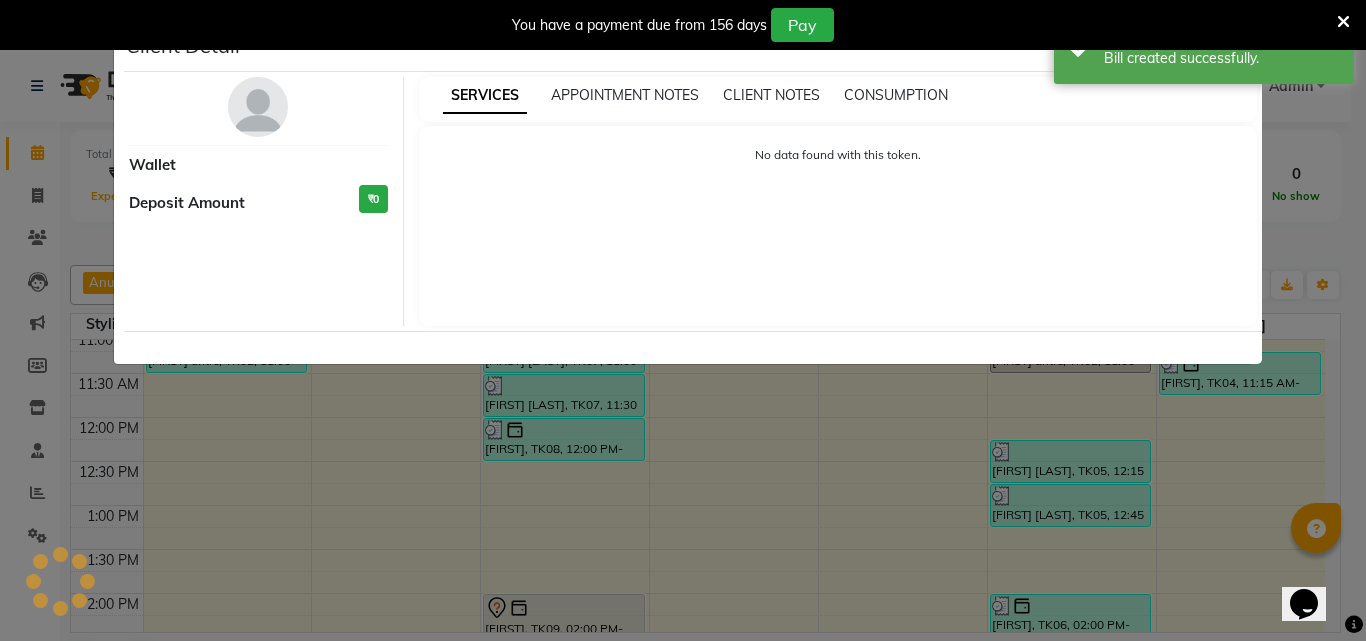 select on "7" 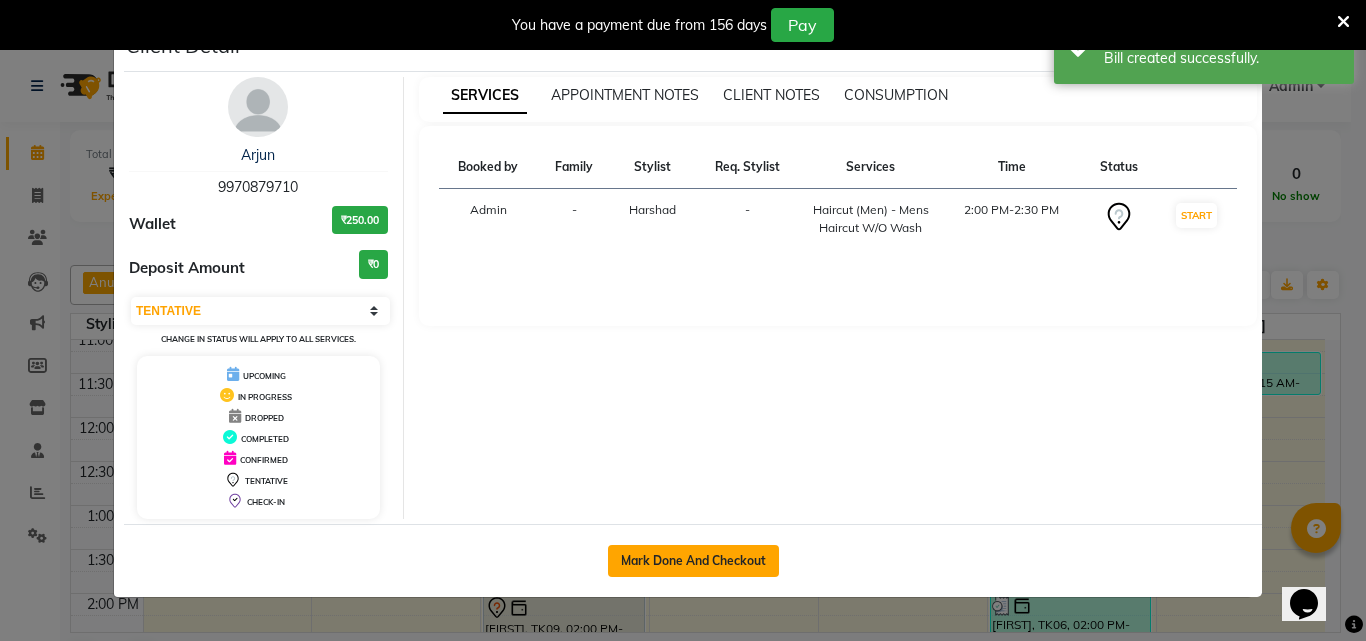 click on "Mark Done And Checkout" 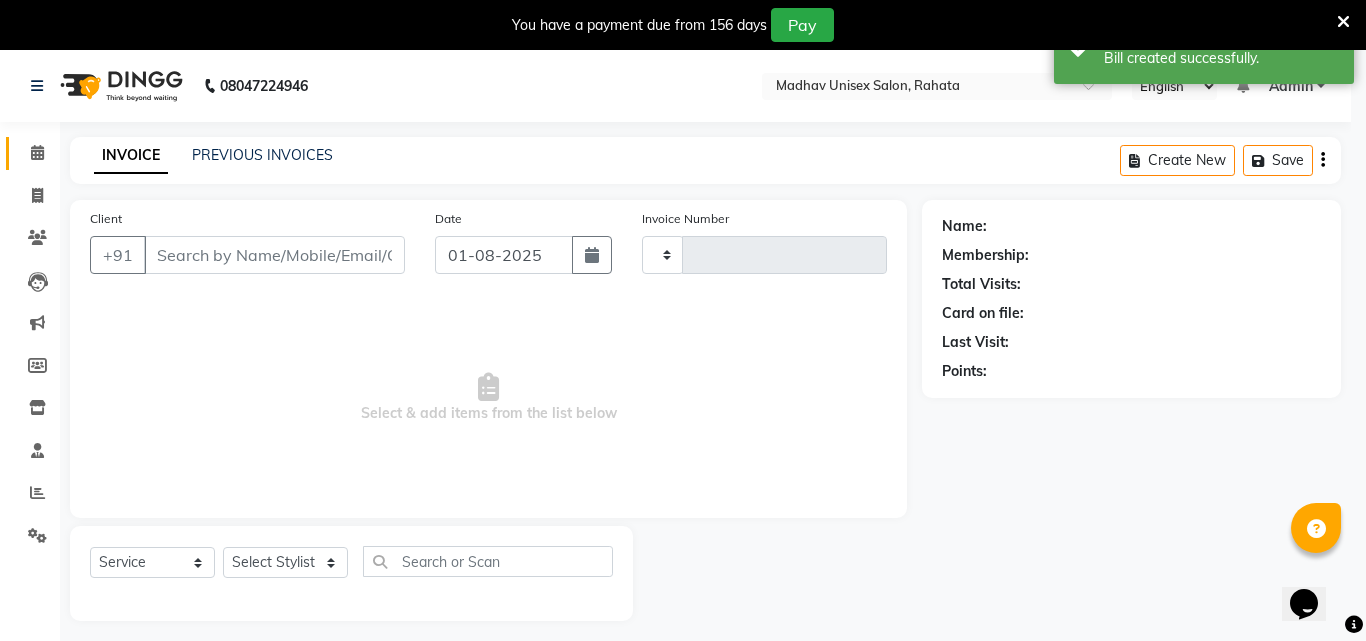 type on "2203" 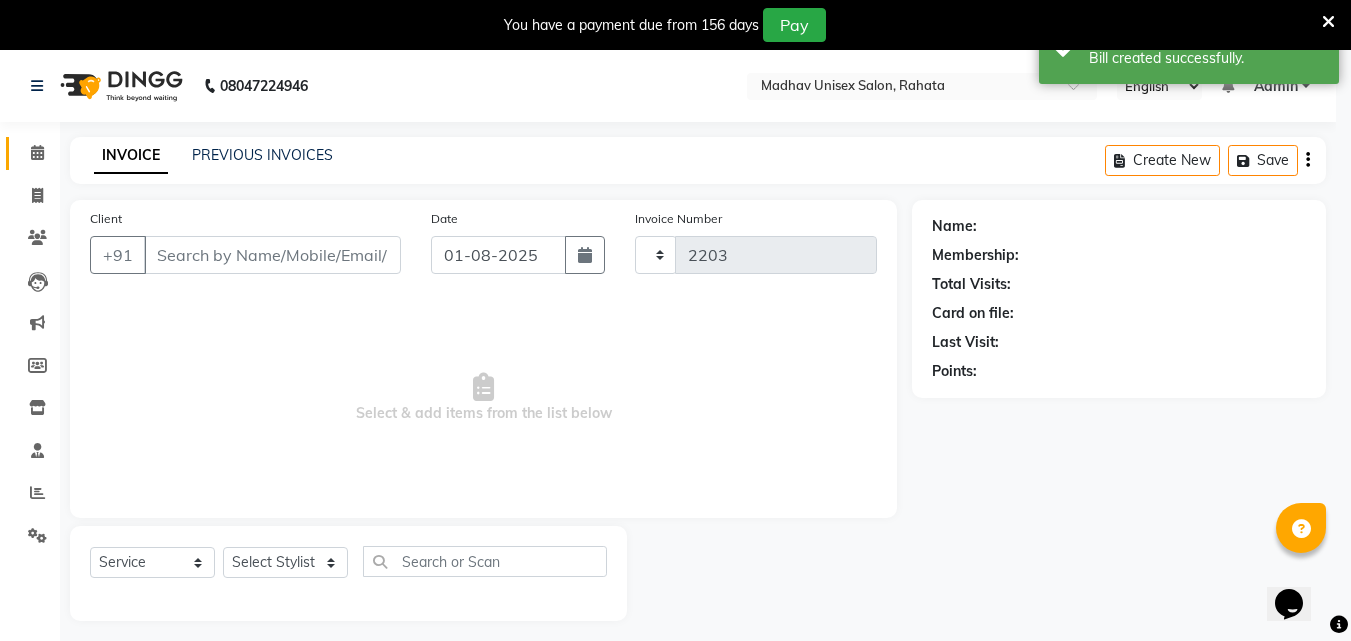 select on "870" 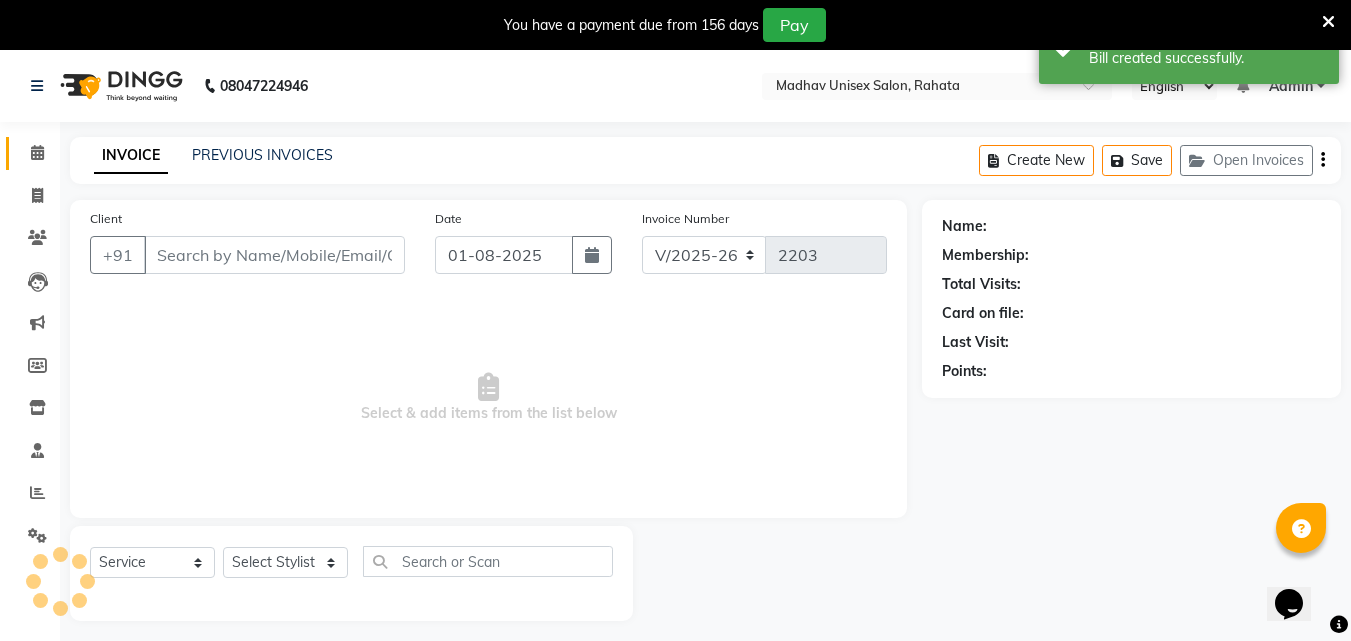 scroll, scrollTop: 50, scrollLeft: 0, axis: vertical 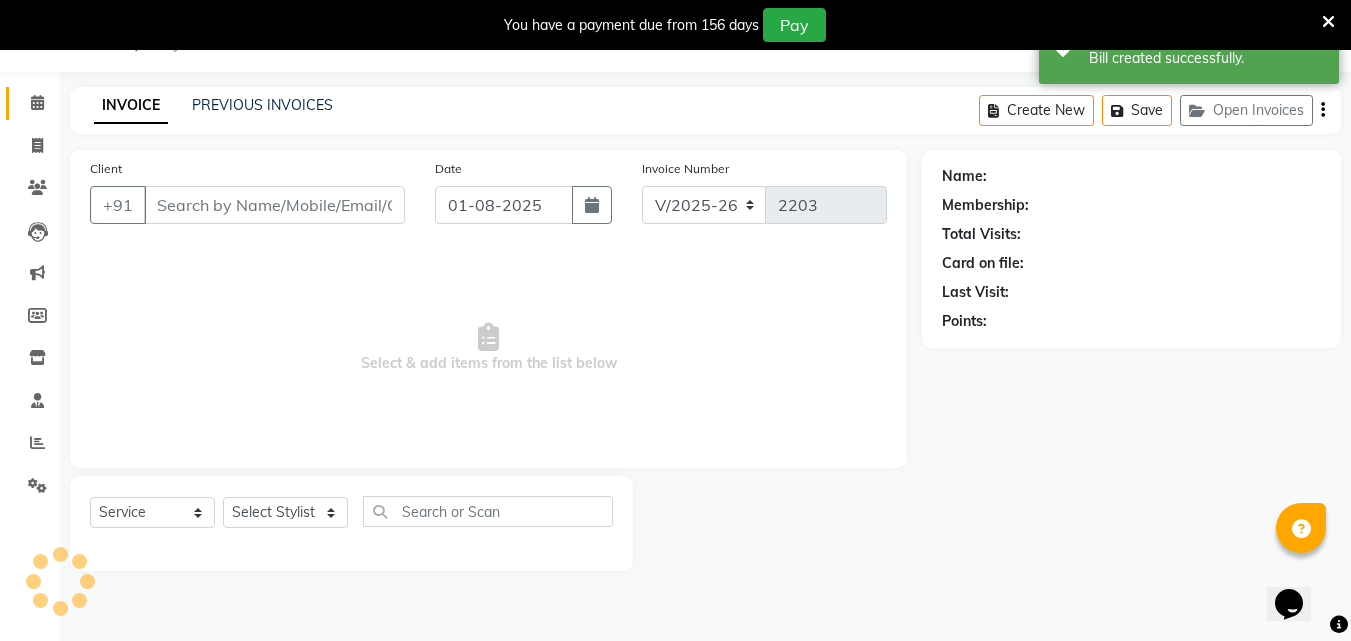 type on "9970879710" 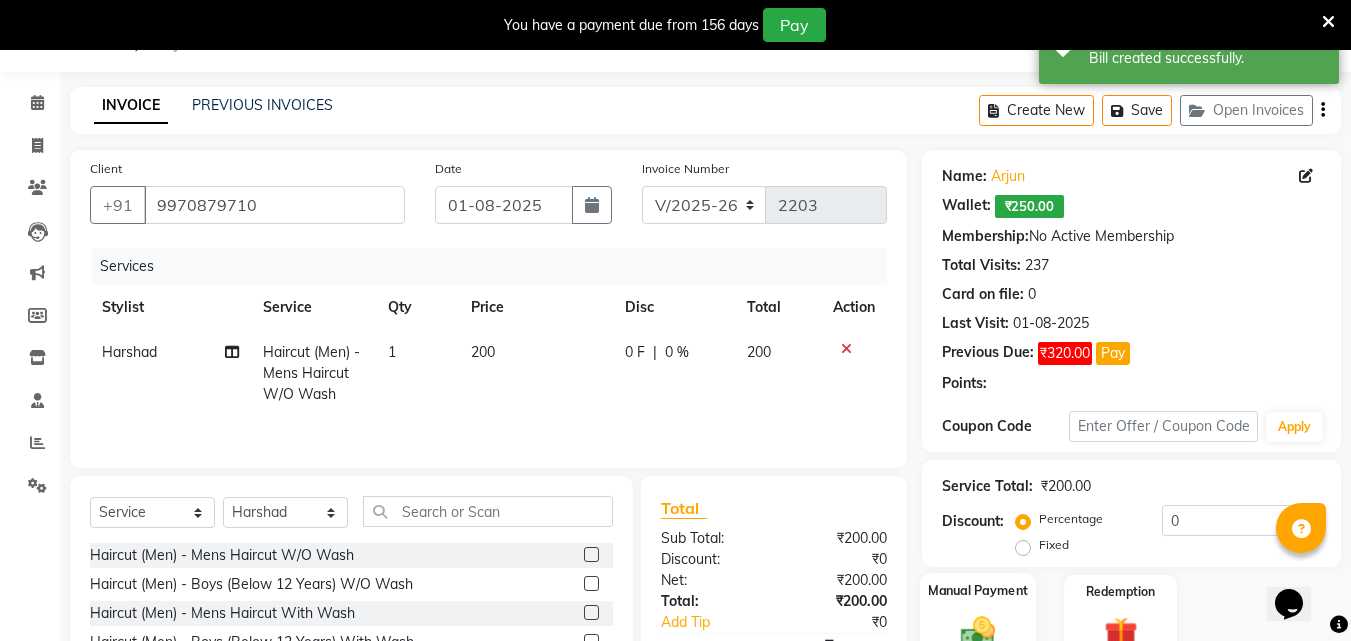 click on "Manual Payment" 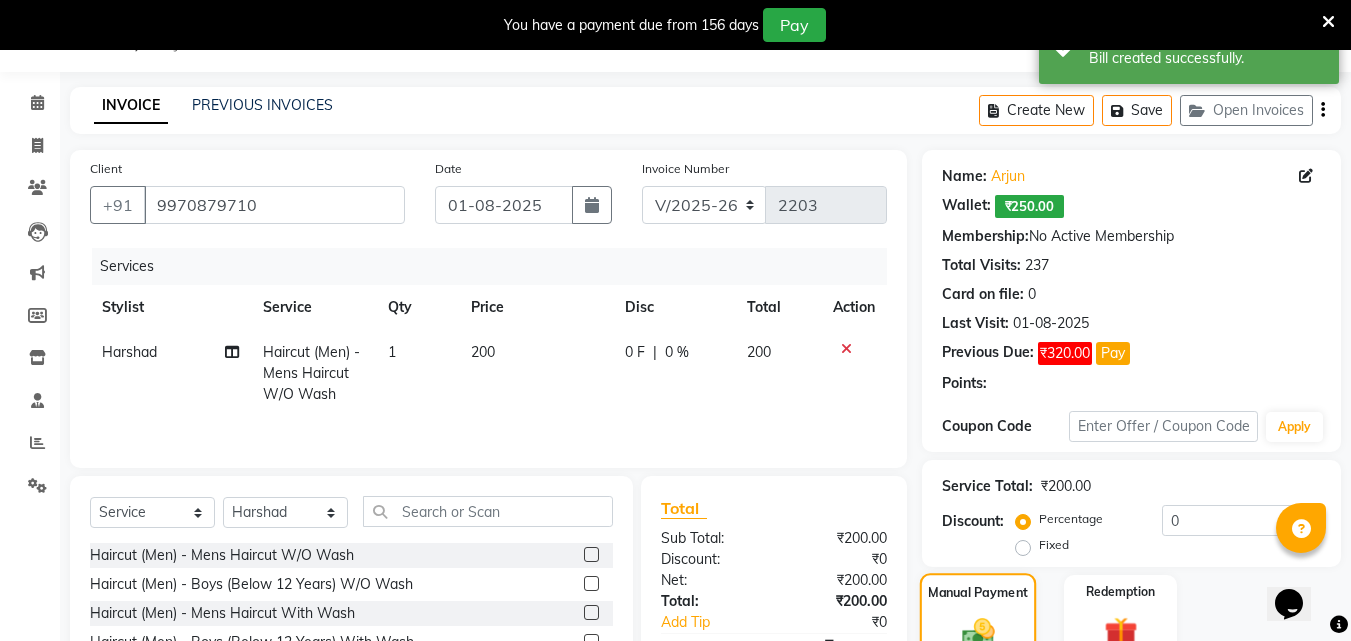 scroll, scrollTop: 227, scrollLeft: 0, axis: vertical 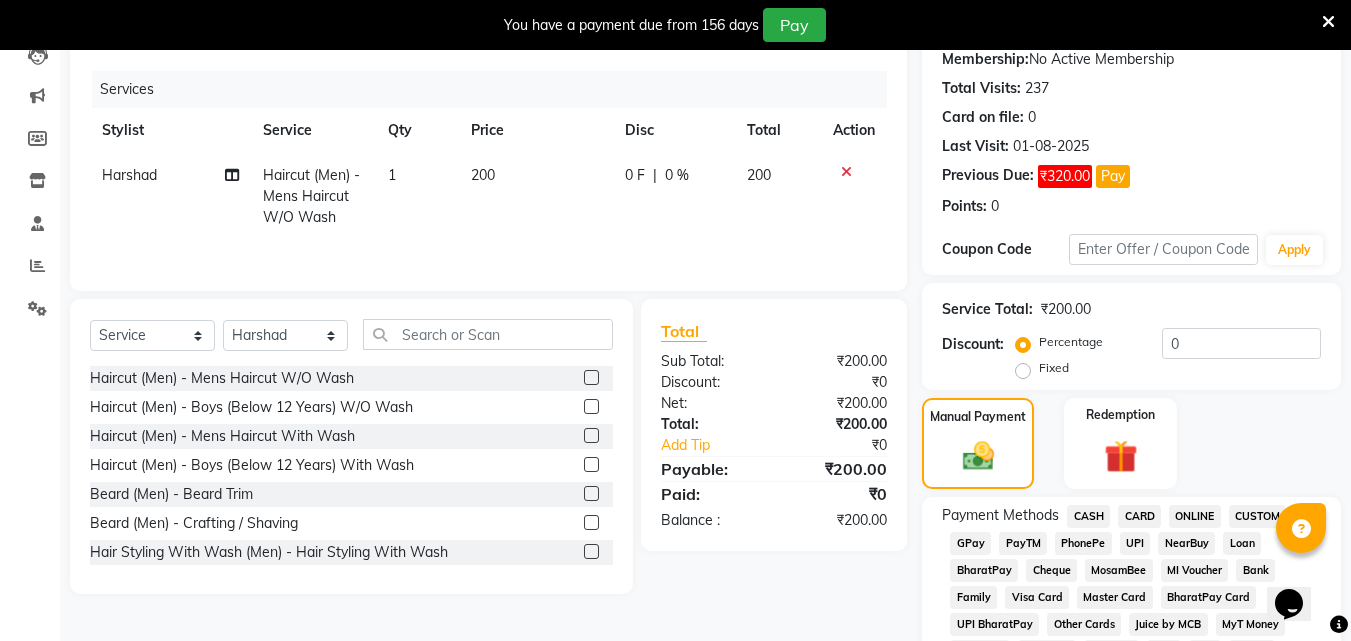 click on "PhonePe" 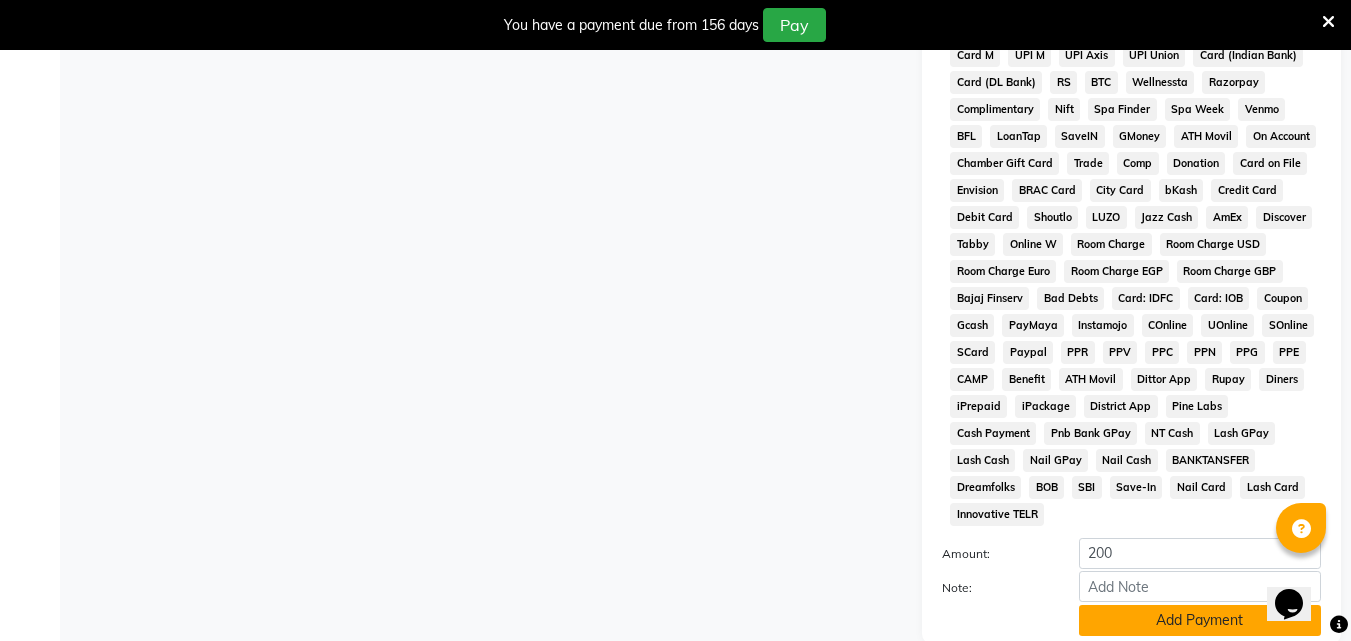 scroll, scrollTop: 852, scrollLeft: 0, axis: vertical 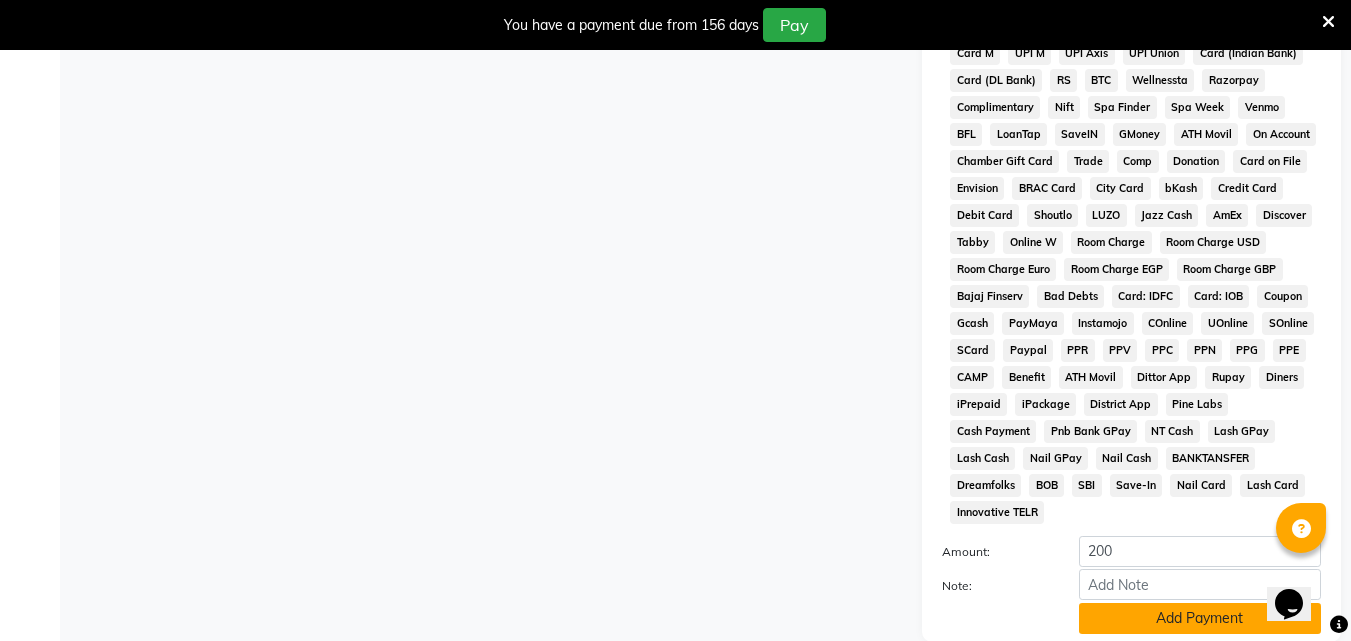 click on "Add Payment" 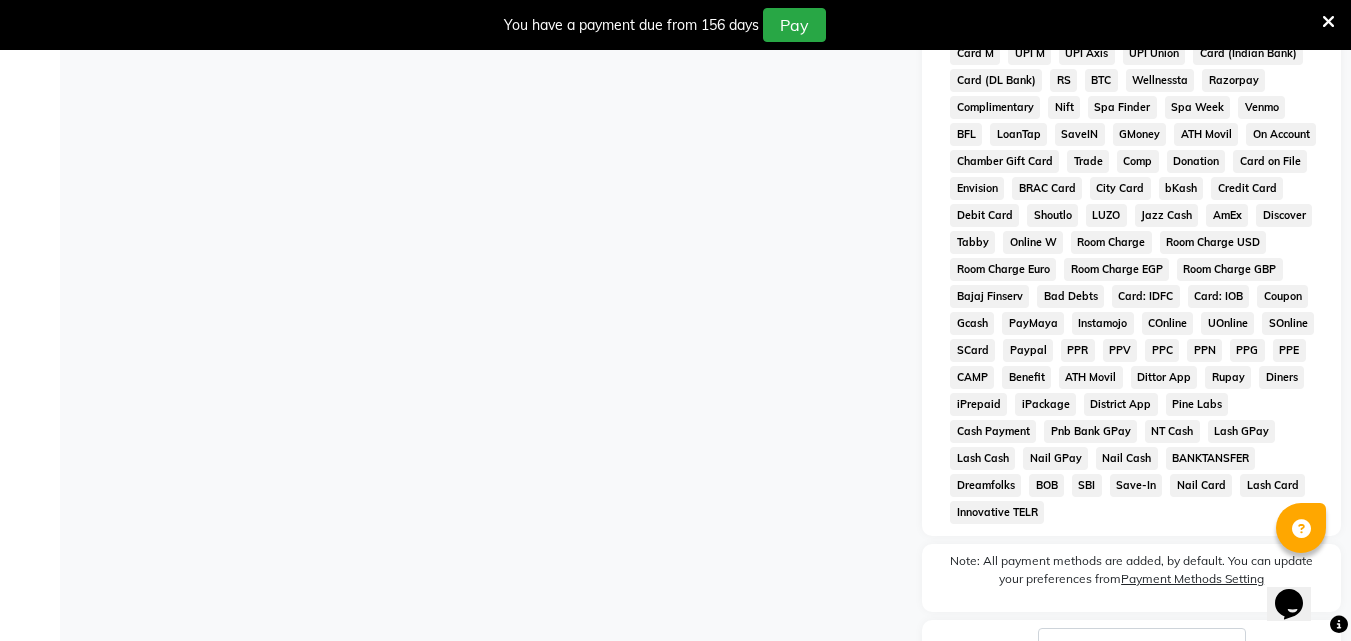 scroll, scrollTop: 980, scrollLeft: 0, axis: vertical 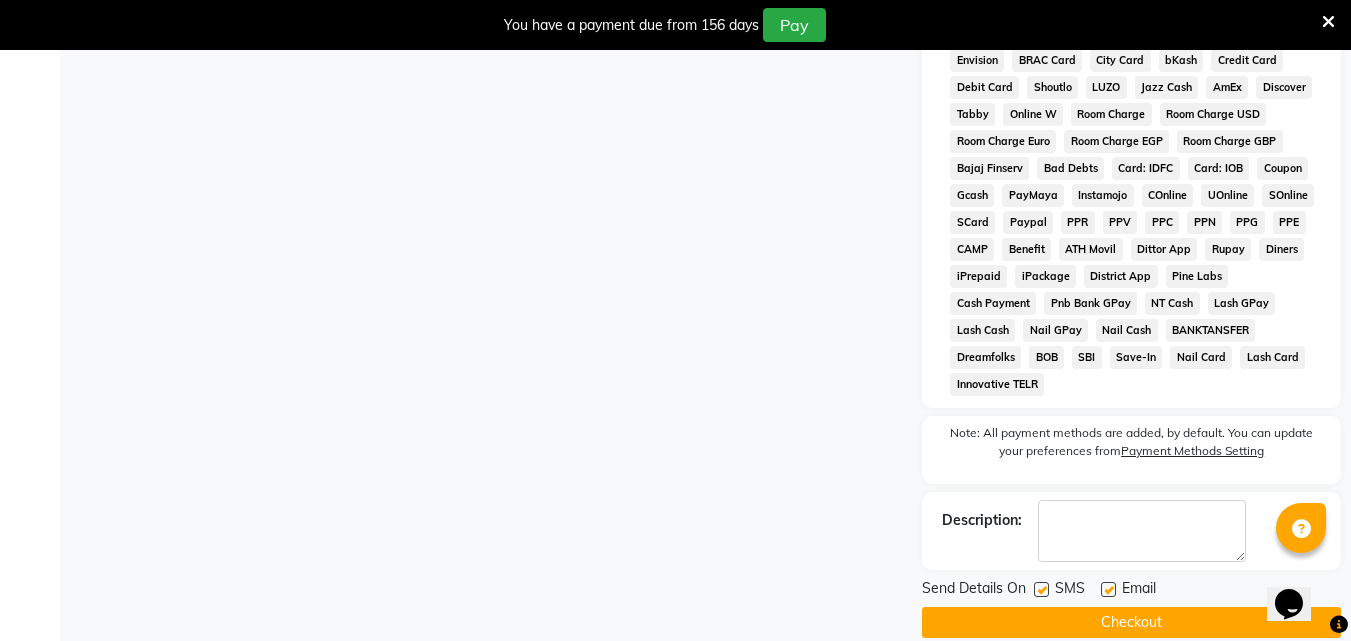 click on "Checkout" 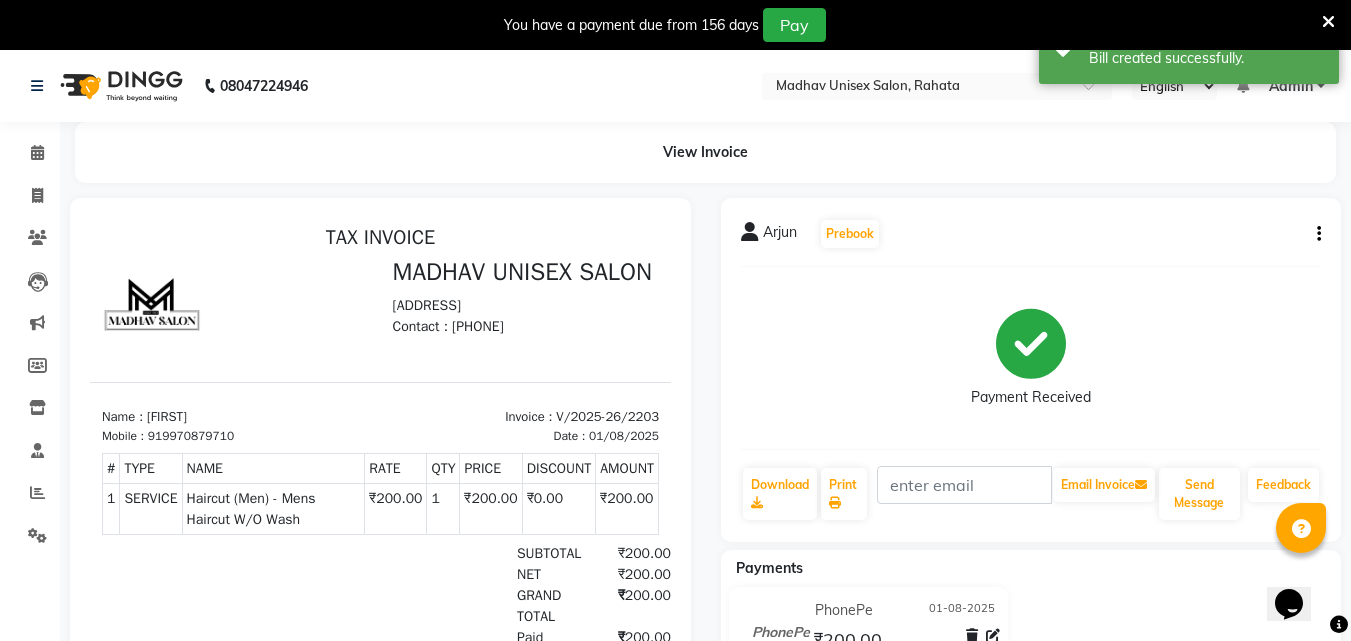 scroll, scrollTop: 0, scrollLeft: 0, axis: both 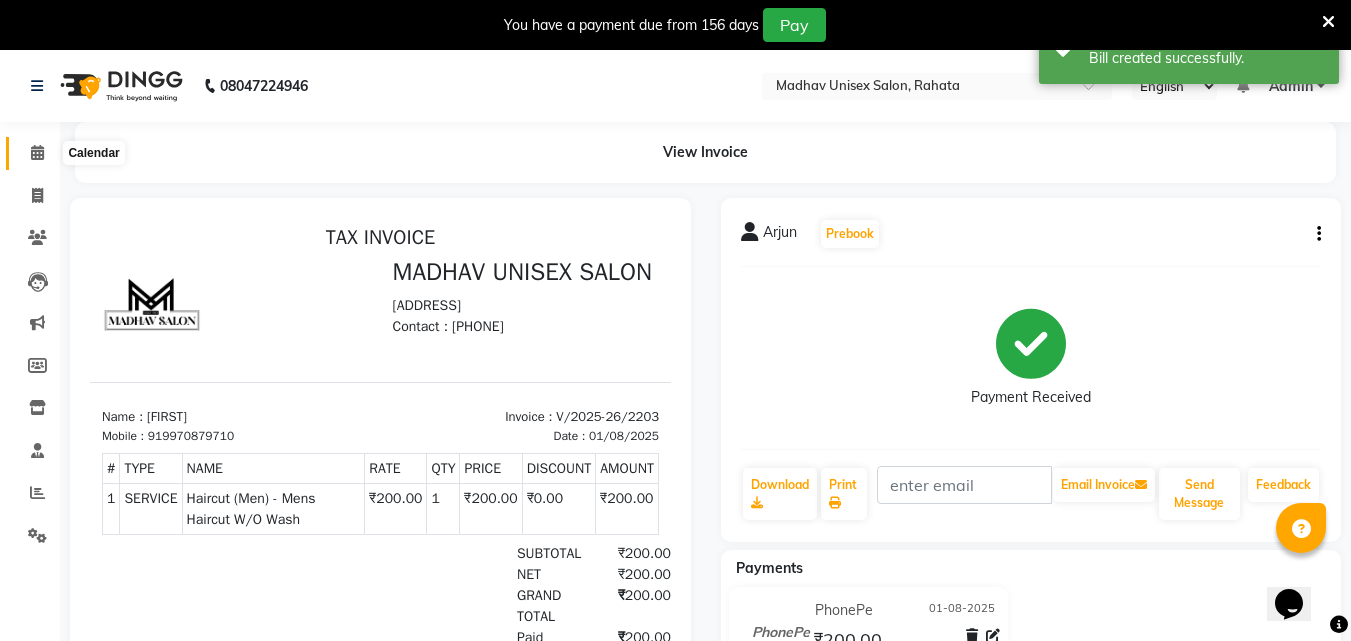 click 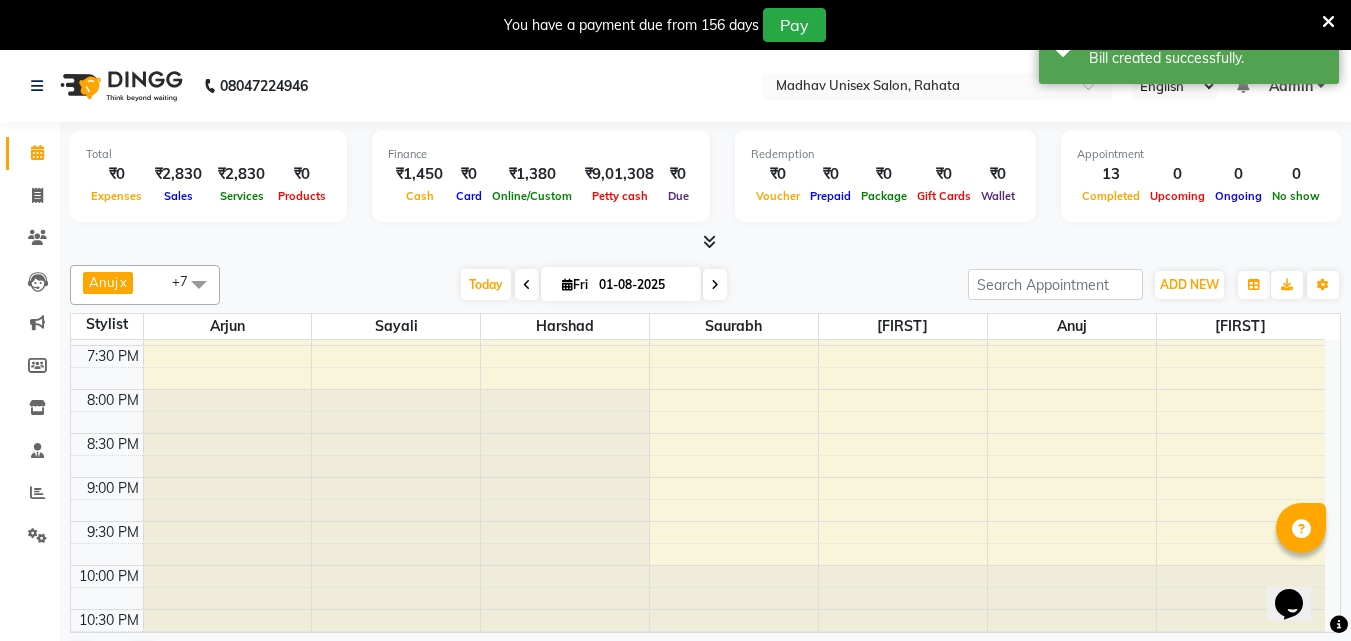 scroll, scrollTop: 1183, scrollLeft: 0, axis: vertical 